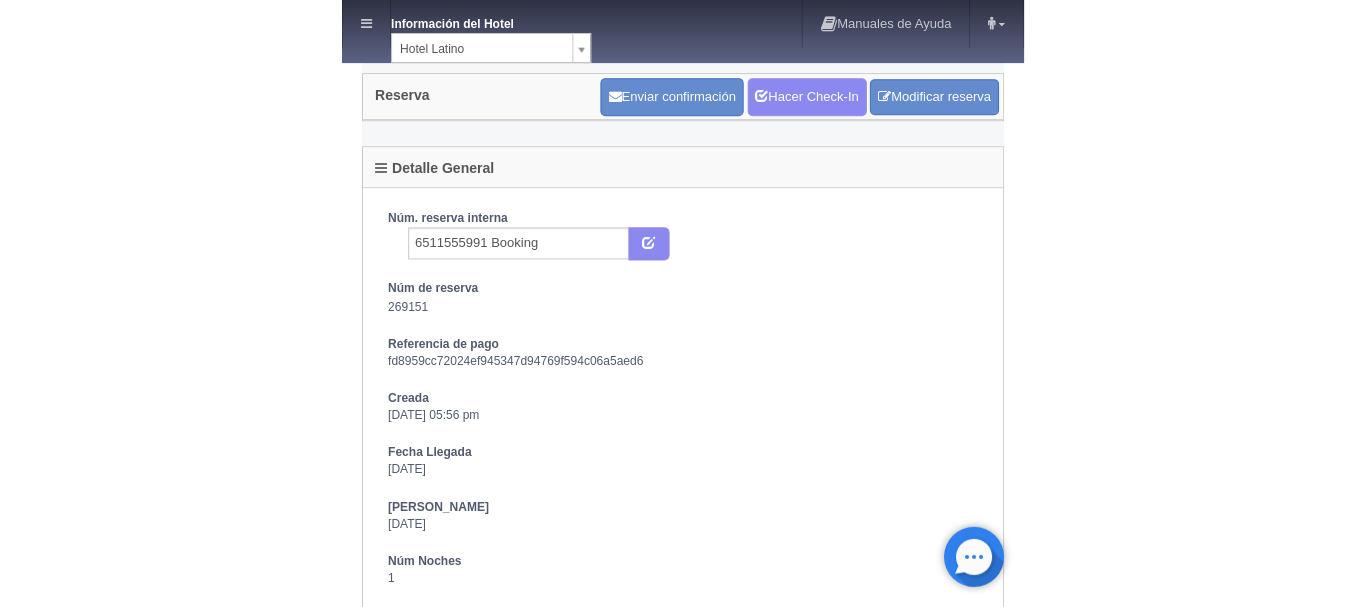 scroll, scrollTop: 0, scrollLeft: 0, axis: both 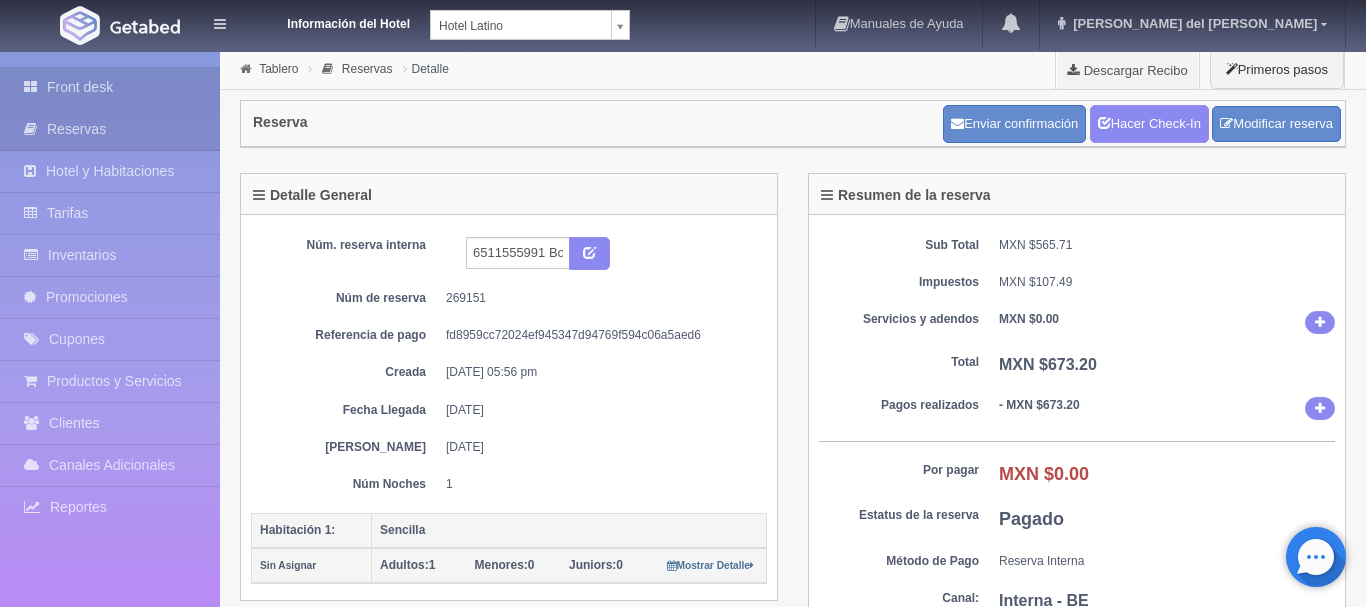 click on "Front desk" at bounding box center (110, 87) 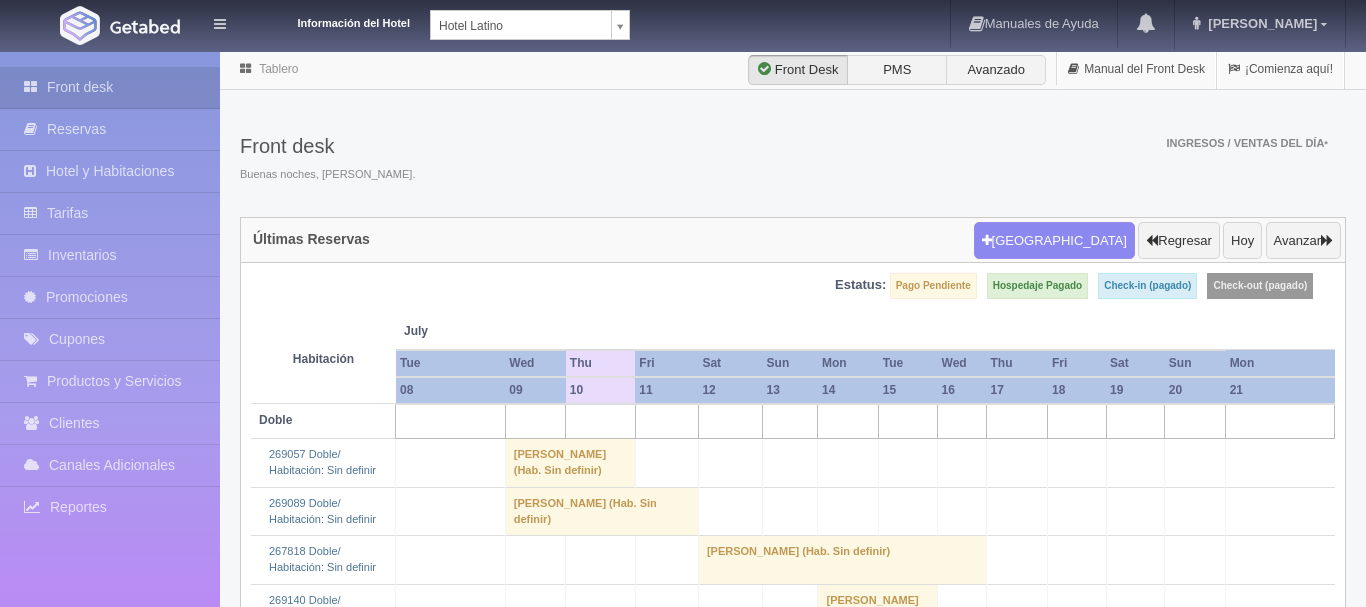 scroll, scrollTop: 0, scrollLeft: 0, axis: both 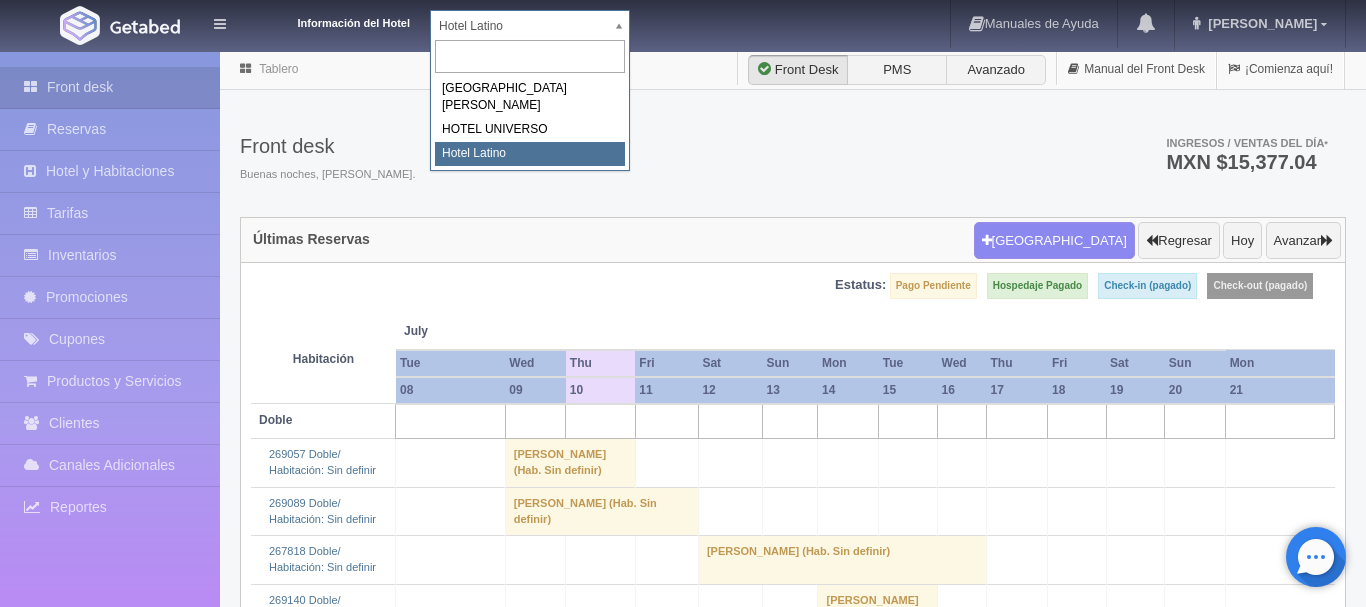 click on "Información del Hotel
[GEOGRAPHIC_DATA] [GEOGRAPHIC_DATA][PERSON_NAME]
Manuales de Ayuda
Actualizaciones recientes
[PERSON_NAME]
Mi Perfil
Salir / Log Out
Procesando...
Front desk
Reservas
Hotel y Habitaciones
Tarifas
Inventarios
Promociones
Cupones
Productos y Servicios" at bounding box center (683, 1425) 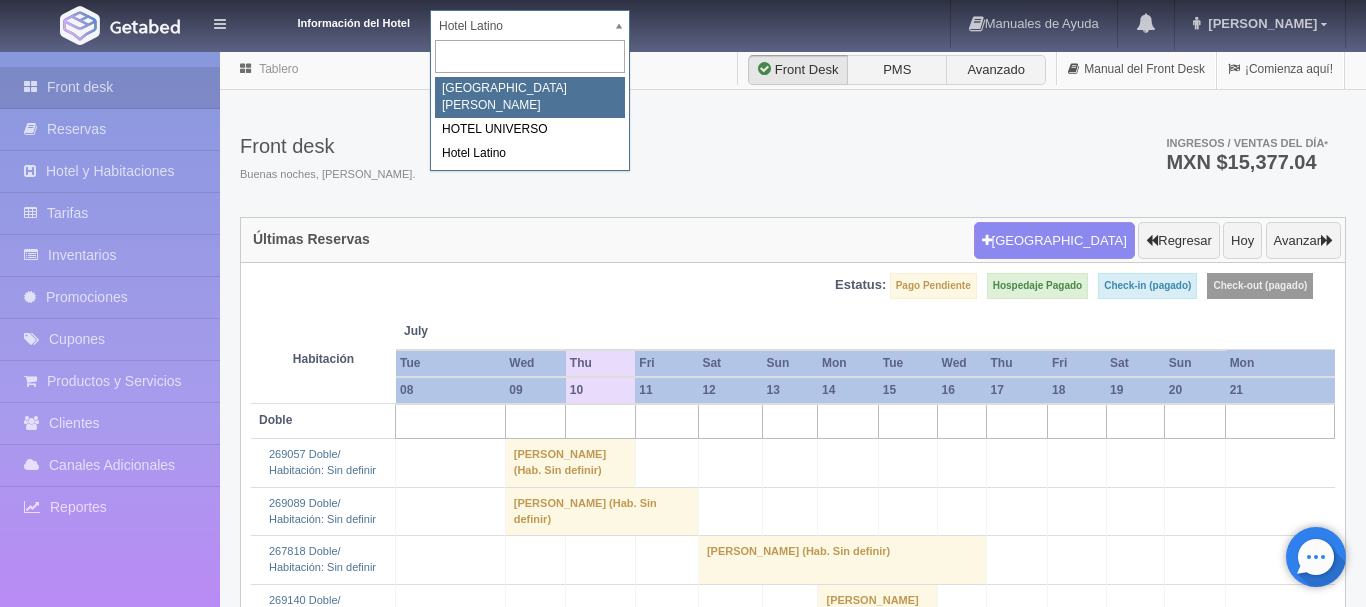 select on "357" 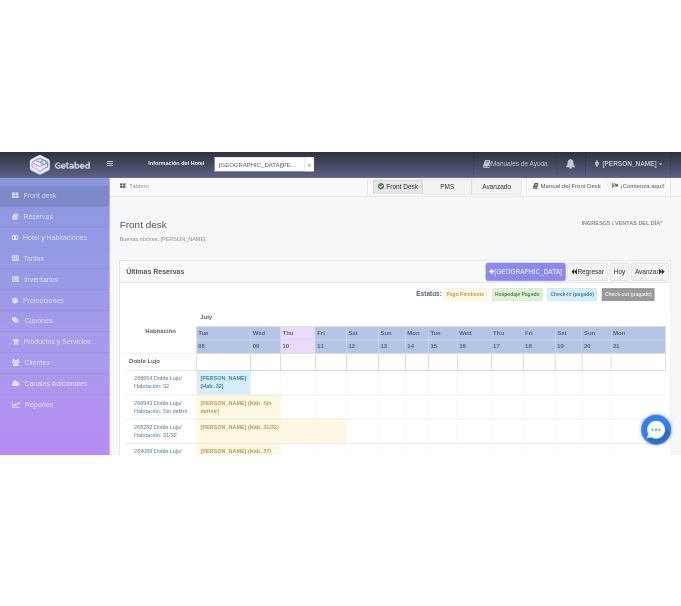 scroll, scrollTop: 0, scrollLeft: 0, axis: both 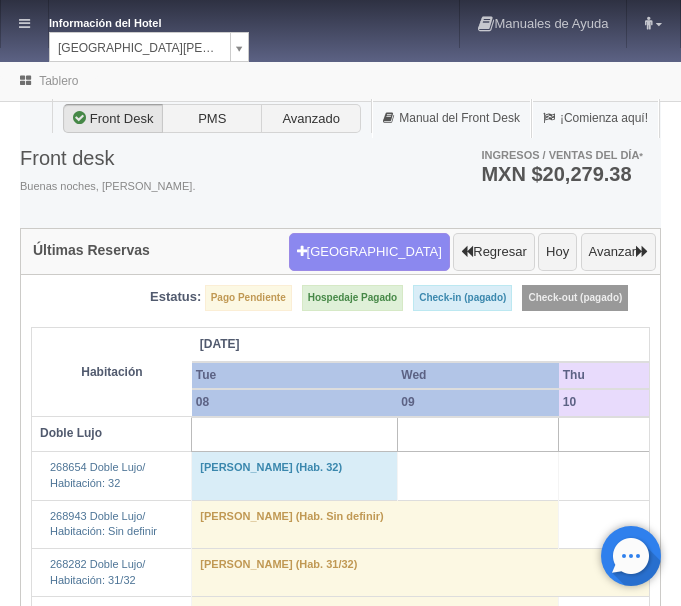 click on "Información del Hotel
HOTEL SAN FRANCISCO PLAZA
HOTEL SAN FRANCISCO PLAZA
HOTEL UNIVERSO
Hotel Latino
Manuales de Ayuda
Actualizaciones recientes
ana del carmen
Mi Perfil
Salir / Log Out
Procesando...
Front desk
Reservas
Hotel y Habitaciones
Tarifas
Inventarios
Promociones
Cupones
Productos y Servicios" at bounding box center (340, 1452) 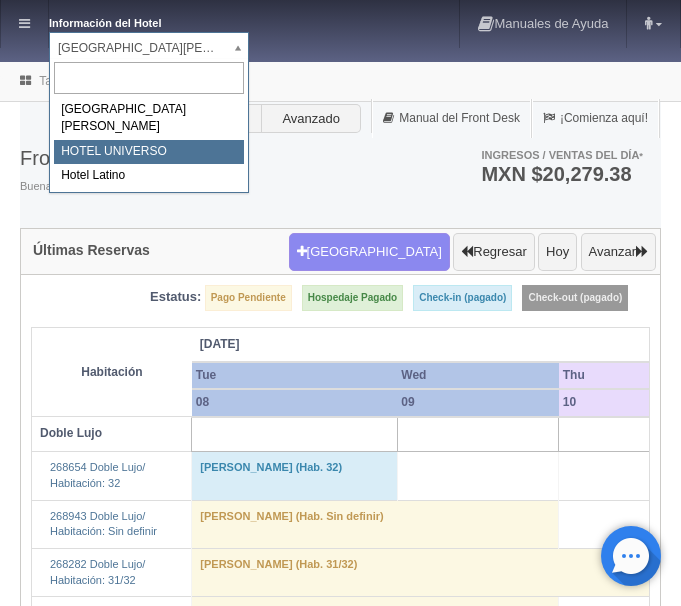 select on "358" 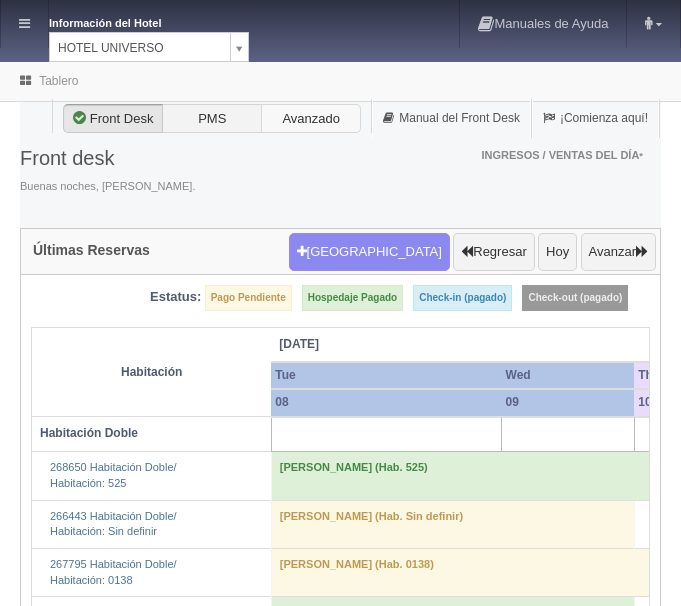 scroll, scrollTop: 0, scrollLeft: 0, axis: both 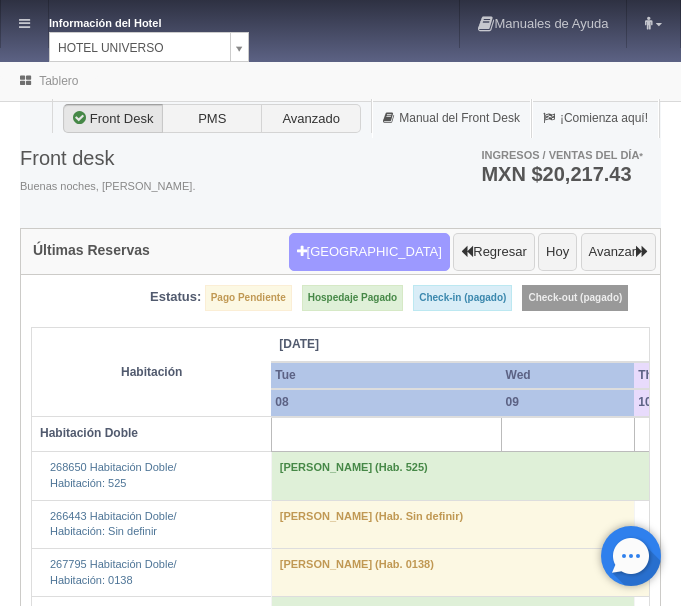 click on "Nueva Reserva" at bounding box center (369, 252) 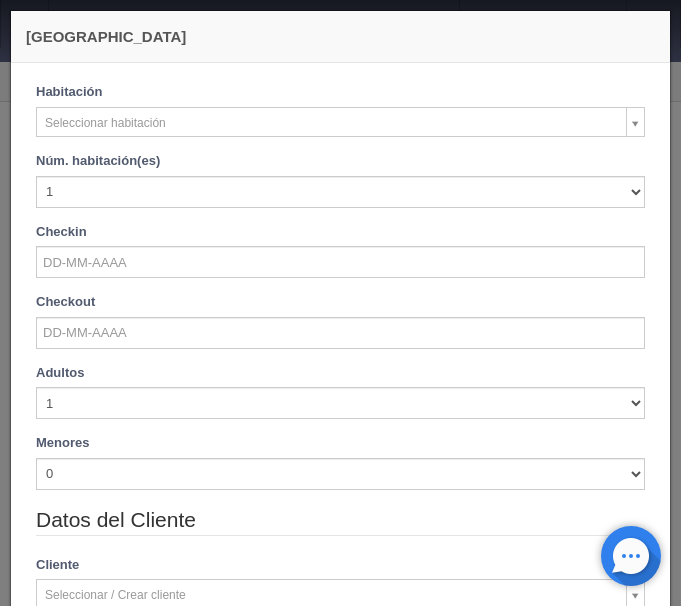 checkbox on "false" 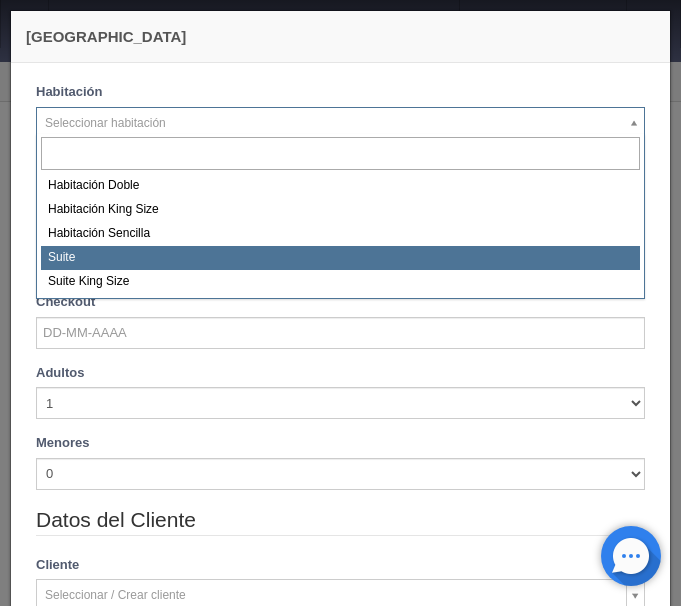select on "584" 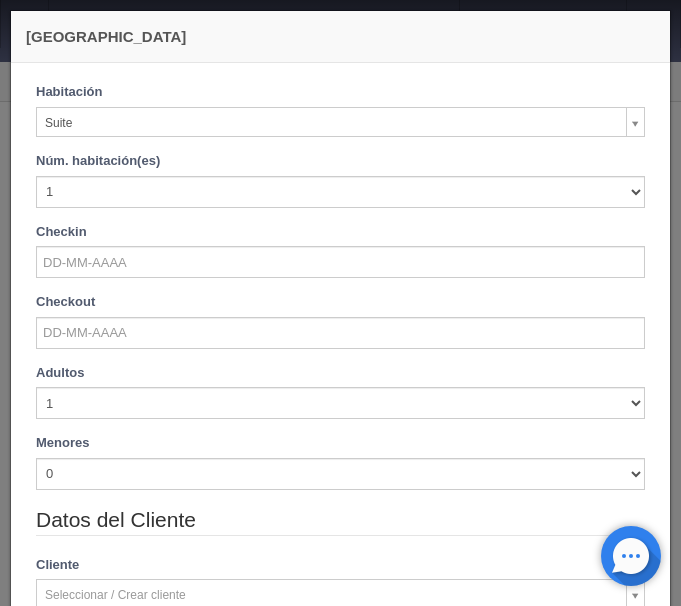 checkbox on "false" 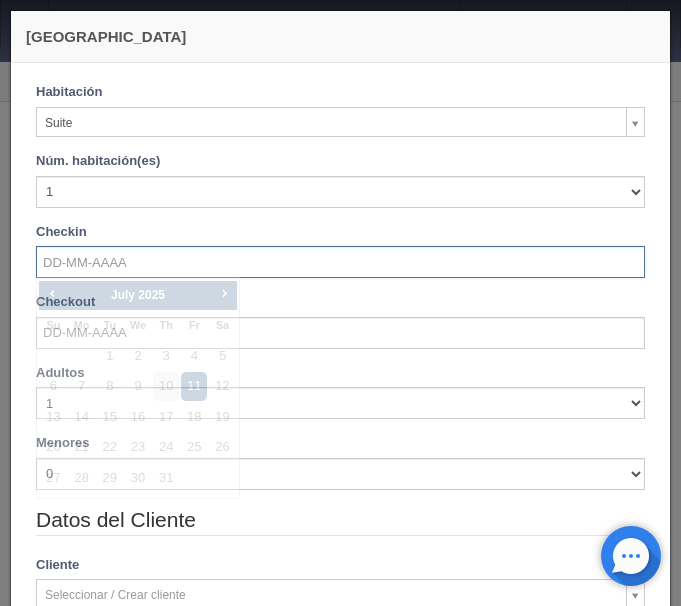 click at bounding box center [340, 262] 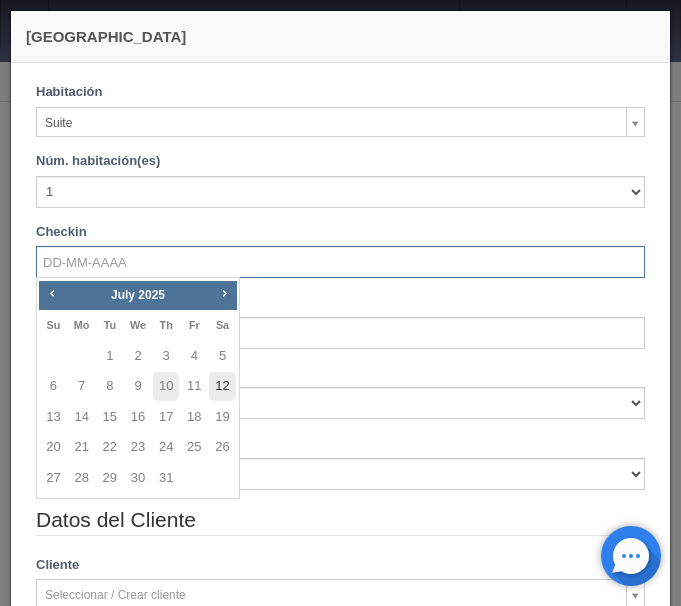 click on "12" at bounding box center [222, 386] 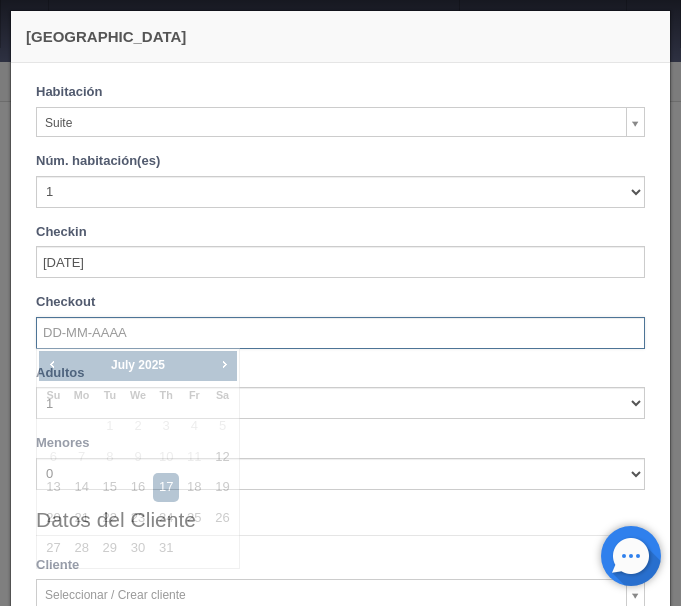 click at bounding box center [340, 333] 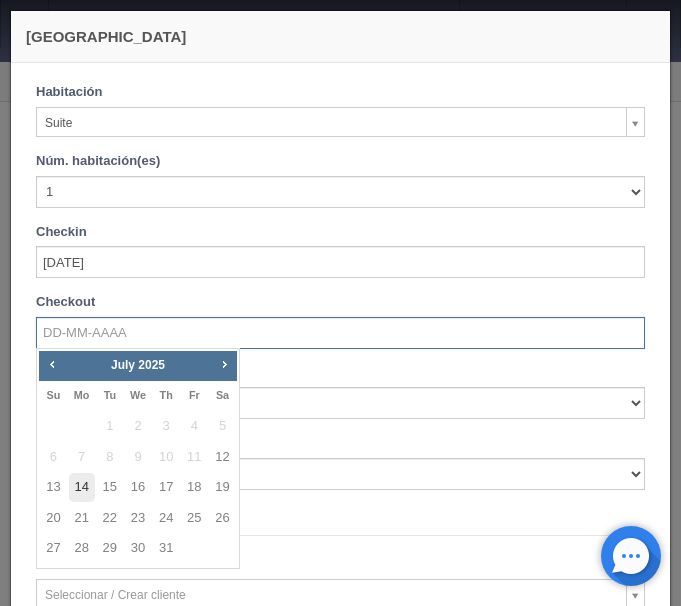click on "14" at bounding box center (82, 487) 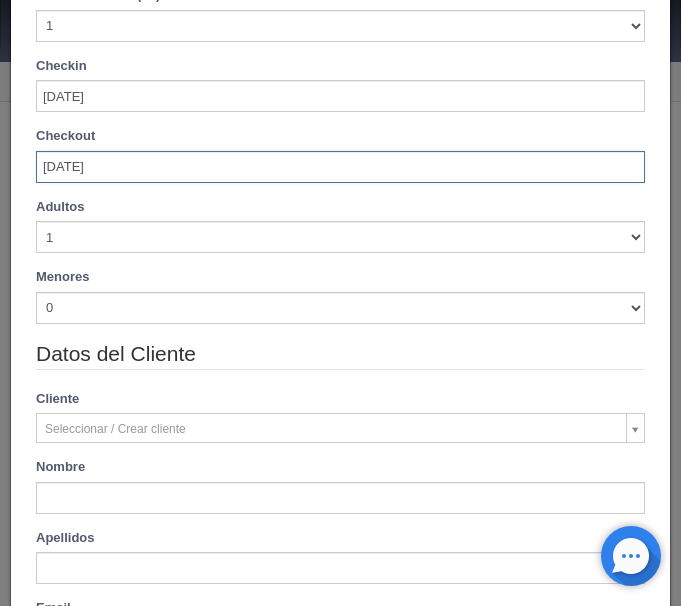 scroll, scrollTop: 168, scrollLeft: 0, axis: vertical 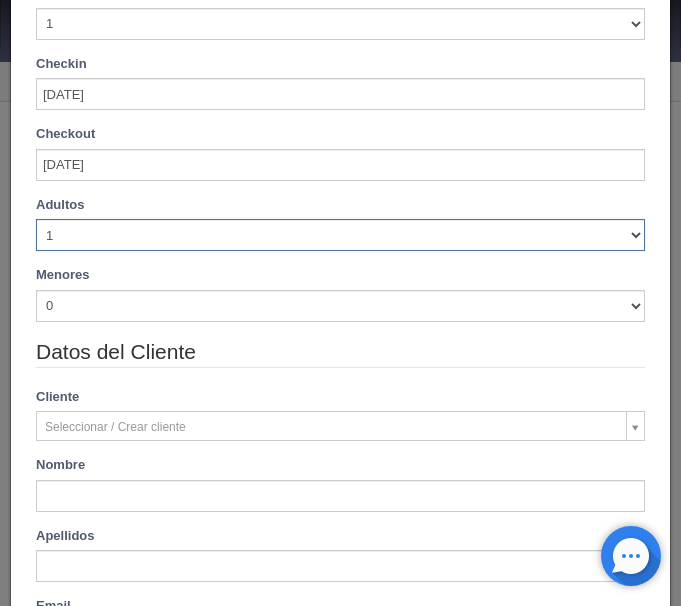 click on "1
2
3
4
5
6
7
8
9
10" at bounding box center (340, 235) 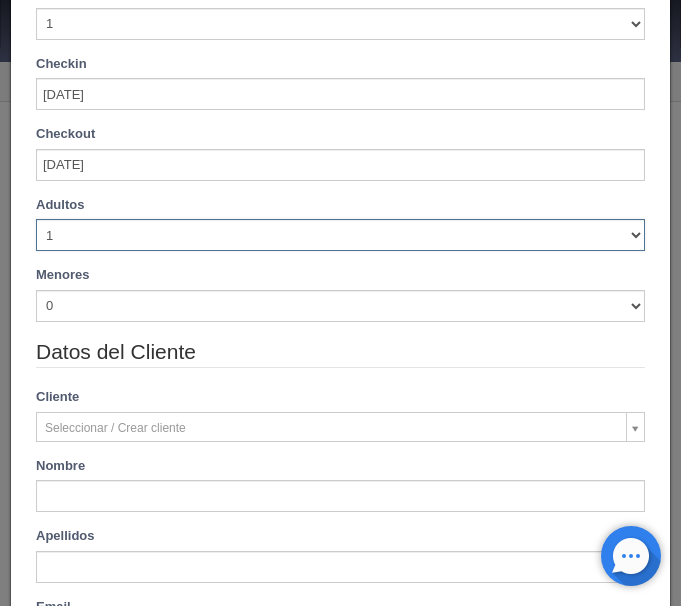 select on "4" 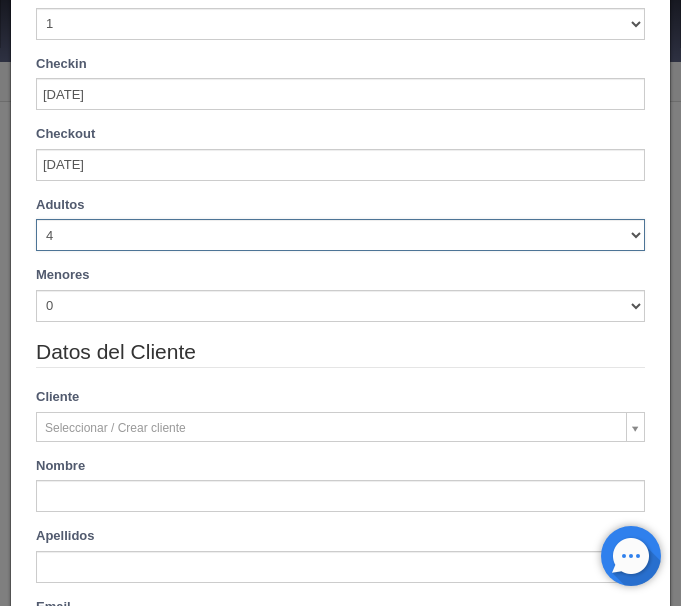click on "4" at bounding box center (0, 0) 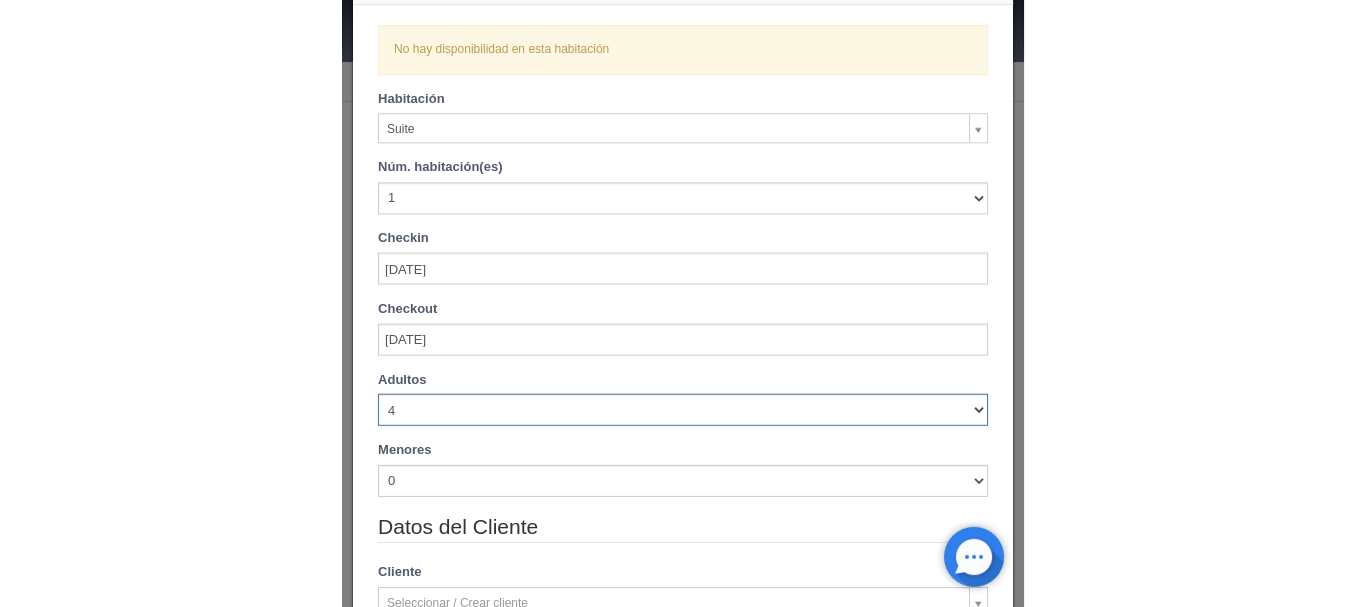 scroll, scrollTop: 0, scrollLeft: 0, axis: both 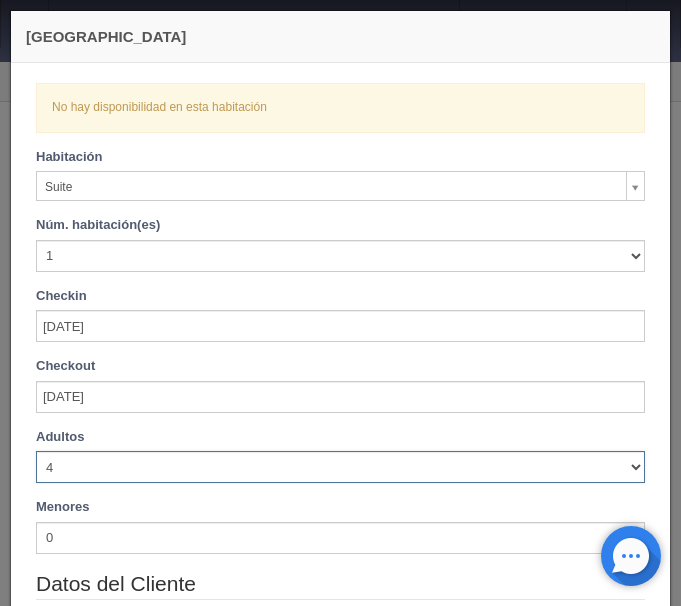 click on "Nueva Reserva
Verficando disponibilidad
No hay disponibilidad en esta habitación
Habitación
Suite
Habitación Doble
Habitación King Size
Habitación Sencilla
Suite
Suite King Size
Núm. habitación(es)
1
2
3
4
5
6
7
8
9
10
11
12
13
14
15
16
17
18
19
20
Checkin
12-07-2025
Checkout
14-07-2025
Adultos
1
2
3
4
5
6
7
8
9
10
Menores
0
1
2
3
4
5
6
7
8
9
10
0
1" at bounding box center [340, 711] 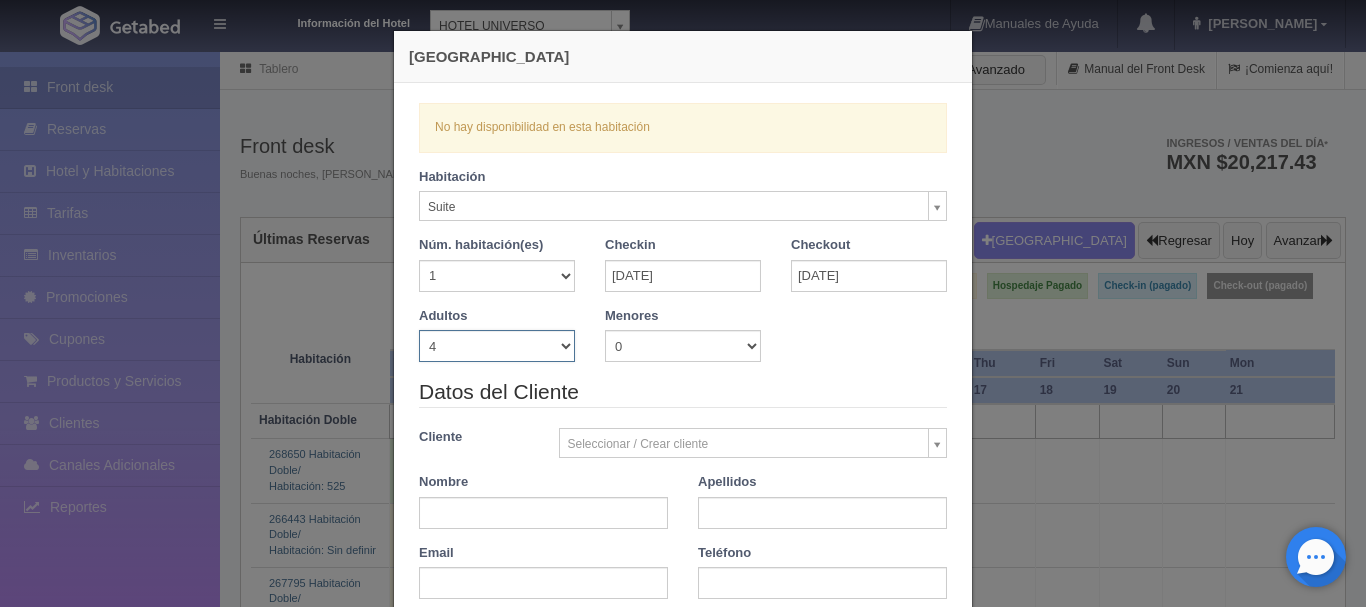 click on "Nueva Reserva
Verficando disponibilidad
No hay disponibilidad en esta habitación
Habitación
Suite
Habitación Doble
Habitación King Size
Habitación Sencilla
Suite
Suite King Size
Núm. habitación(es)
1
2
3
4
5
6
7
8
9
10
11
12
13
14
15
16
17
18
19
20
Checkin
12-07-2025
Checkout
14-07-2025
Adultos
1
2
3
4
5
6
7
8
9
10
Menores
0
1
2
3
4
5
6
7
8
9
10
0
1" at bounding box center [683, 303] 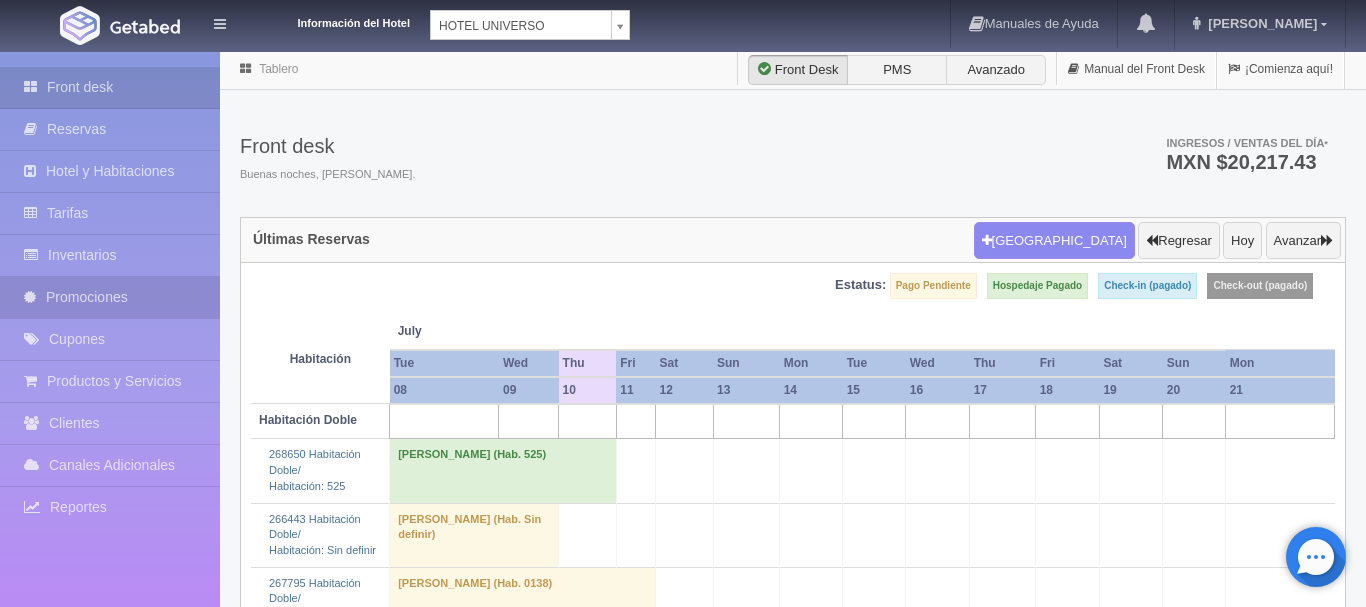 click on "Promociones" at bounding box center [110, 297] 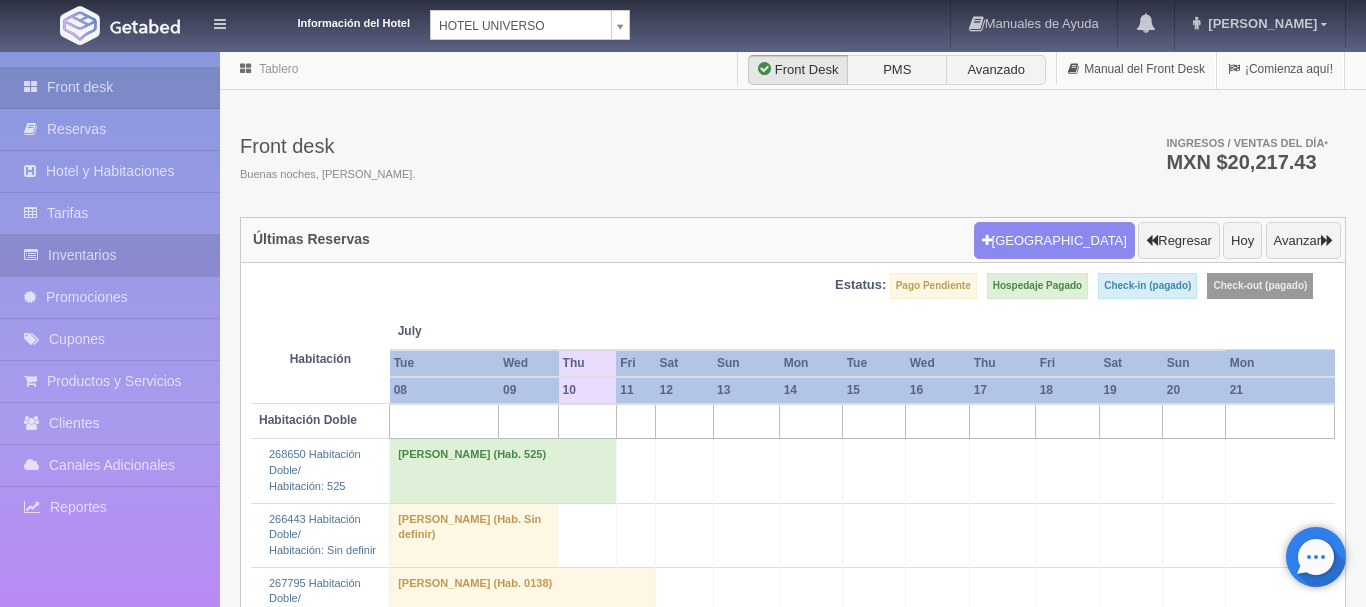 click on "Inventarios" at bounding box center (110, 255) 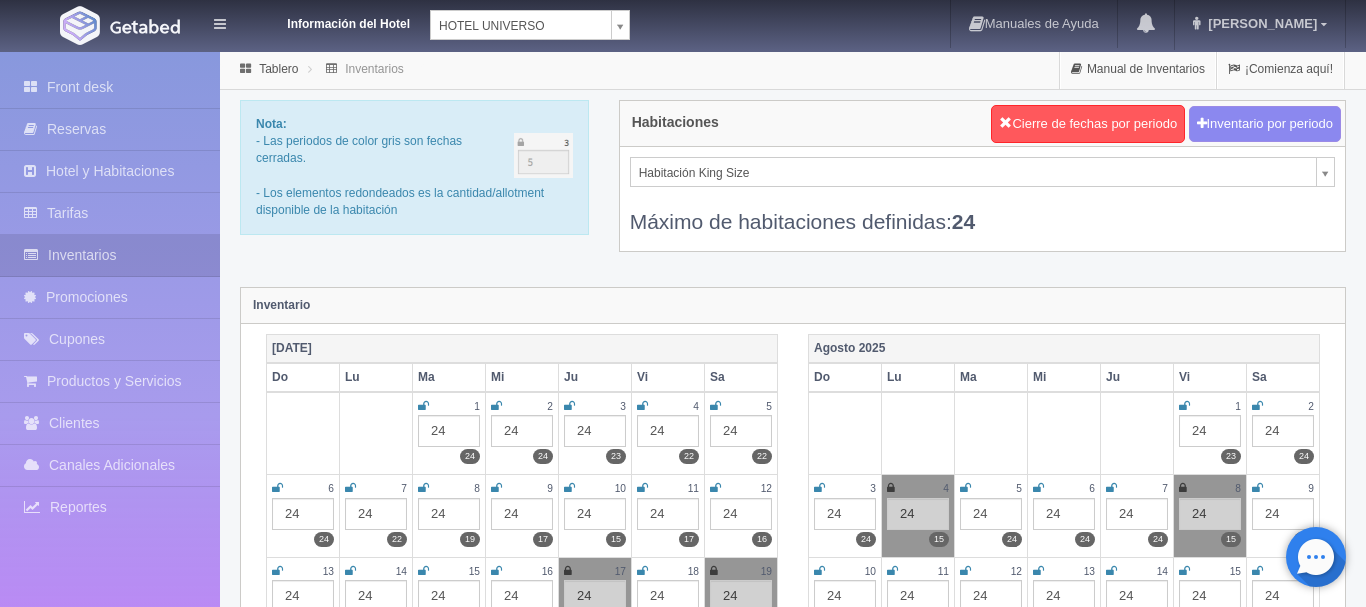 scroll, scrollTop: 0, scrollLeft: 0, axis: both 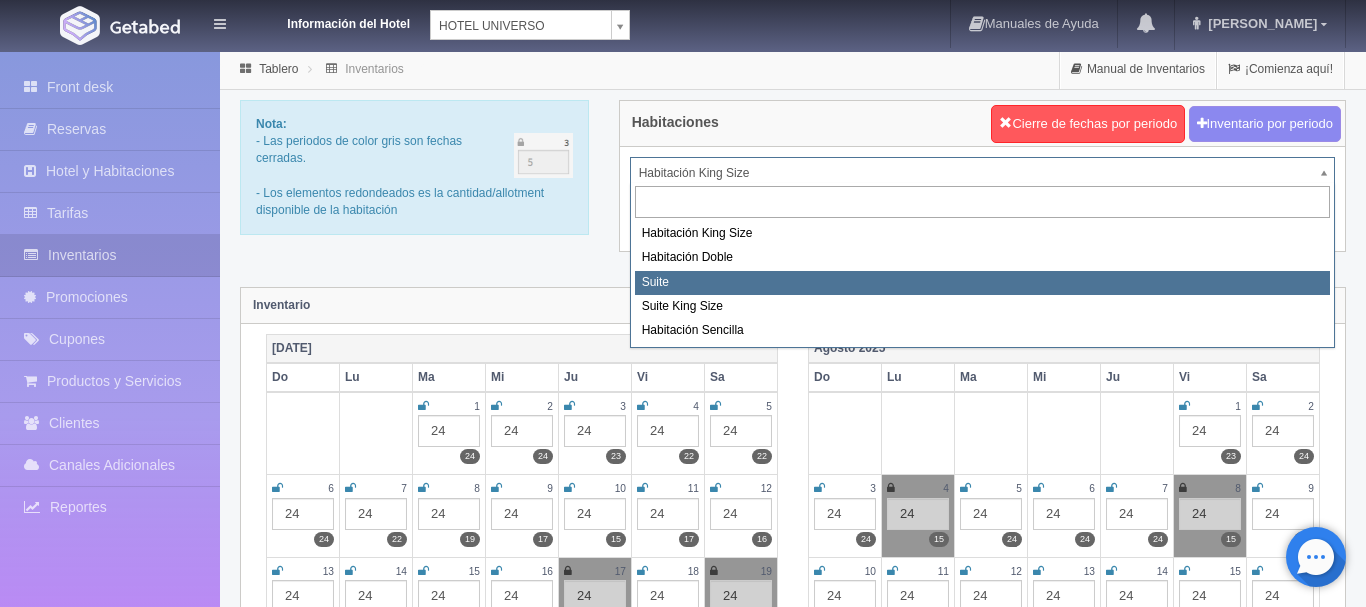 select on "584" 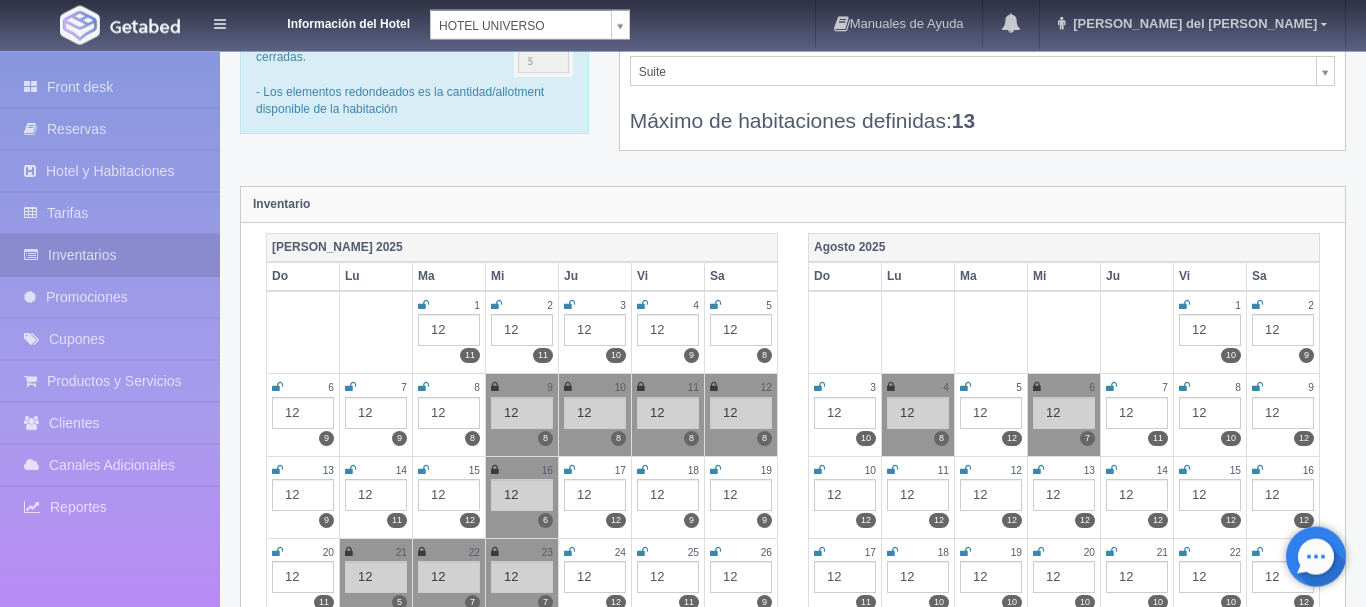 scroll, scrollTop: 102, scrollLeft: 0, axis: vertical 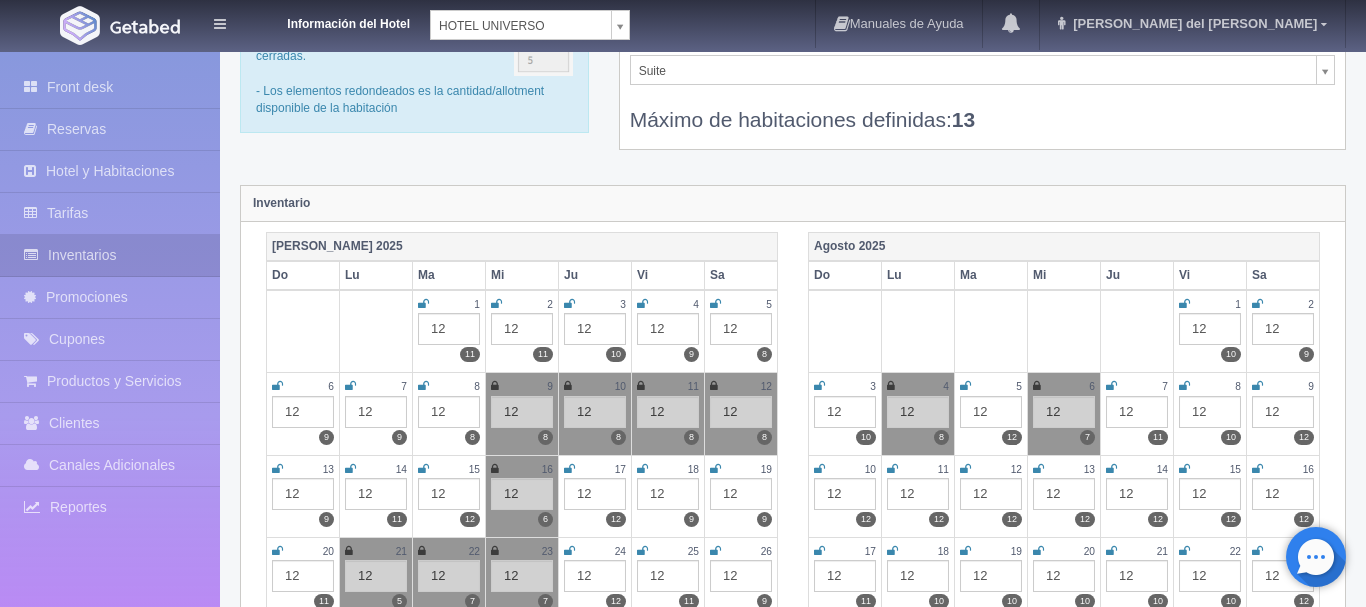click on "12 12   8" at bounding box center [741, 414] 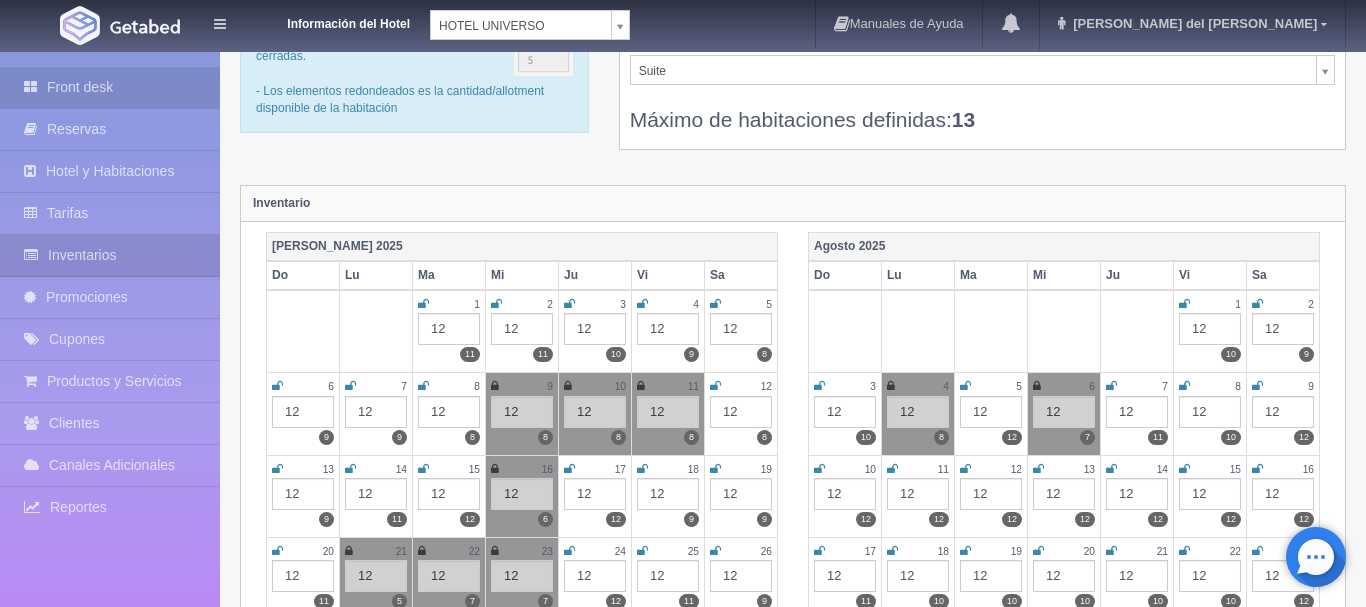 click on "Front desk" at bounding box center (110, 87) 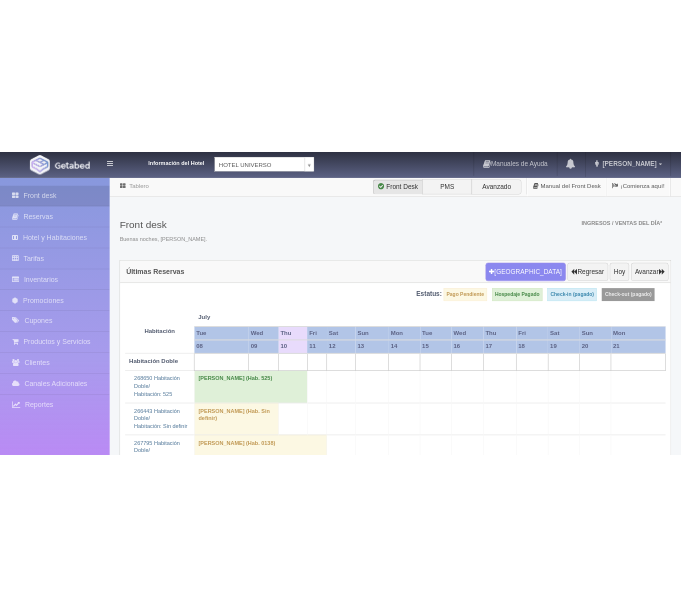 scroll, scrollTop: 0, scrollLeft: 0, axis: both 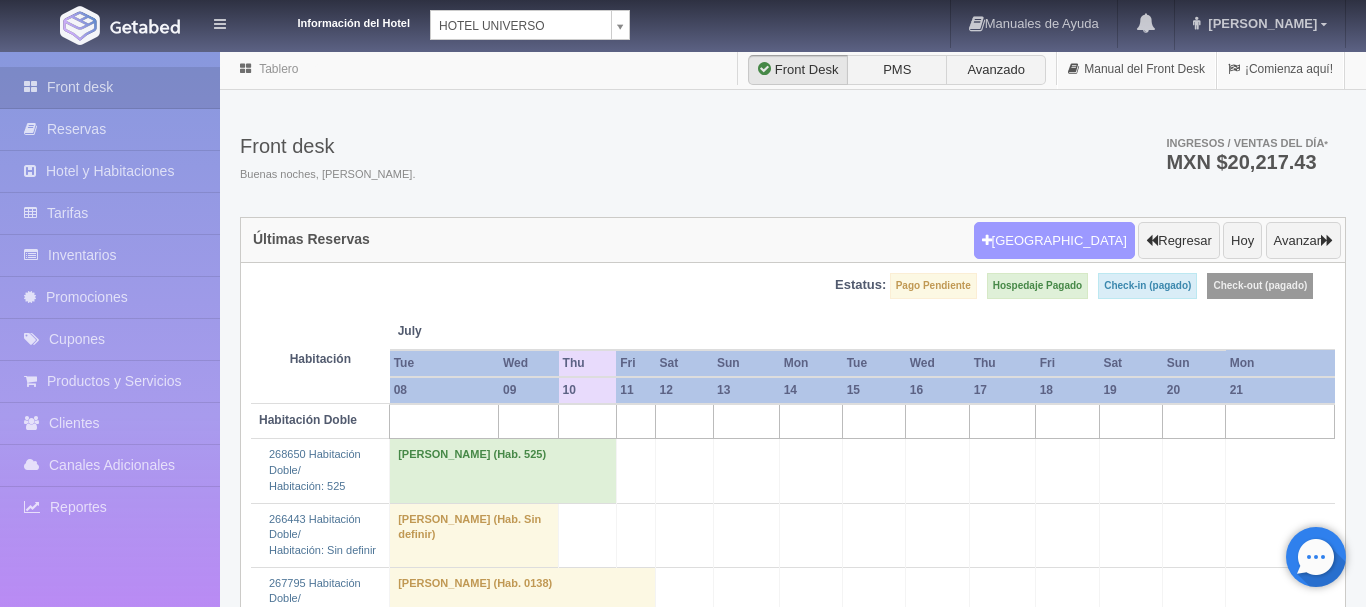 click on "Nueva Reserva" at bounding box center [1054, 241] 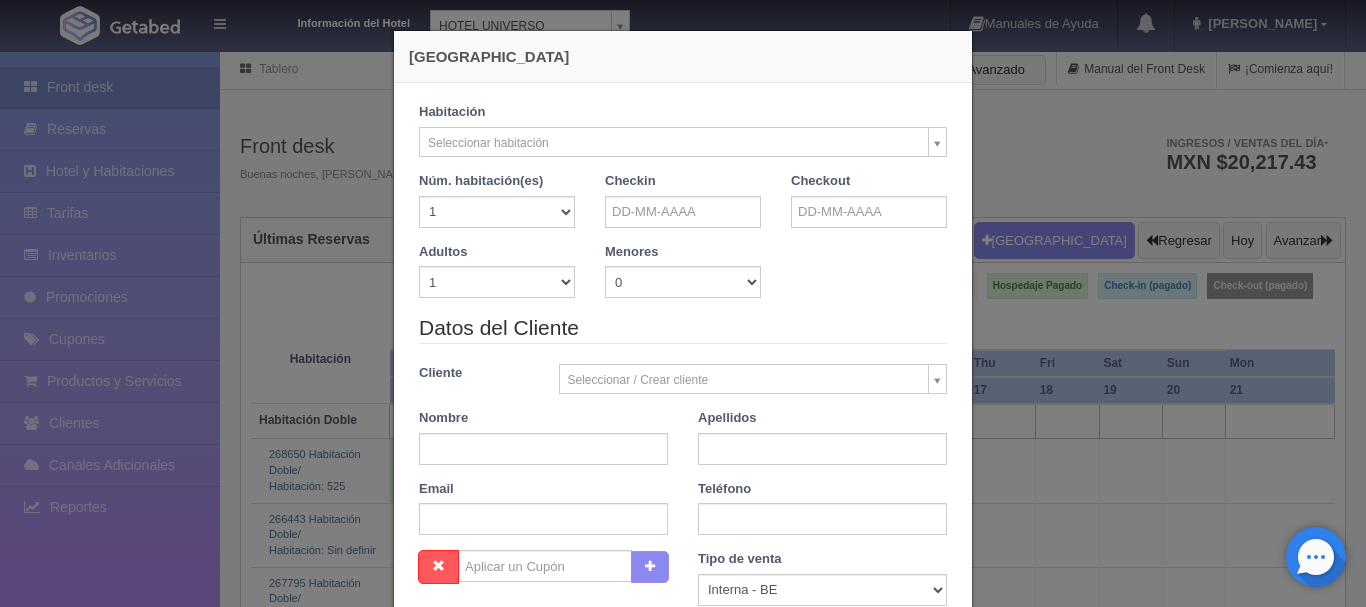 checkbox on "false" 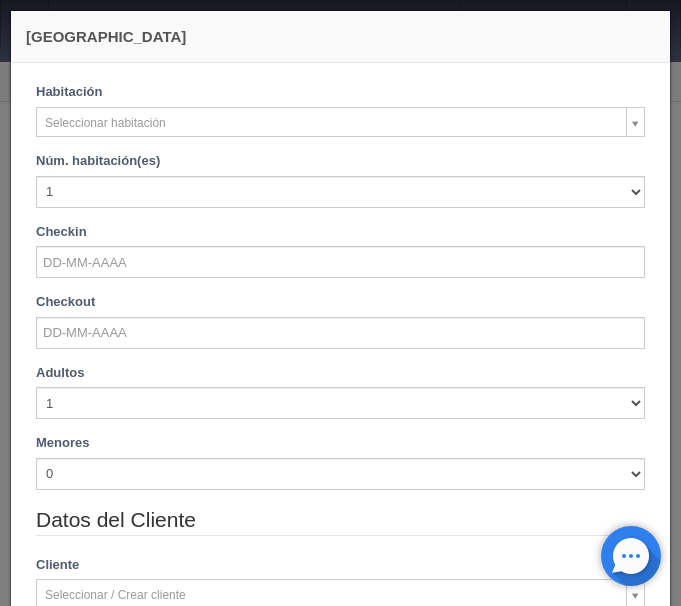 click on "Información del Hotel
HOTEL UNIVERSO
HOTEL SAN FRANCISCO PLAZA
HOTEL UNIVERSO
Hotel Latino
Manuales de Ayuda
Actualizaciones recientes
ana del carmen
Mi Perfil
Salir / Log Out
Procesando...
Front desk
Reservas
Hotel y Habitaciones
Tarifas
Inventarios
Promociones
Cupones
Productos y Servicios" at bounding box center [340, 2812] 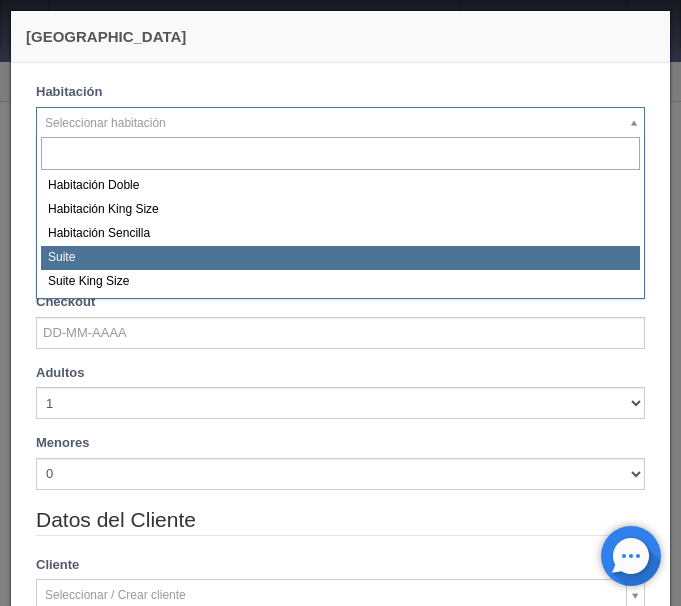 select on "584" 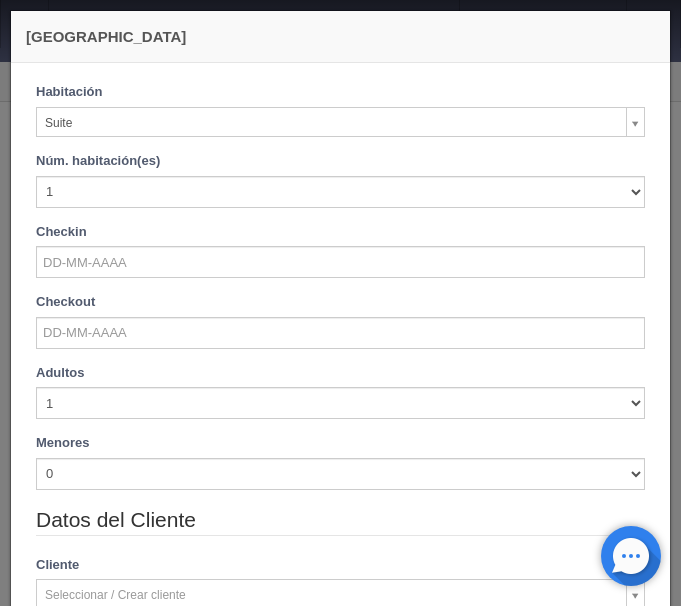 checkbox on "false" 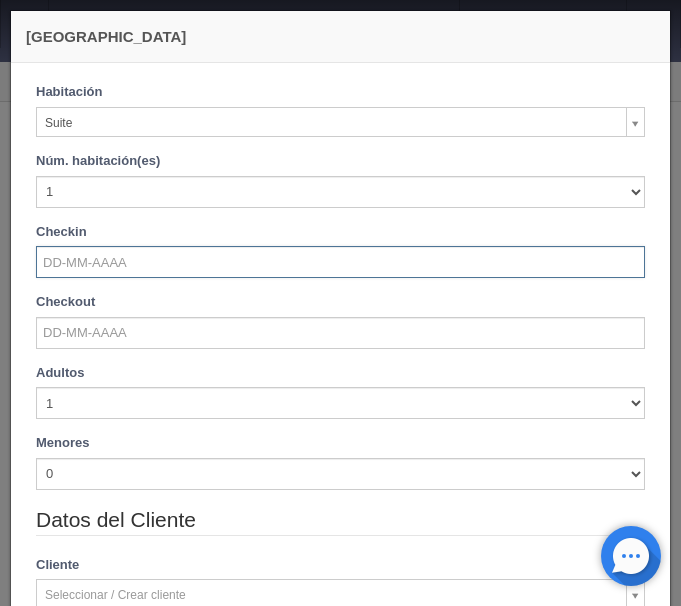 click at bounding box center [340, 262] 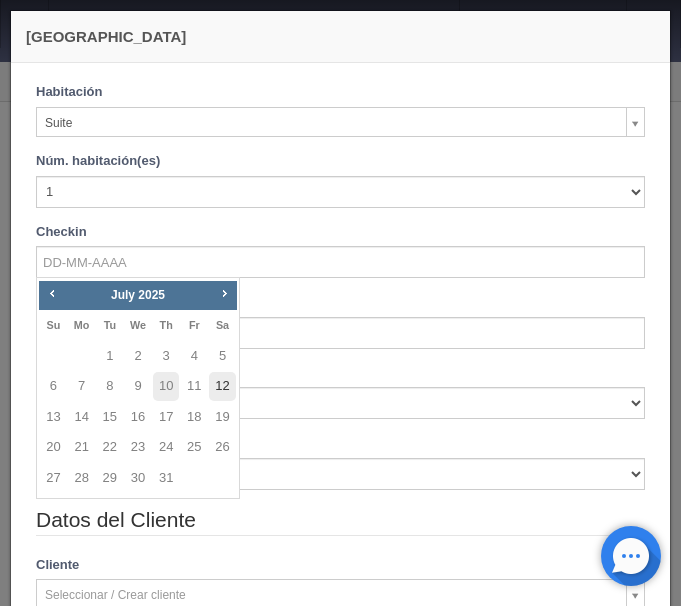 click on "12" at bounding box center [222, 386] 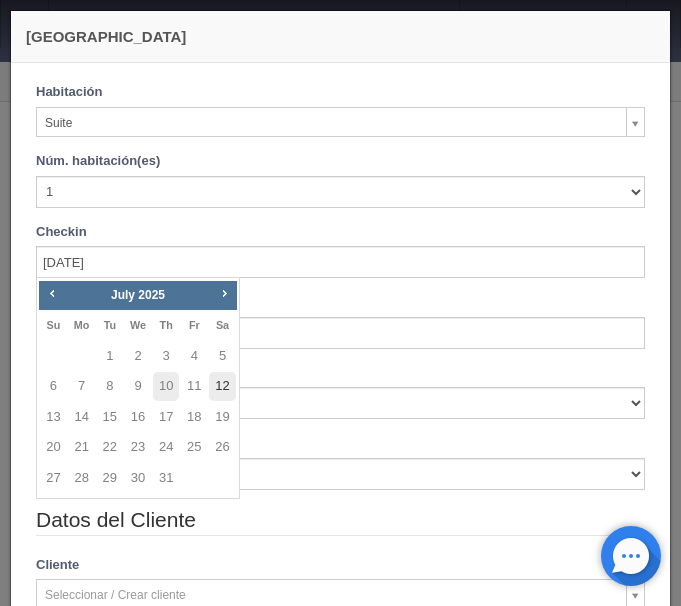 checkbox on "false" 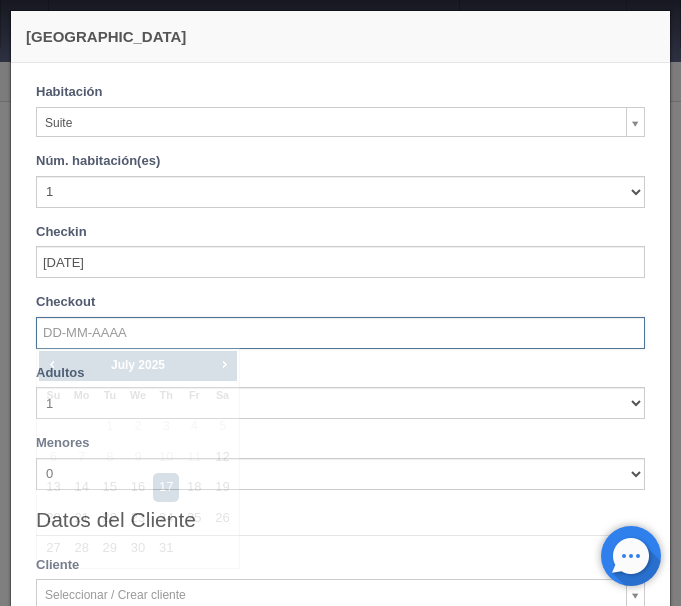 click at bounding box center [340, 333] 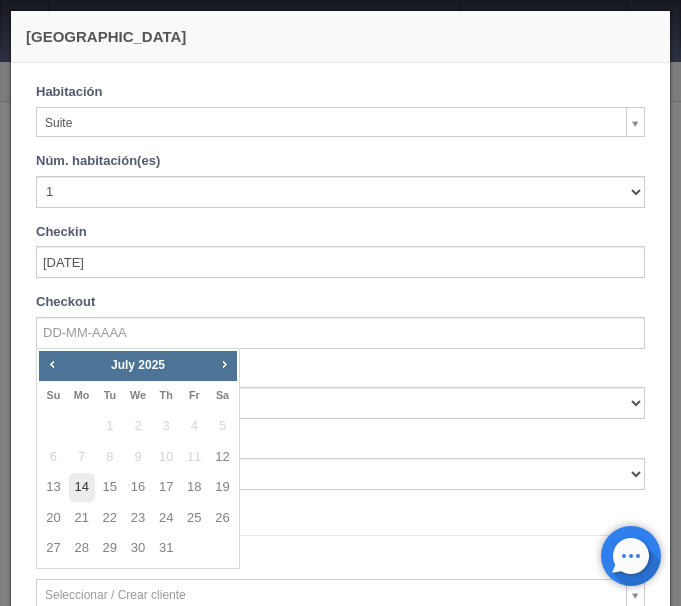 click on "14" at bounding box center [82, 487] 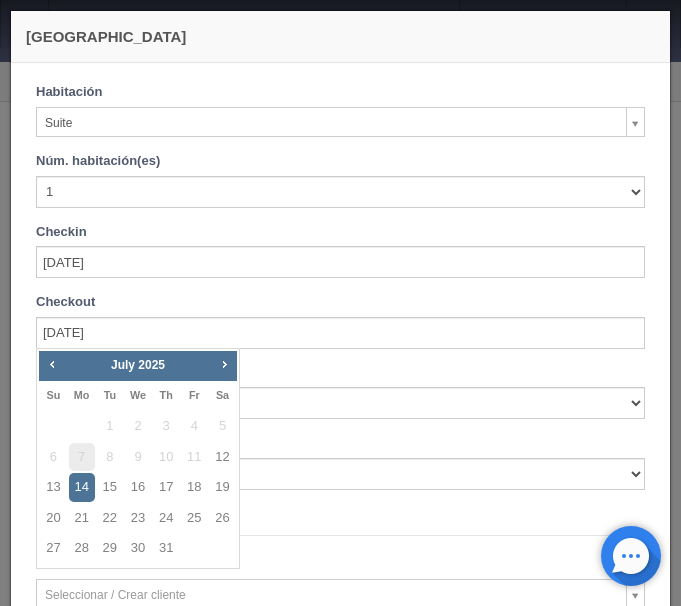 checkbox on "false" 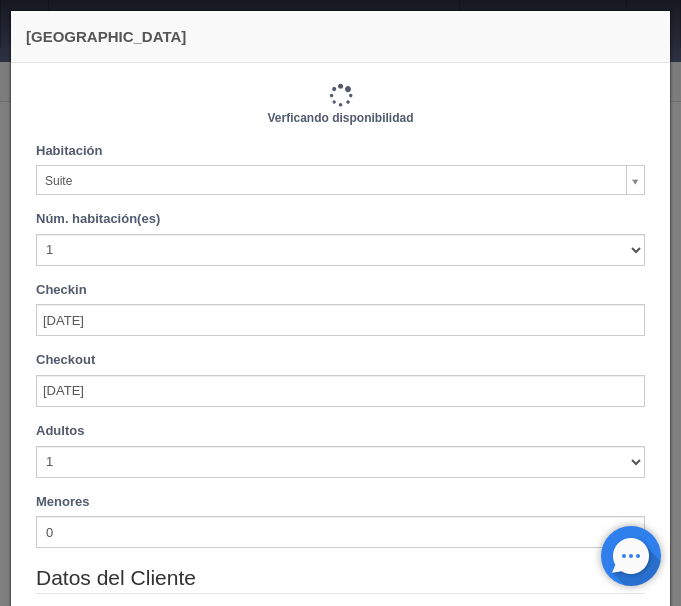 type on "2260.00" 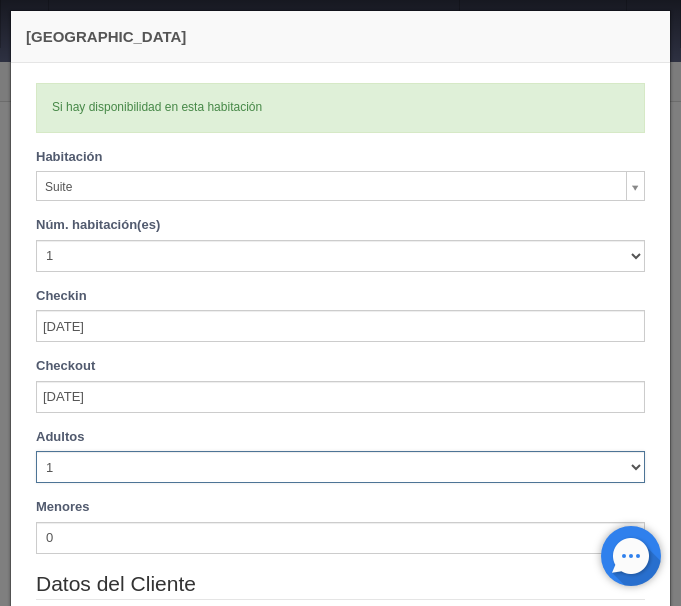 click on "1
2
3
4
5
6
7
8
9
10" at bounding box center [340, 467] 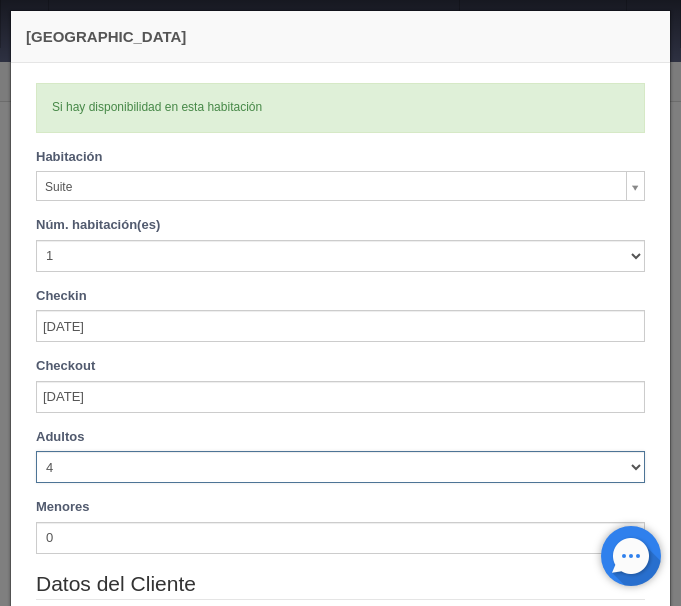 type 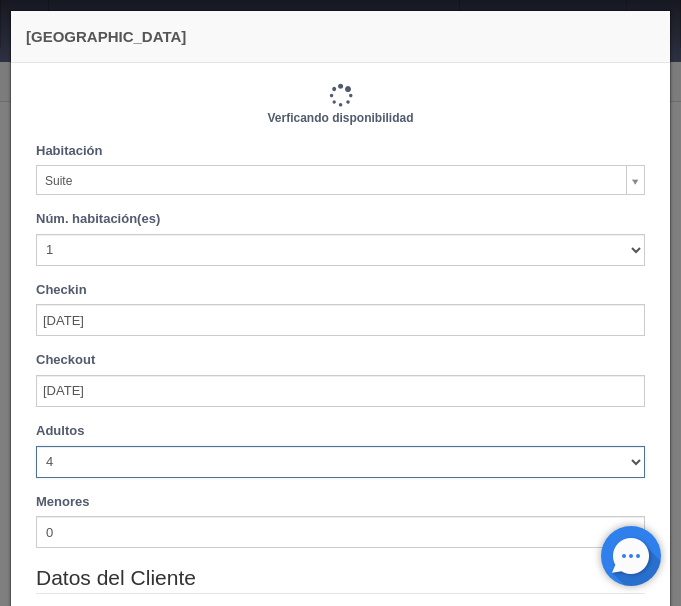 type on "2260.00" 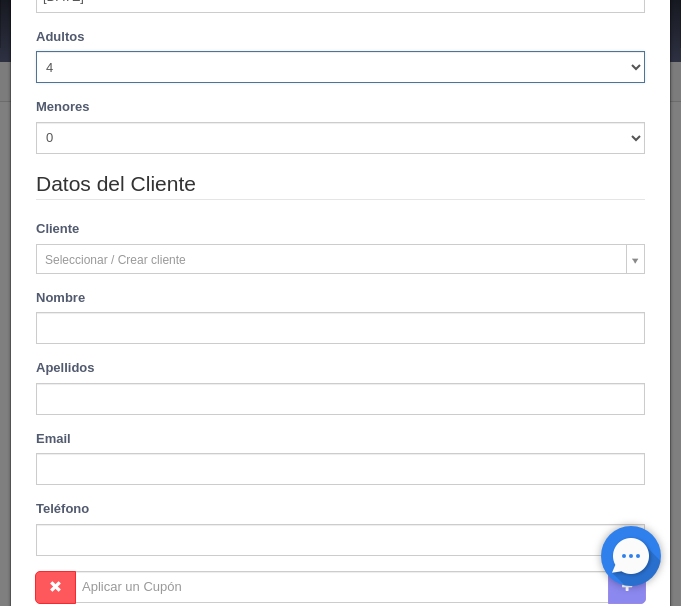 scroll, scrollTop: 420, scrollLeft: 0, axis: vertical 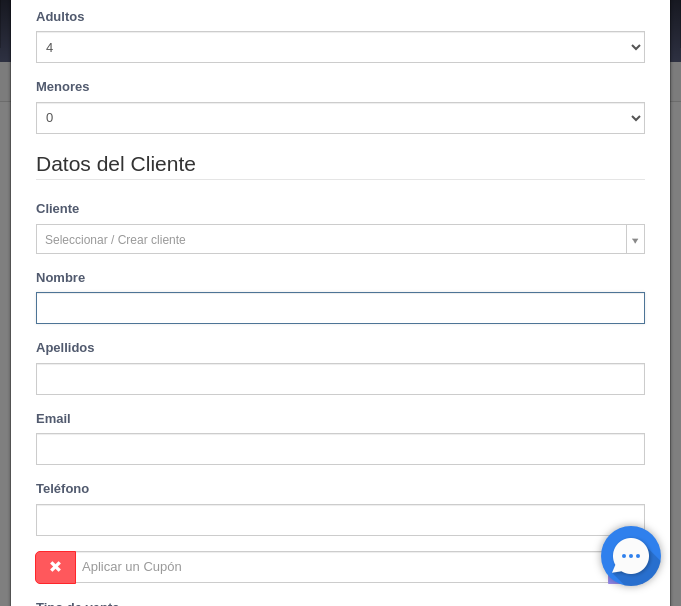 click at bounding box center [340, 308] 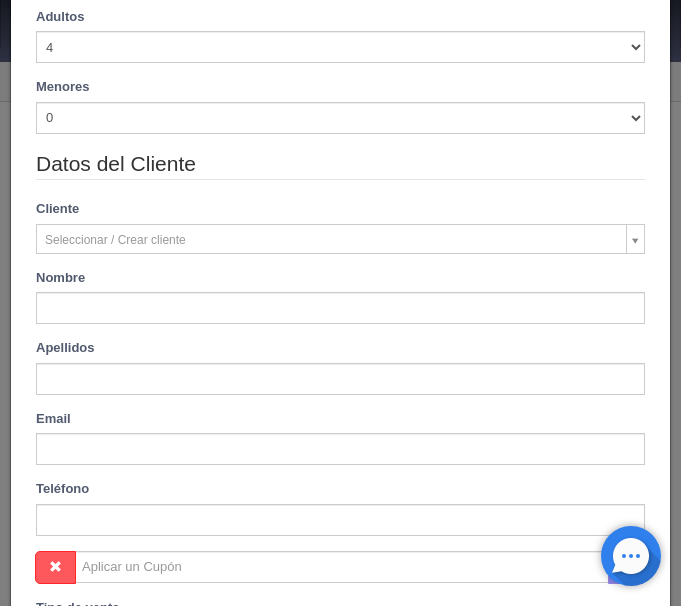 type on "Claudia" 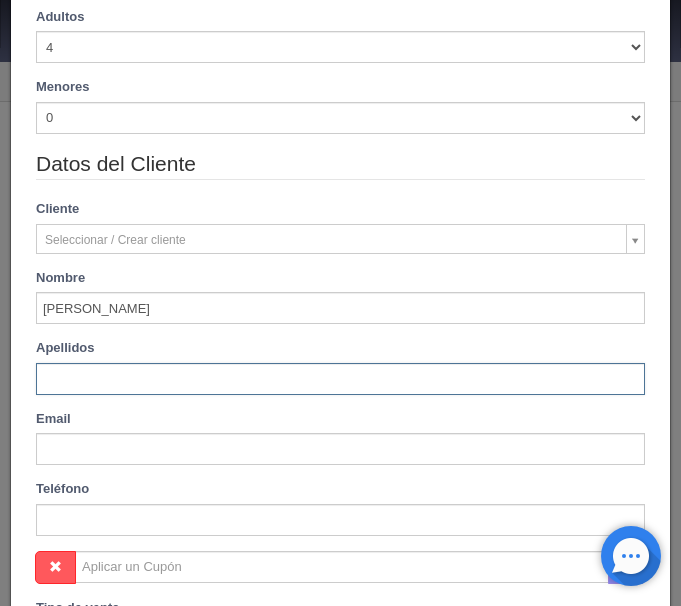 click at bounding box center (340, 379) 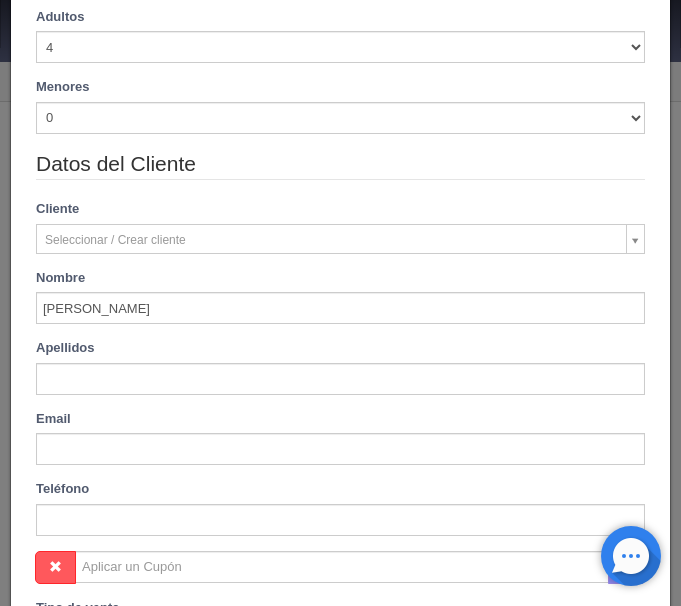 type on "Castro Verdugo" 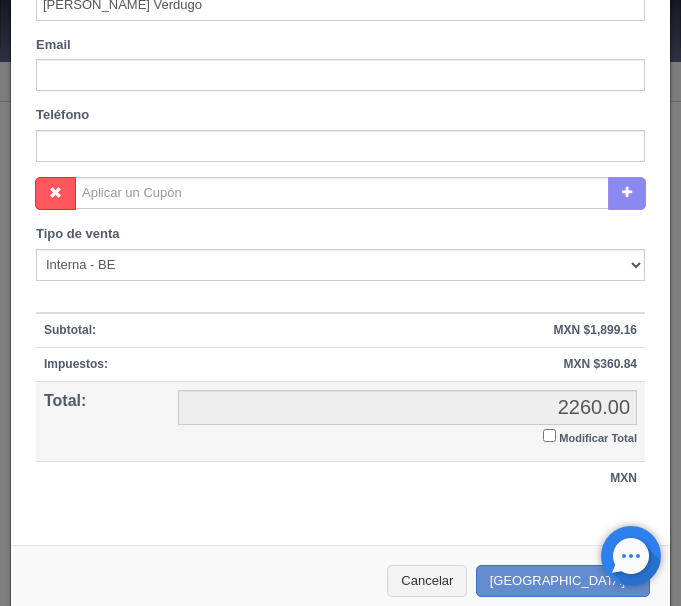 scroll, scrollTop: 815, scrollLeft: 0, axis: vertical 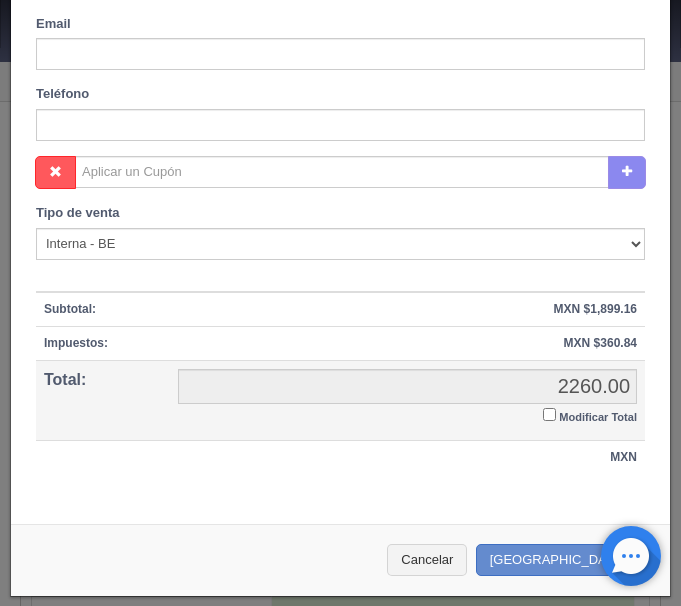 click on "Modificar Total" at bounding box center [549, 414] 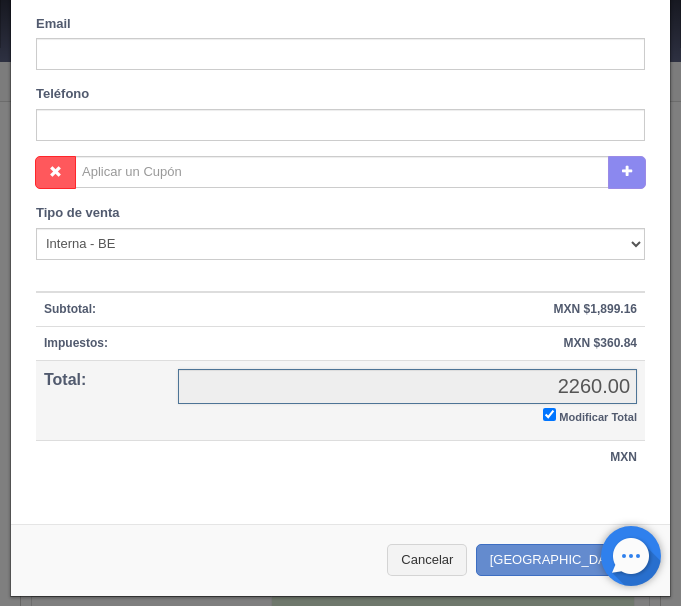 checkbox on "true" 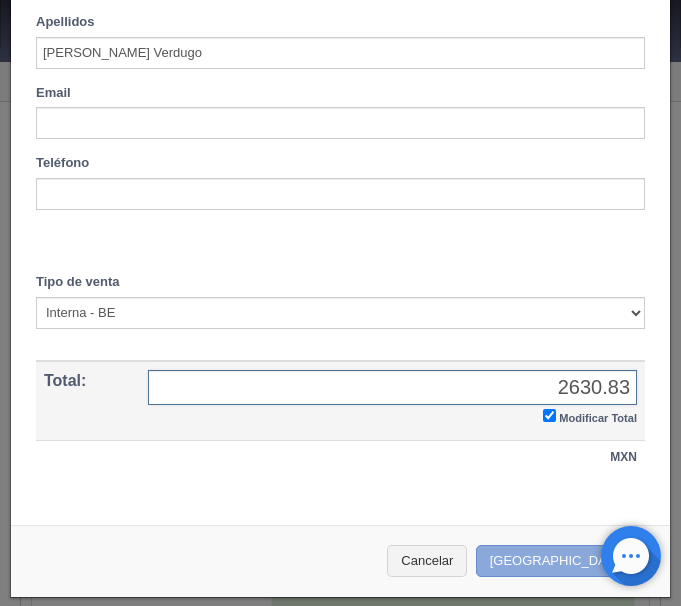 type on "2630.83" 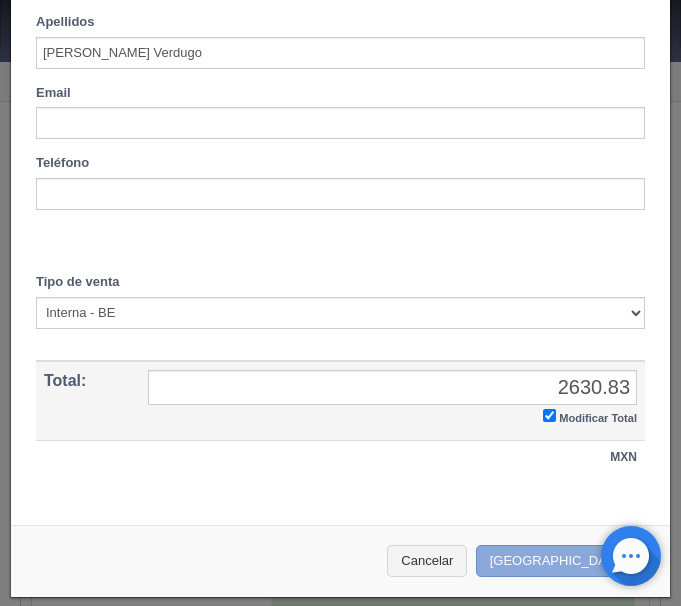 click on "Crear Reserva" at bounding box center [563, 561] 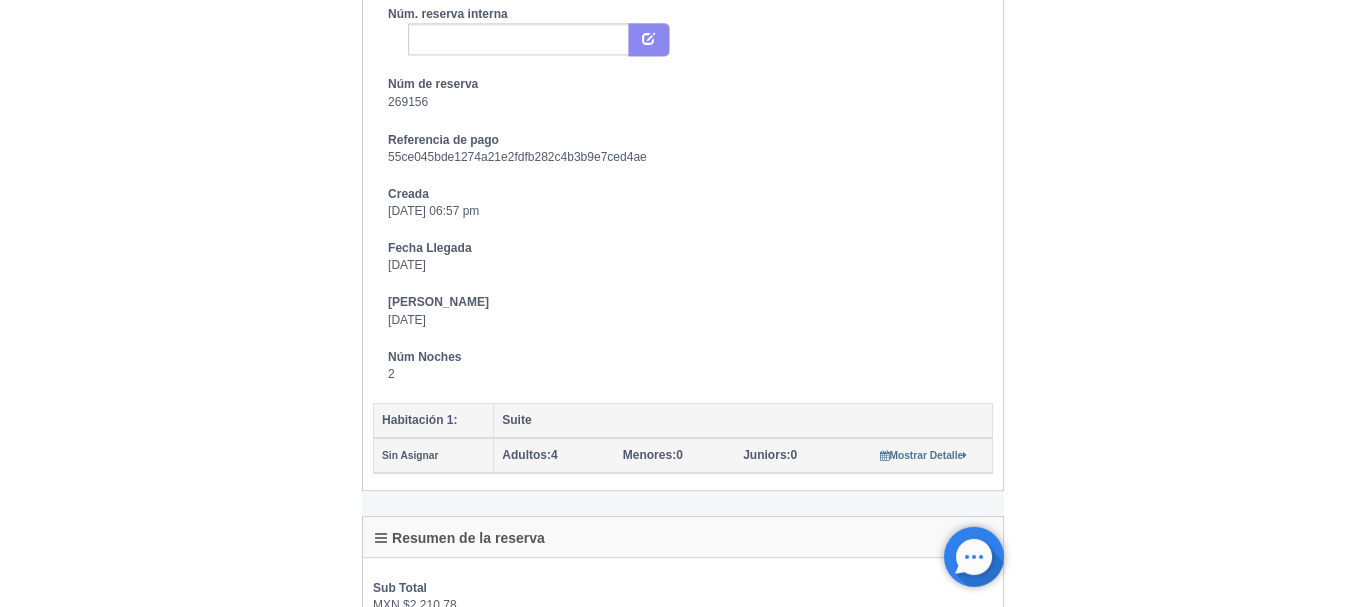 scroll, scrollTop: 0, scrollLeft: 0, axis: both 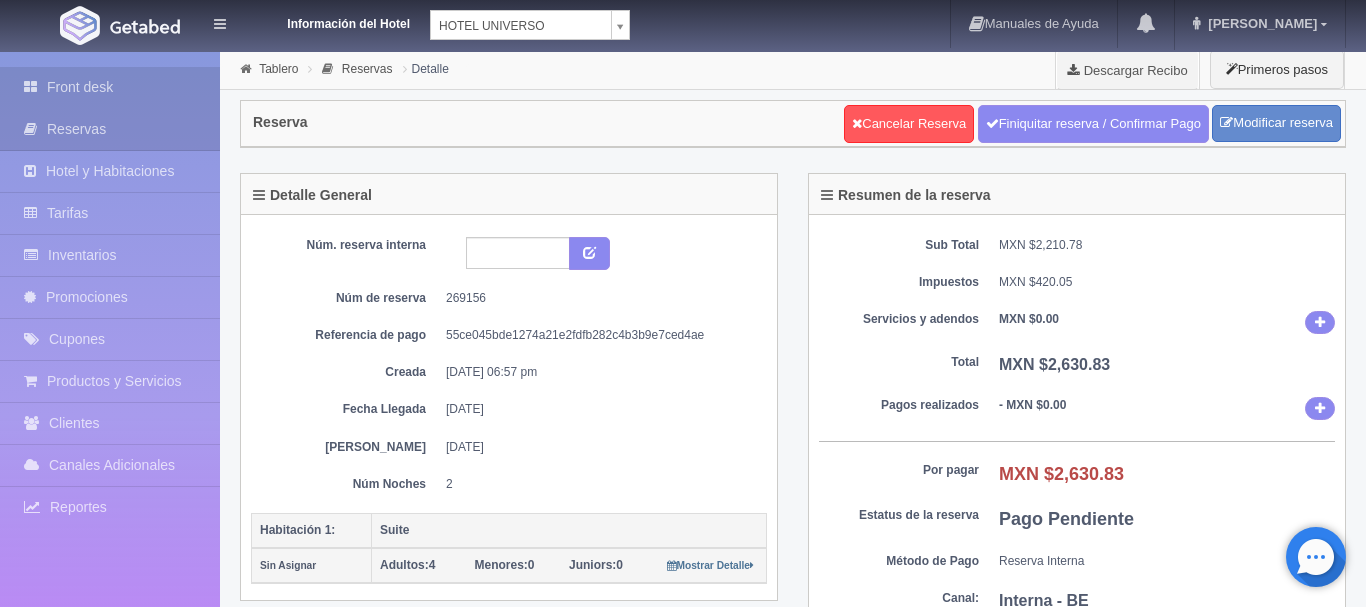 click on "Front desk" at bounding box center (110, 87) 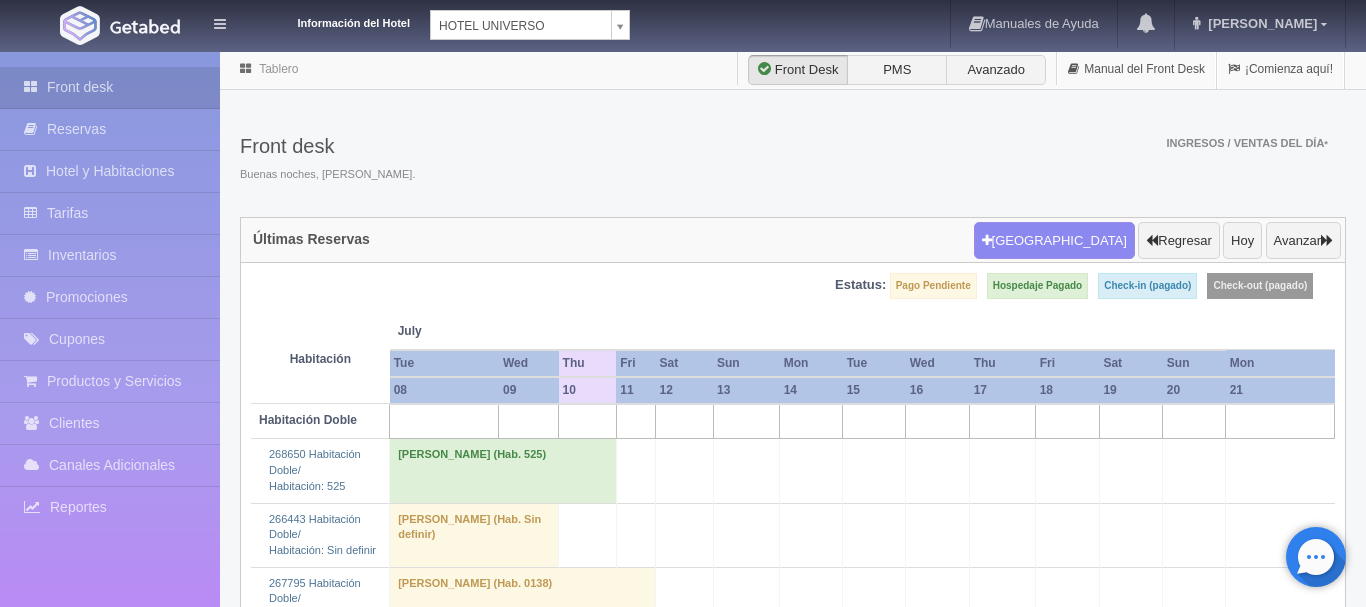 scroll, scrollTop: 0, scrollLeft: 0, axis: both 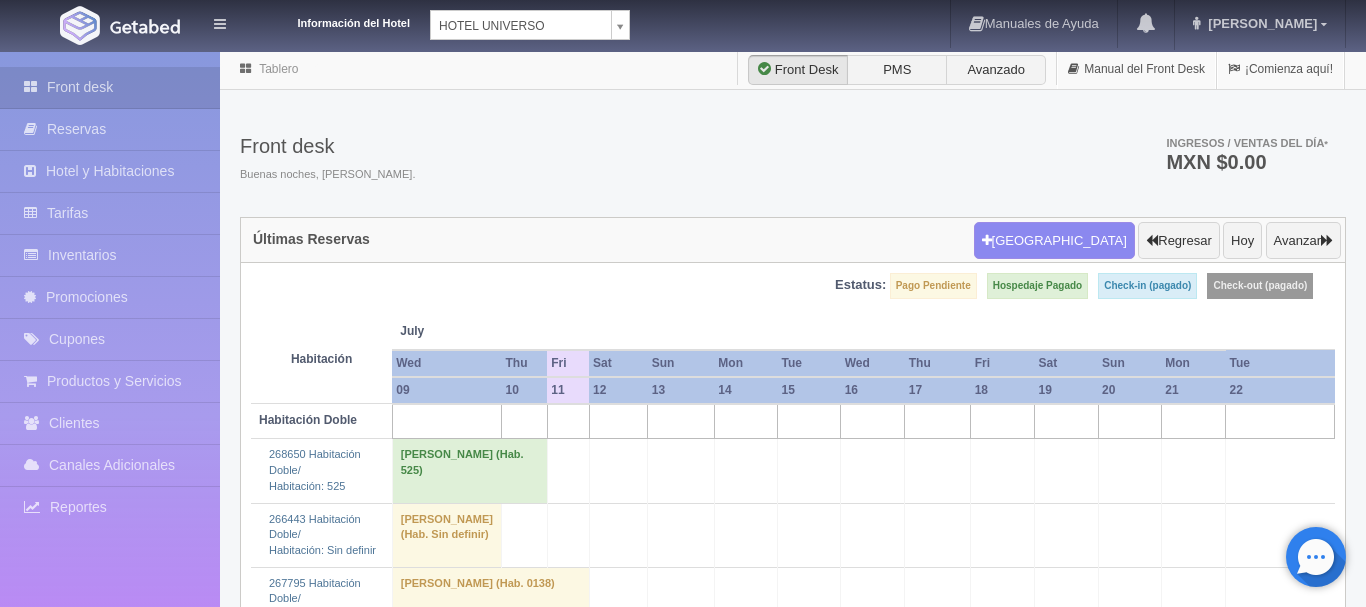 click on "Información del Hotel
[GEOGRAPHIC_DATA][PERSON_NAME]
Manuales de Ayuda
Actualizaciones recientes
[PERSON_NAME]
Mi Perfil
Salir / Log Out
Procesando...
Front desk
Reservas
Hotel y Habitaciones
Tarifas
Inventarios
Promociones
Cupones
Productos y Servicios" at bounding box center [683, 3395] 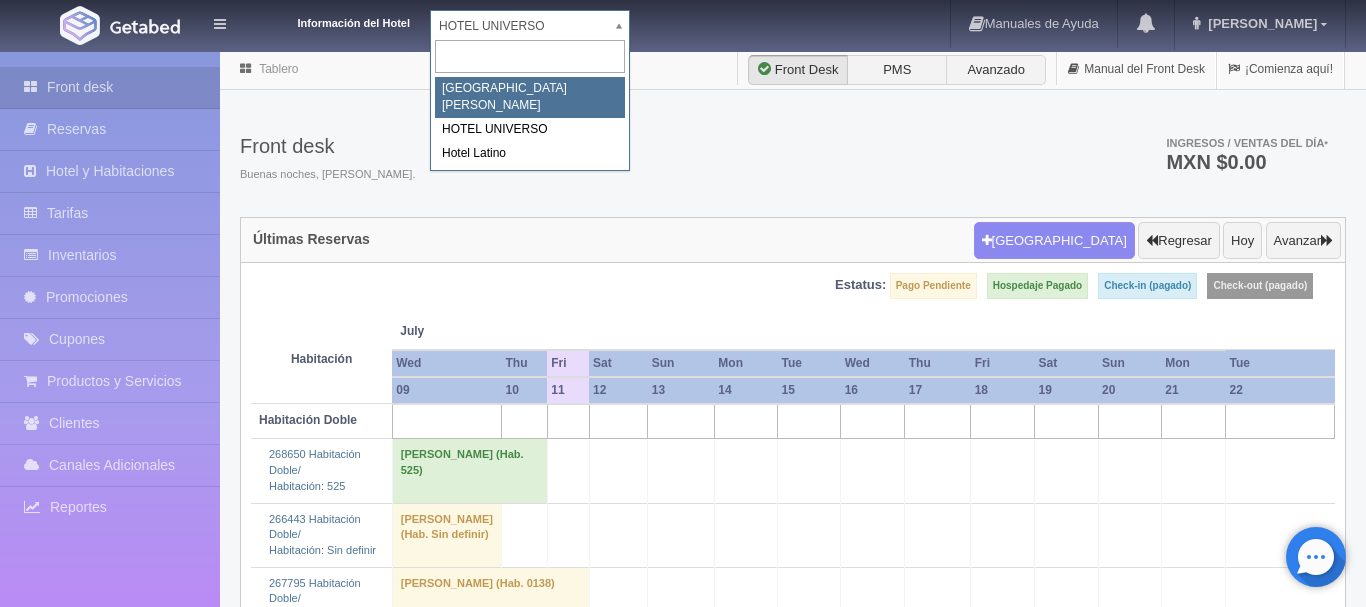 select on "357" 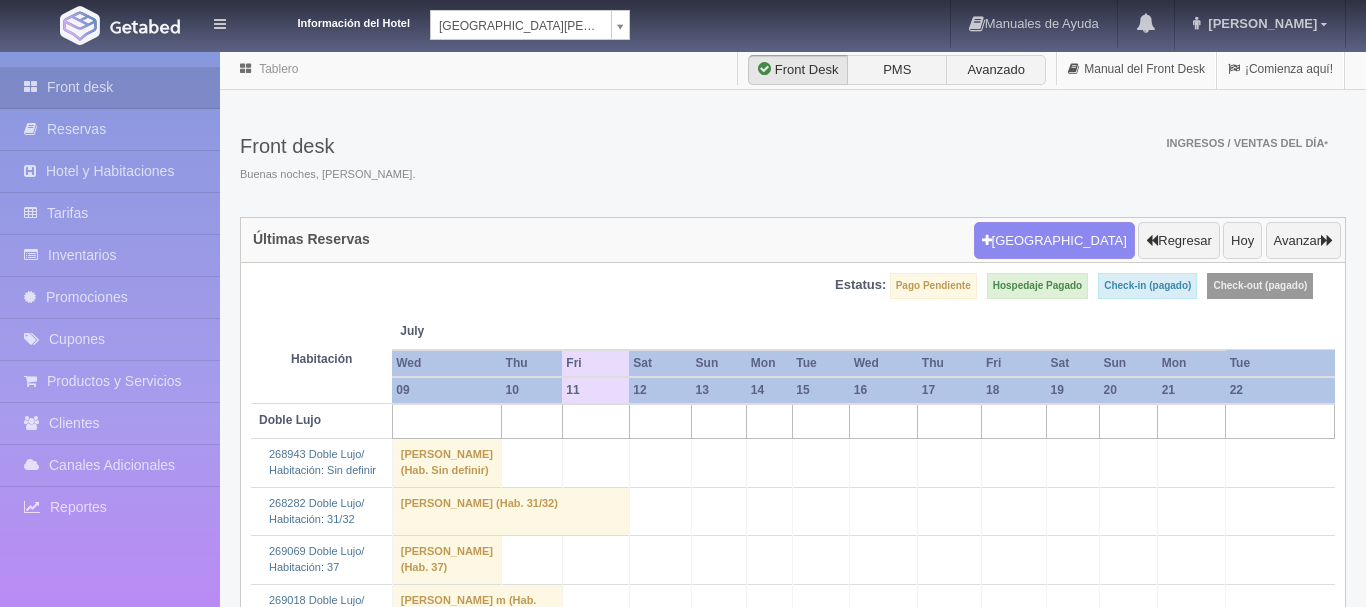 scroll, scrollTop: 0, scrollLeft: 0, axis: both 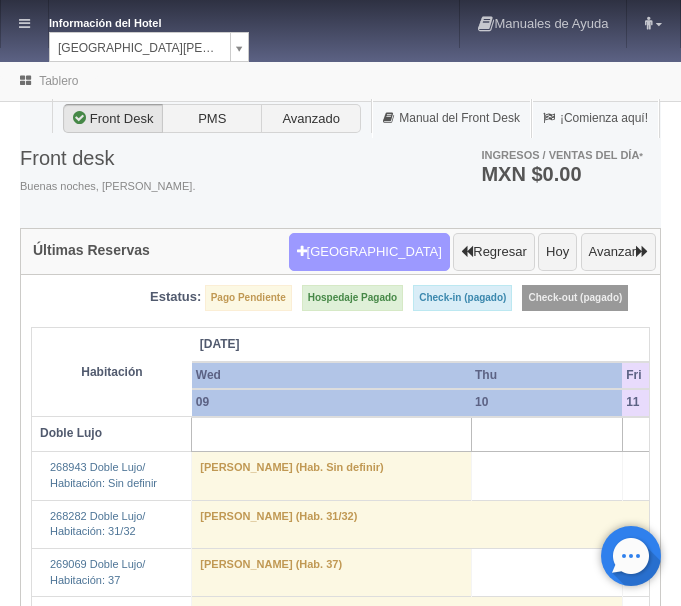 click on "[GEOGRAPHIC_DATA]" at bounding box center [369, 252] 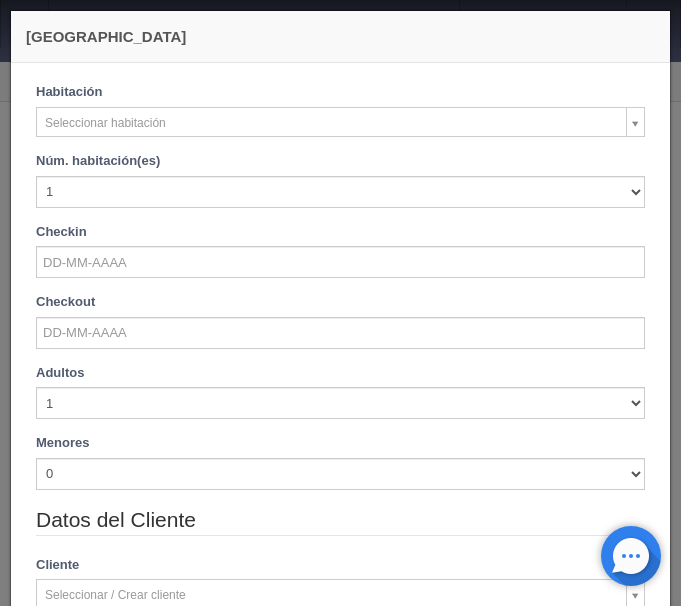 checkbox on "false" 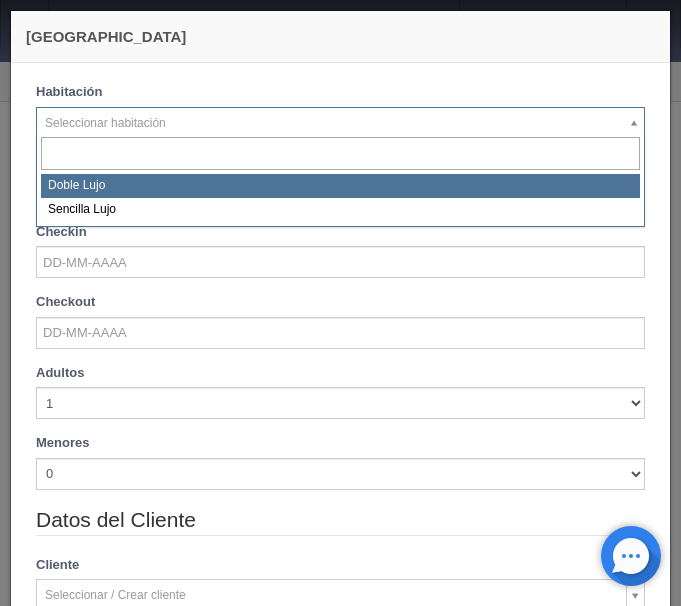select on "577" 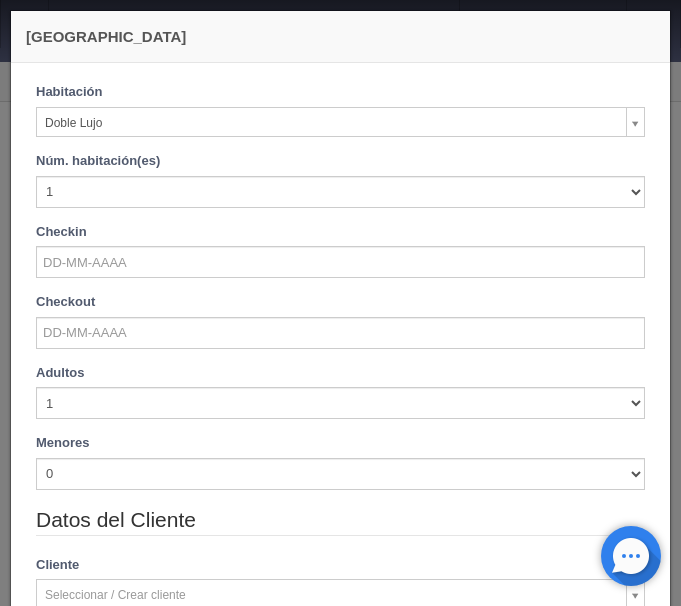 checkbox on "false" 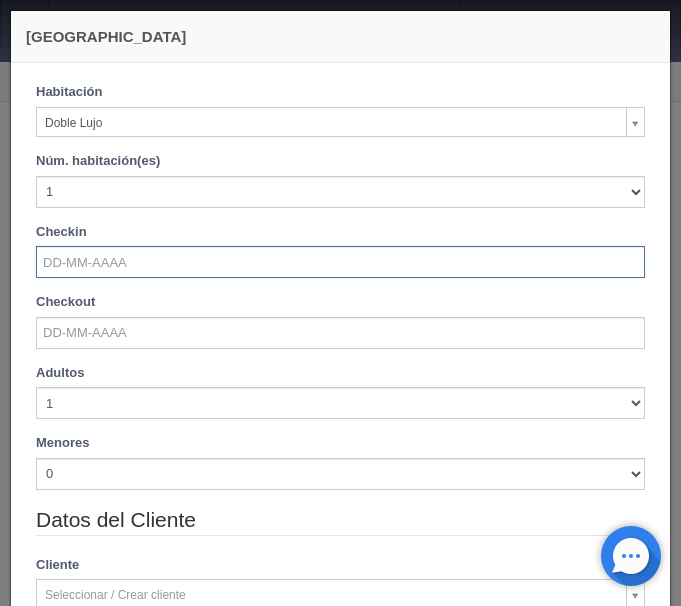 click at bounding box center [340, 262] 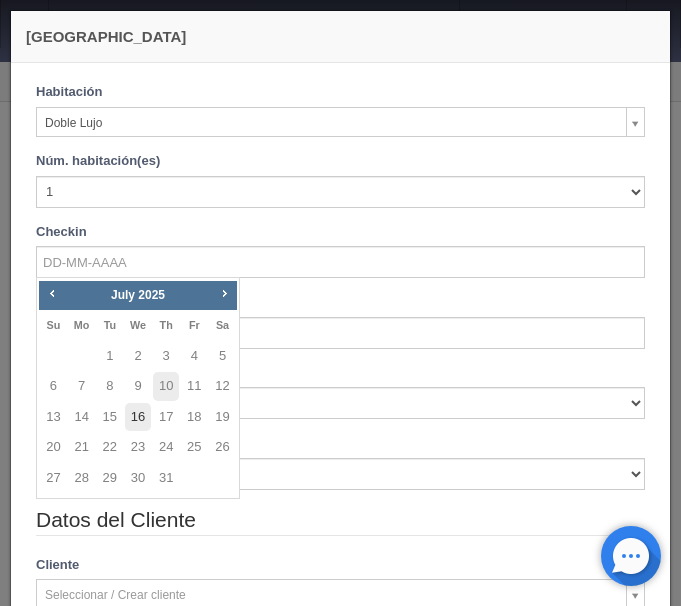 click on "16" at bounding box center [138, 417] 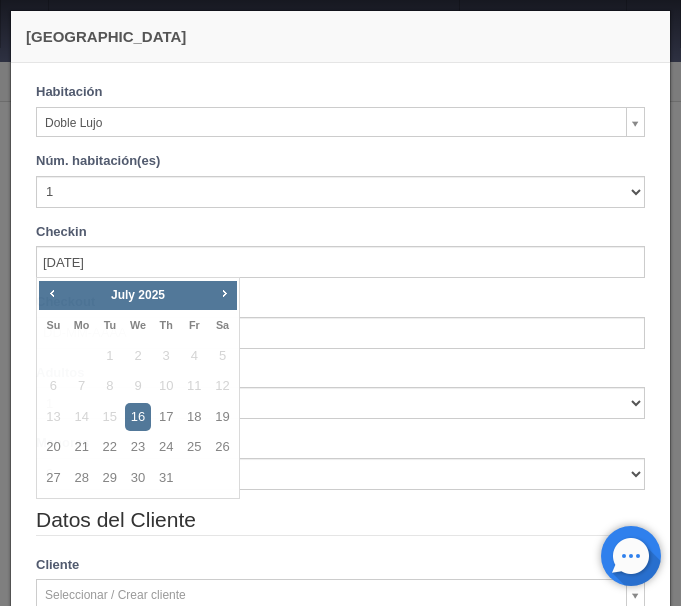 checkbox on "false" 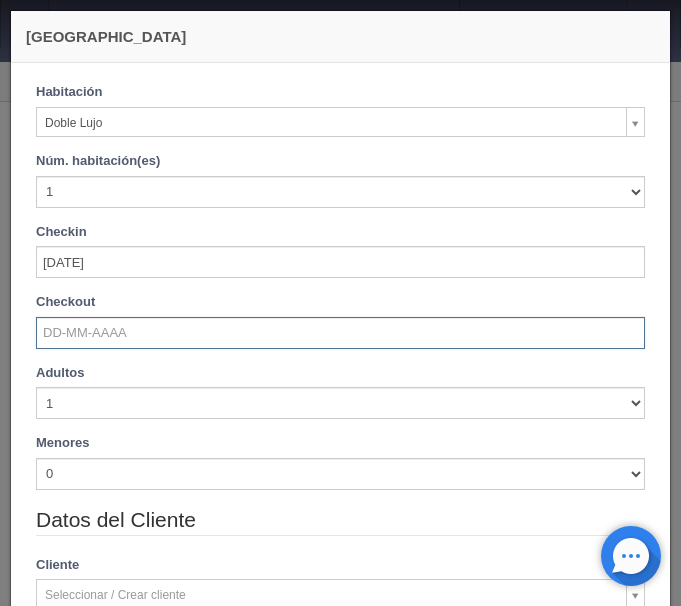 click at bounding box center (340, 333) 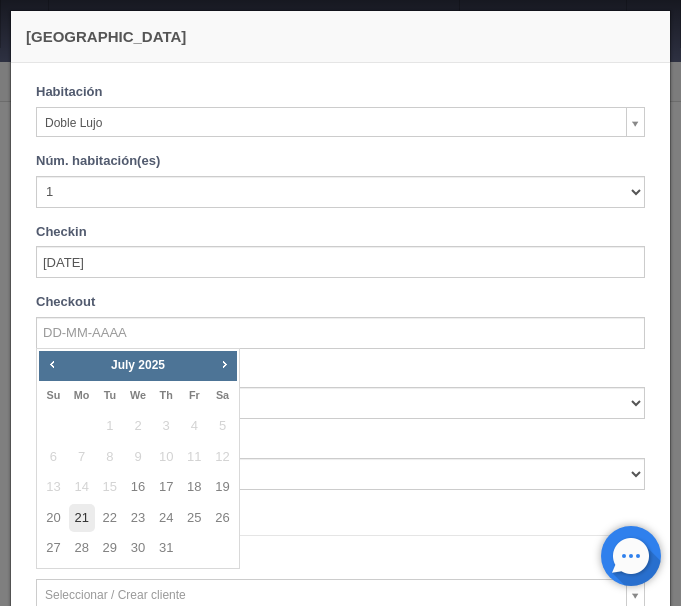 click on "21" at bounding box center (82, 518) 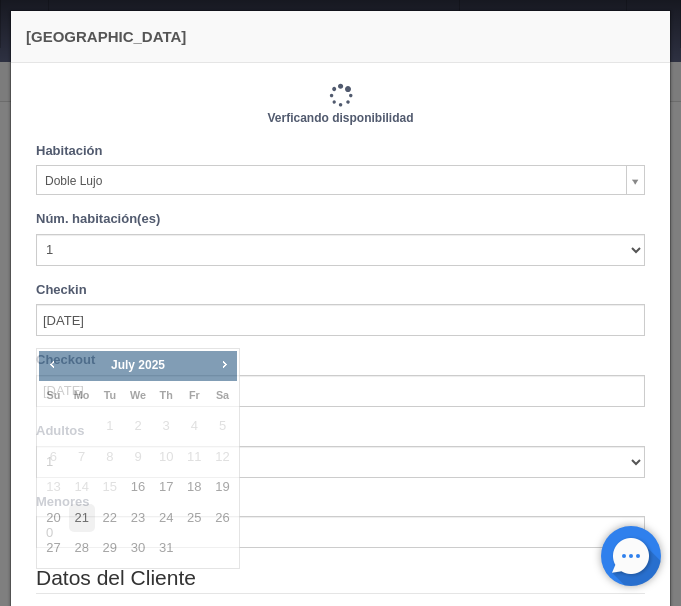 checkbox on "false" 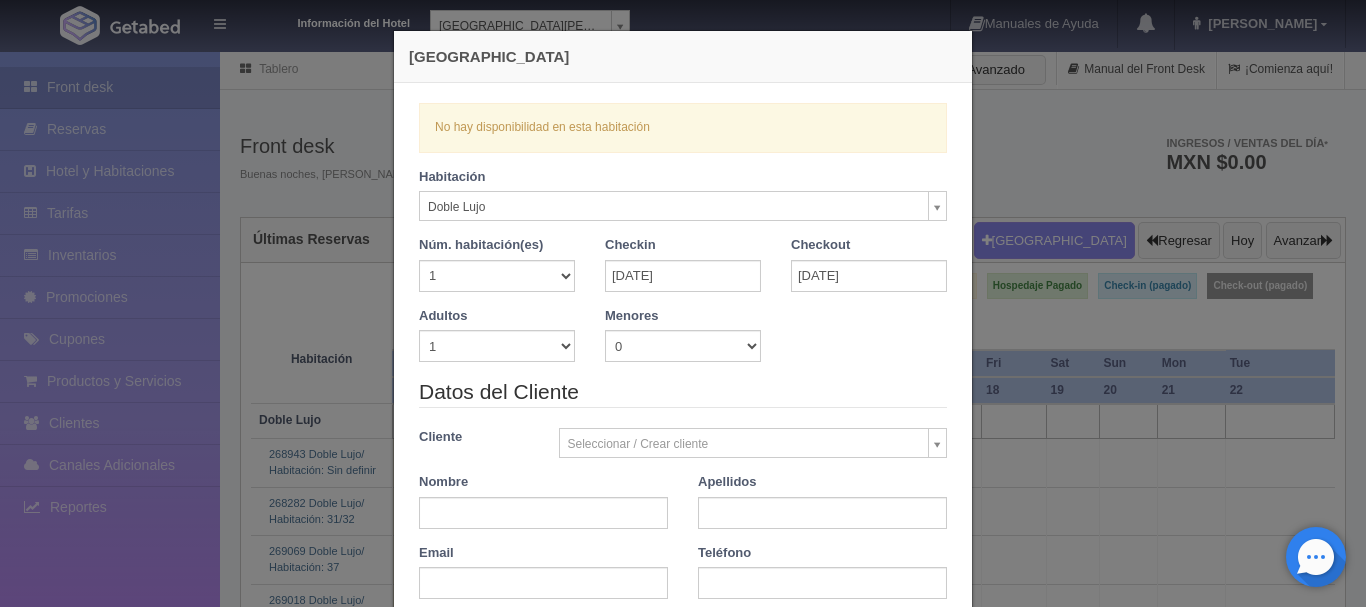 click on "[GEOGRAPHIC_DATA]
Verficando disponibilidad
No hay disponibilidad en esta habitación
Habitación
Doble Lujo
Doble Lujo
Sencilla Lujo
Núm. habitación(es)
1
2
3
4
5
6
7
8
9
10
11
12
13
14
15
16
17
18
19
20
Checkin
[DATE]
Checkout
[DATE]
Adultos
1
2
3
4
5
6
7
8
9
10
[GEOGRAPHIC_DATA]
0
1
2
3
4
5
6
7
8
9
10
Edad menores
0
1" at bounding box center [683, 303] 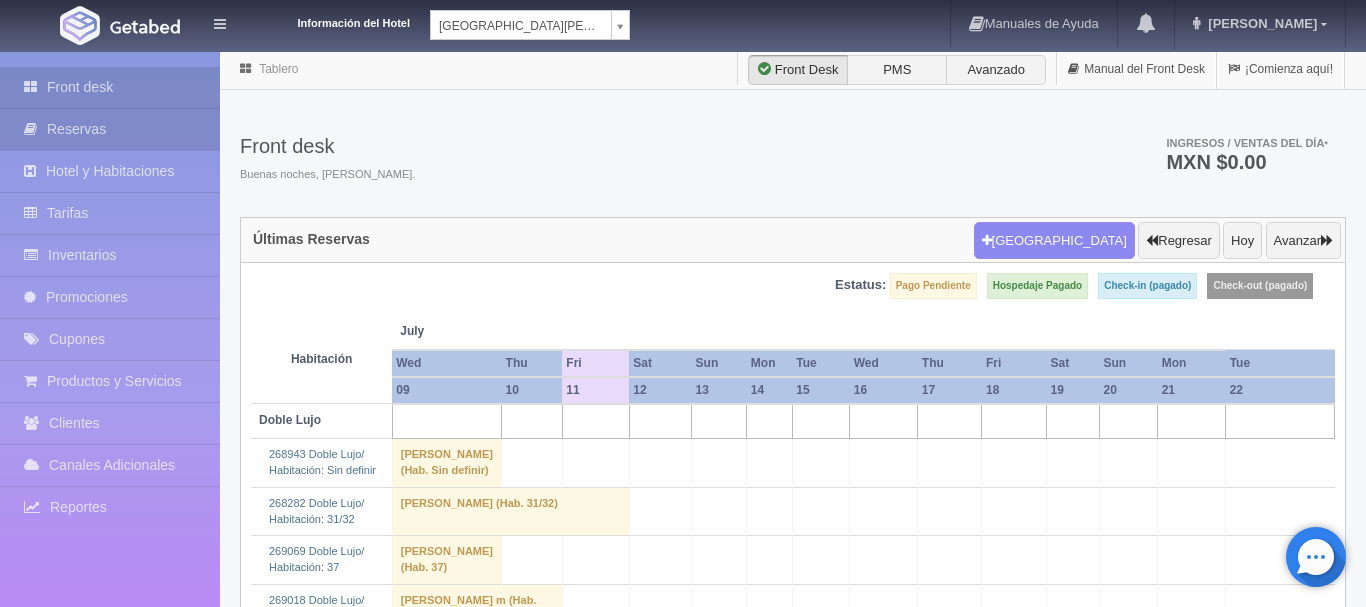 click on "Reservas" at bounding box center (110, 129) 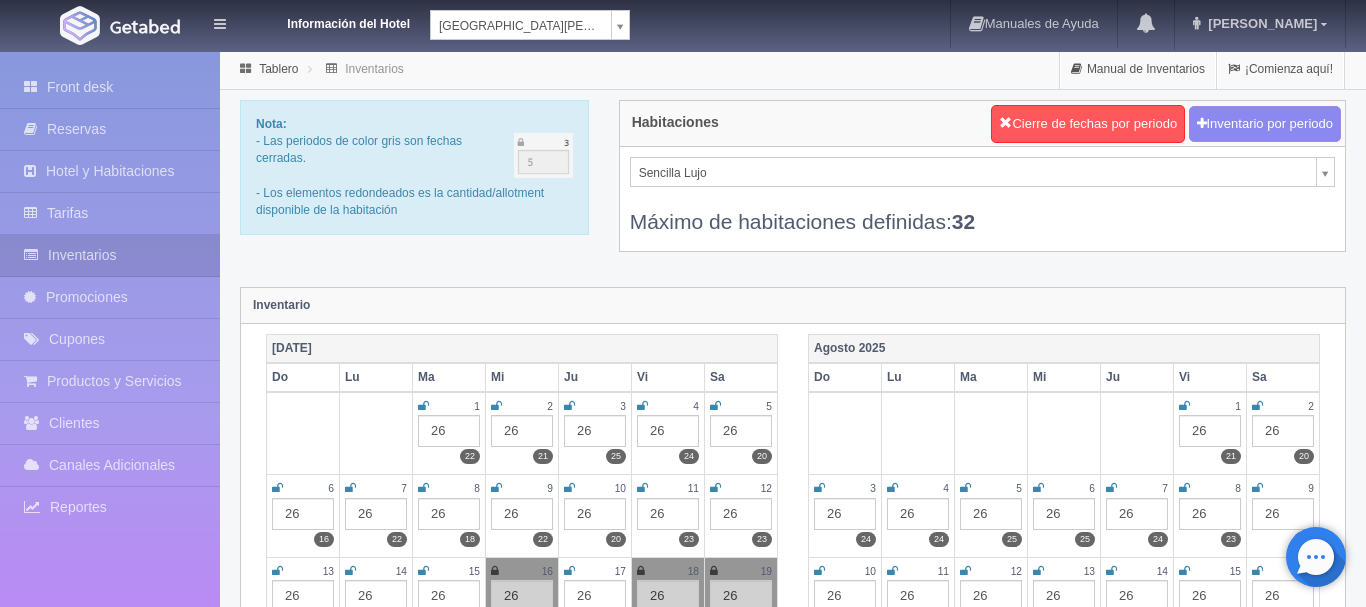 scroll, scrollTop: 0, scrollLeft: 0, axis: both 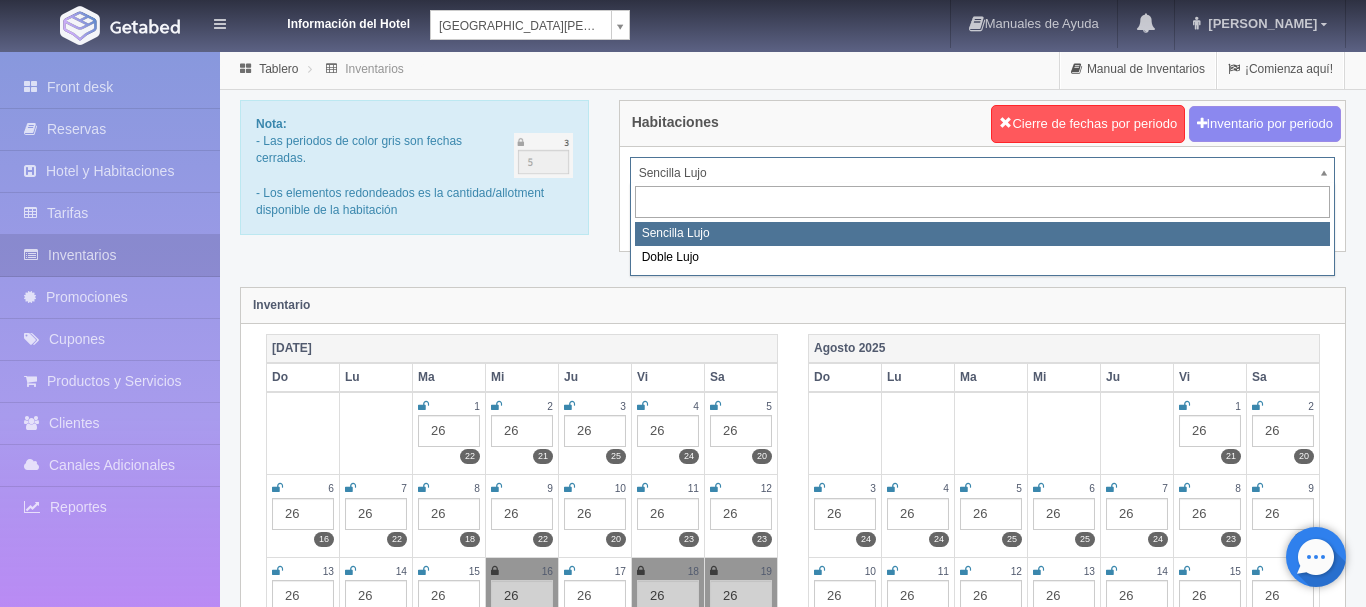click on "Información del Hotel
[GEOGRAPHIC_DATA][PERSON_NAME] [GEOGRAPHIC_DATA][PERSON_NAME]
Manuales de Ayuda
Actualizaciones recientes
[PERSON_NAME]
Mi Perfil
Salir / Log Out
Procesando...
Front desk
Reservas
Hotel y Habitaciones
Tarifas
Inventarios
Promociones
Cupones
Productos y Servicios" at bounding box center [683, 1776] 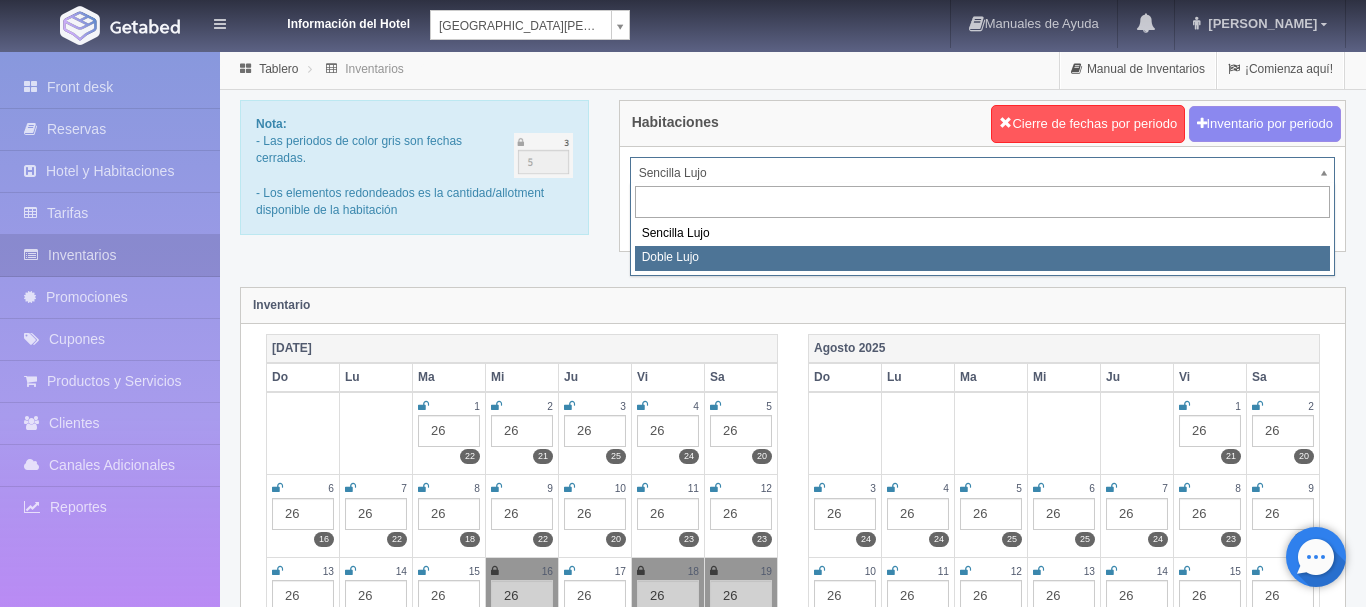 select on "577" 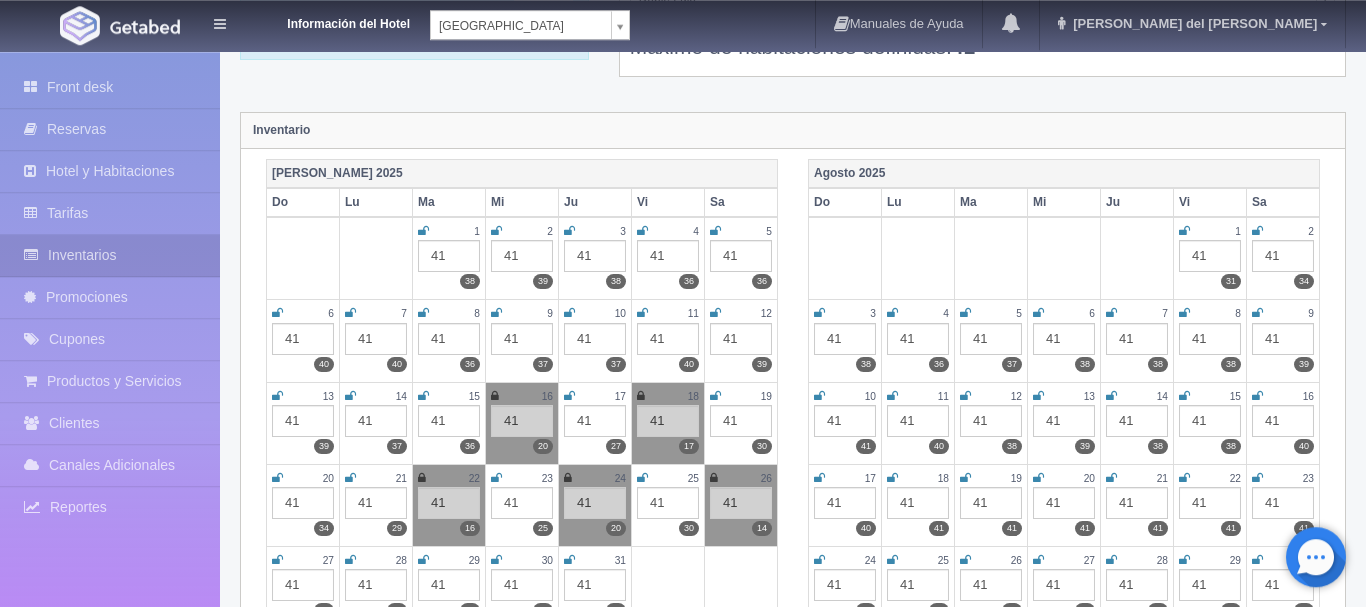 scroll, scrollTop: 204, scrollLeft: 0, axis: vertical 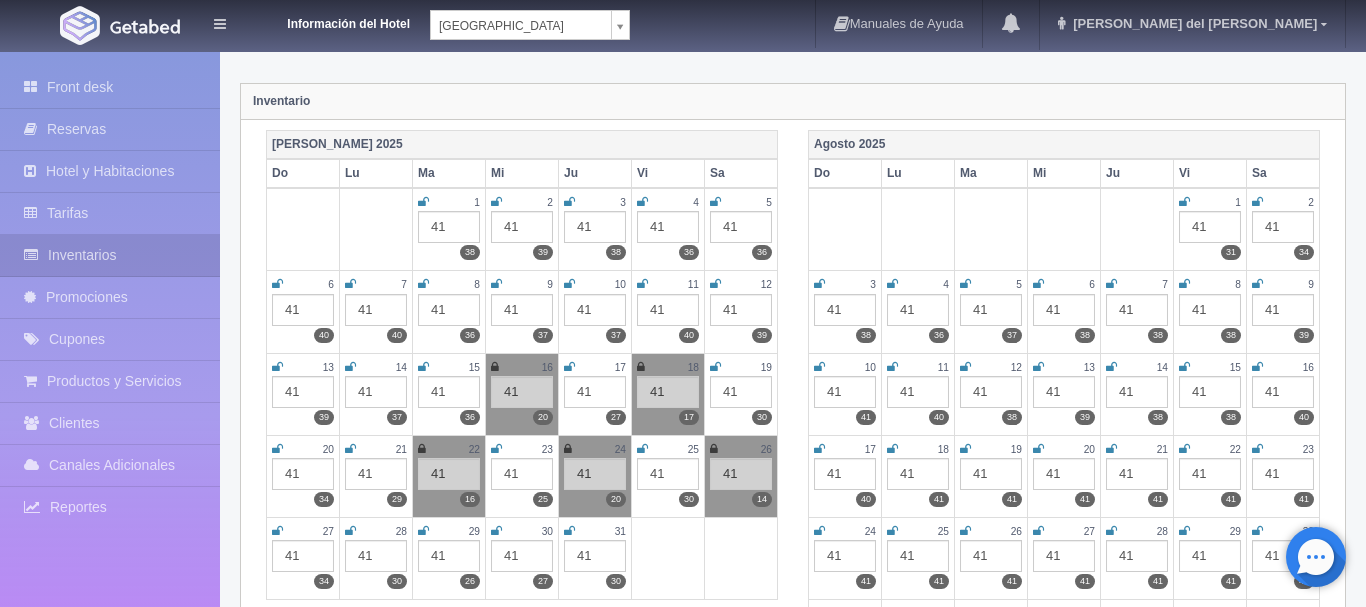click on "16 41   20" at bounding box center [522, 394] 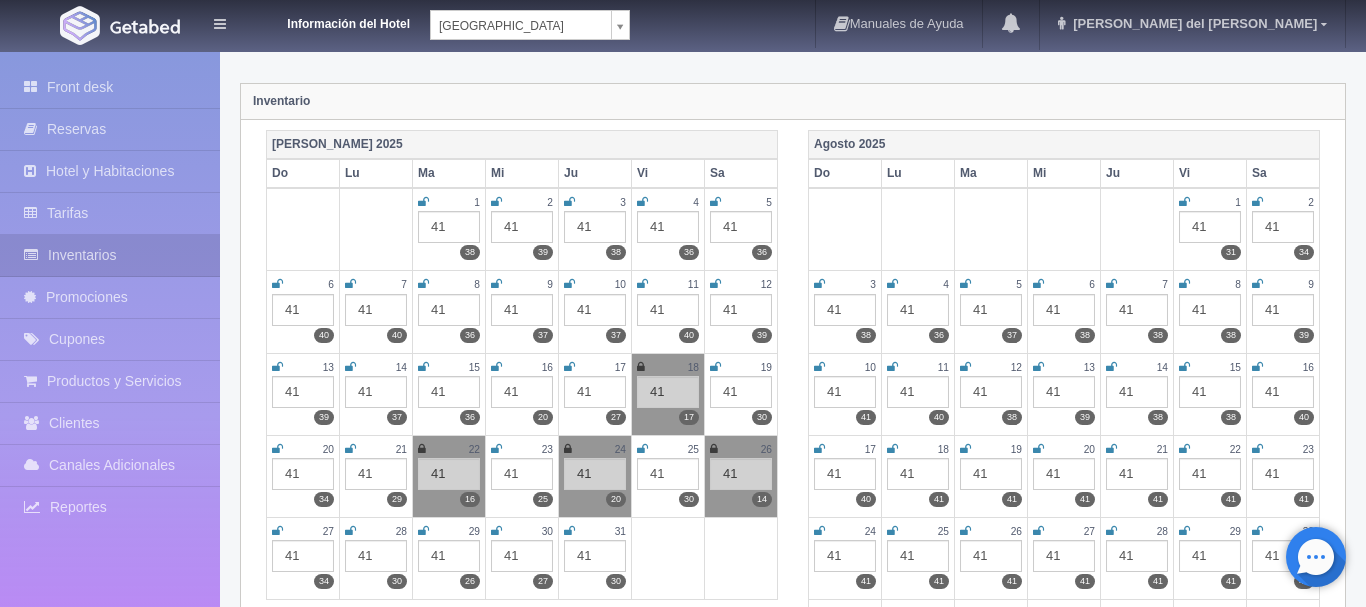 click at bounding box center (641, 367) 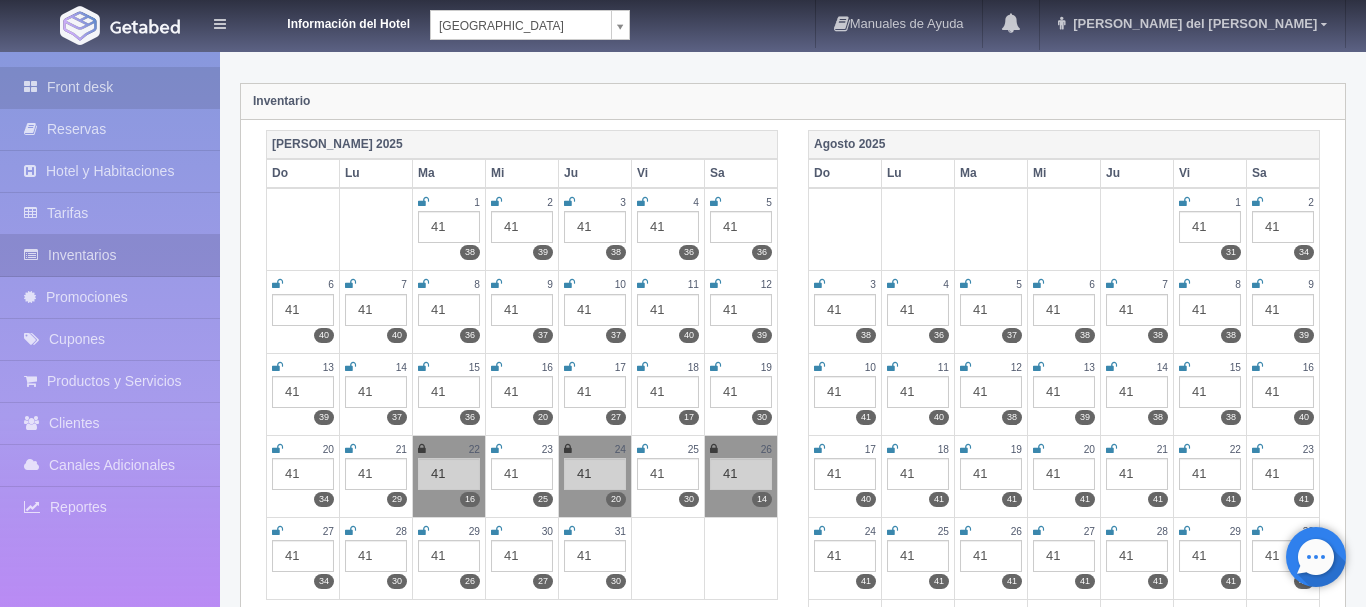 click on "Front desk" at bounding box center (110, 87) 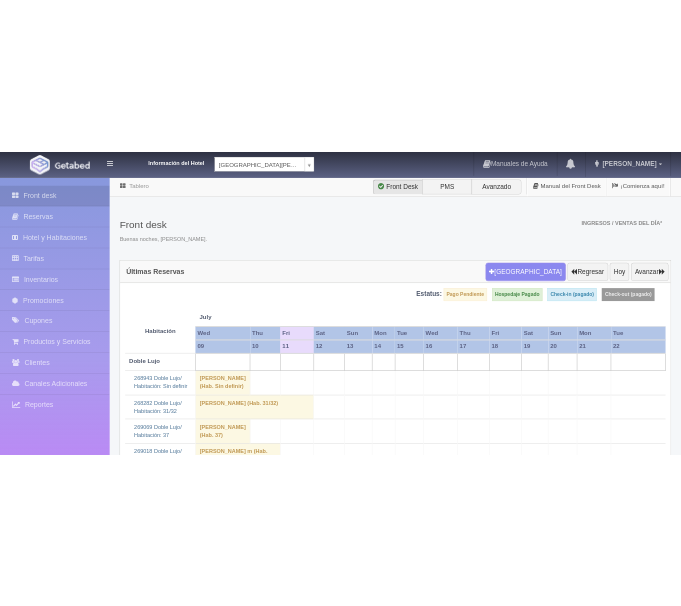 scroll, scrollTop: 0, scrollLeft: 0, axis: both 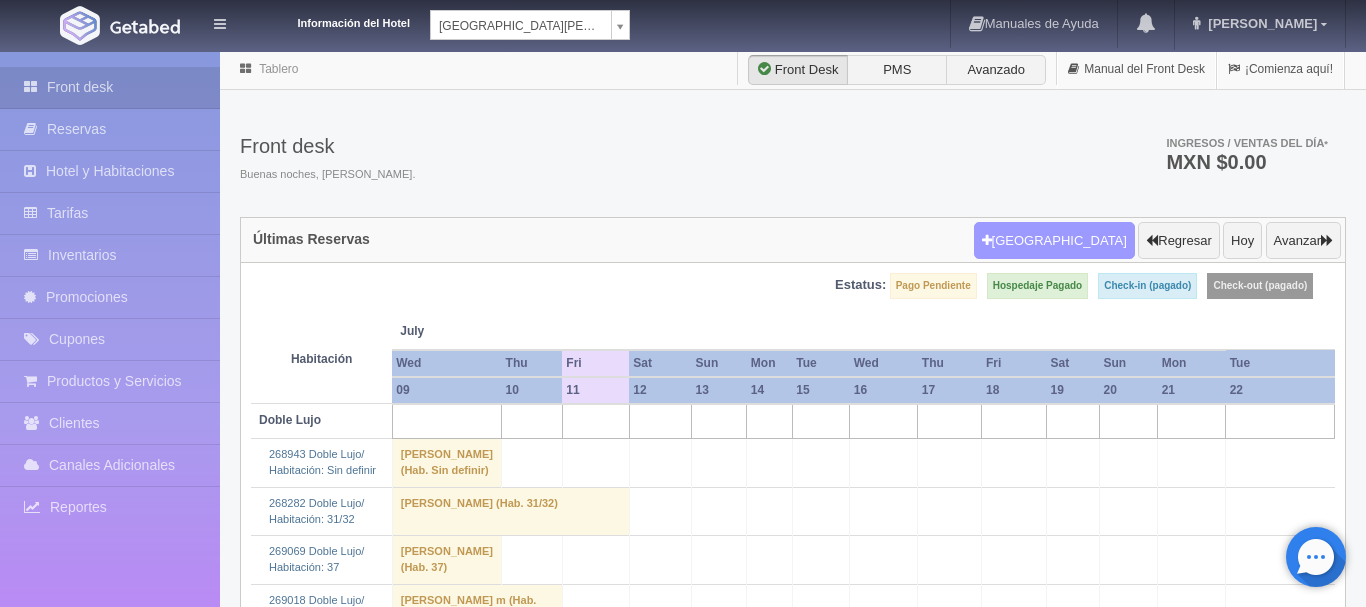 click on "[GEOGRAPHIC_DATA]" at bounding box center (1054, 241) 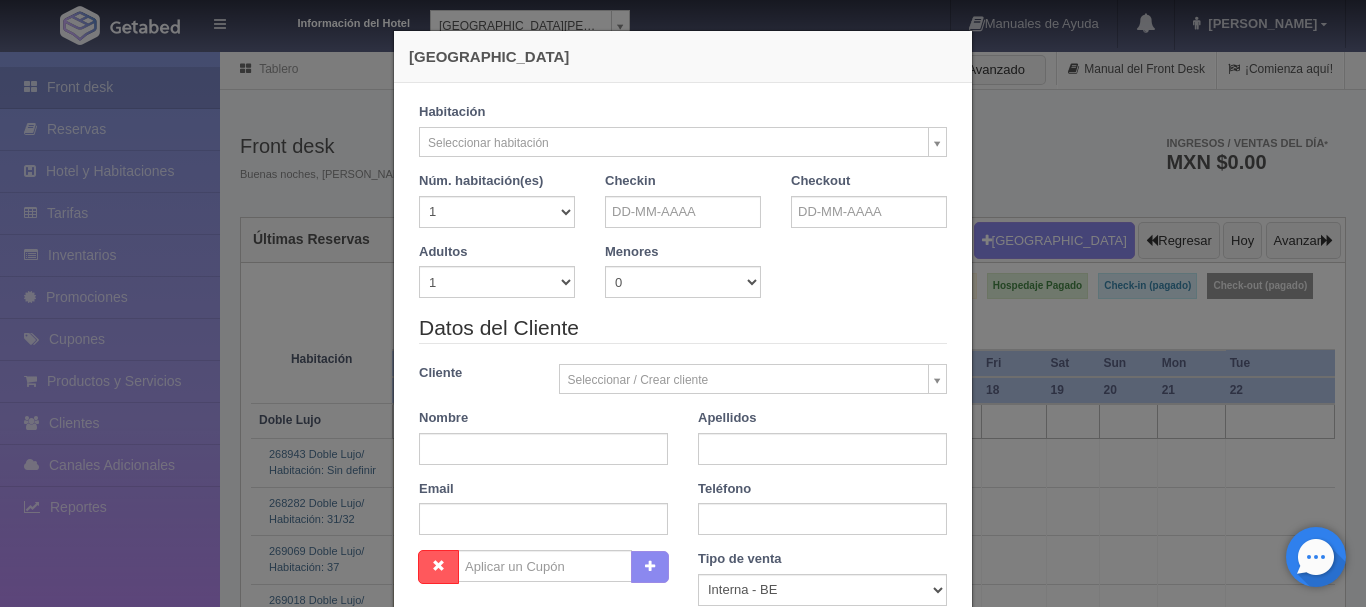 checkbox on "false" 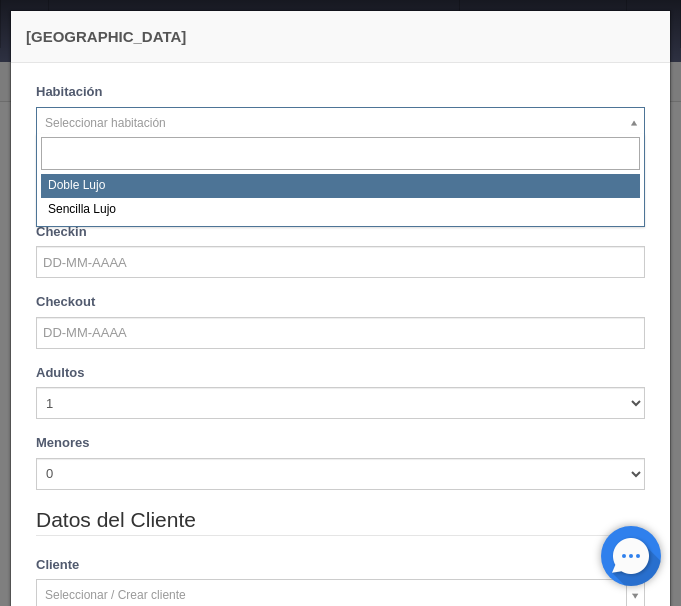 click on "Información del Hotel
HOTEL SAN FRANCISCO PLAZA
HOTEL SAN FRANCISCO PLAZA
HOTEL UNIVERSO
Hotel Latino
Manuales de Ayuda
Actualizaciones recientes
ana del carmen
Mi Perfil
Salir / Log Out
Procesando...
Front desk
Reservas
Hotel y Habitaciones
Tarifas
Inventarios
Promociones
Cupones
Productos y Servicios" at bounding box center [340, 1476] 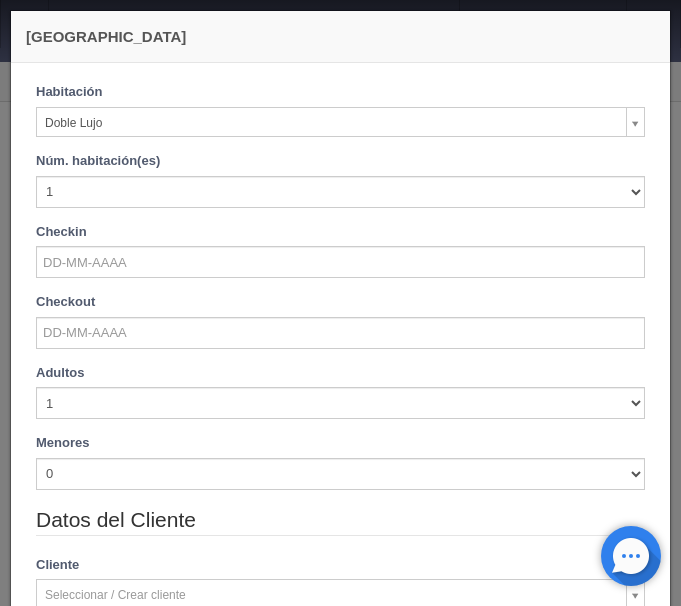 checkbox on "false" 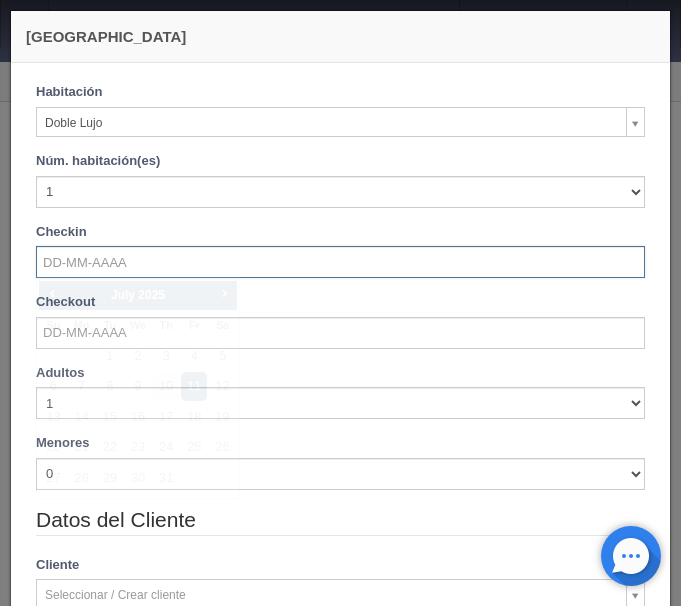 click at bounding box center (340, 262) 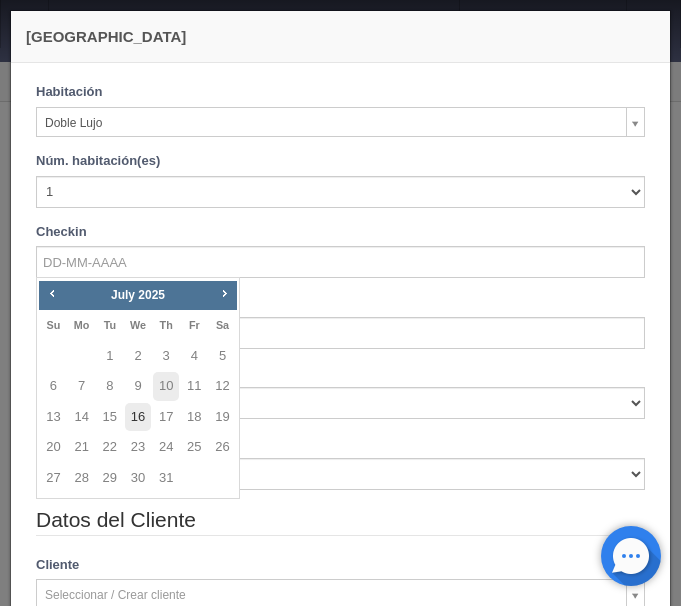 click on "16" at bounding box center (138, 417) 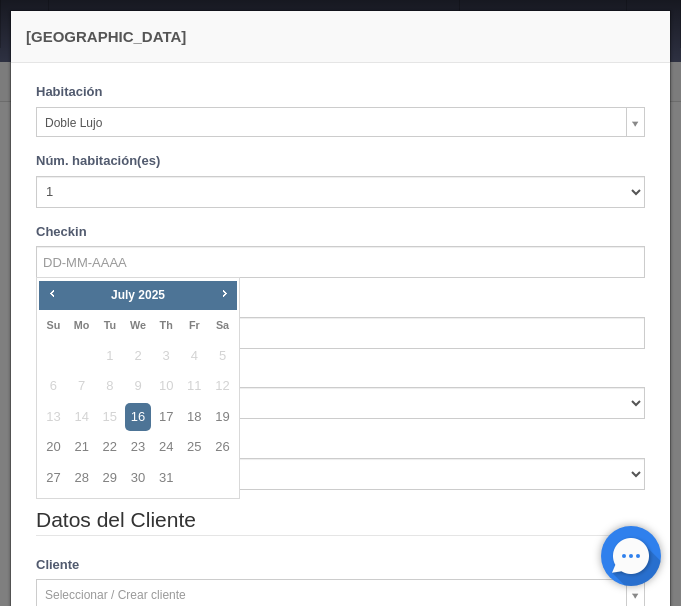 type on "[DATE]" 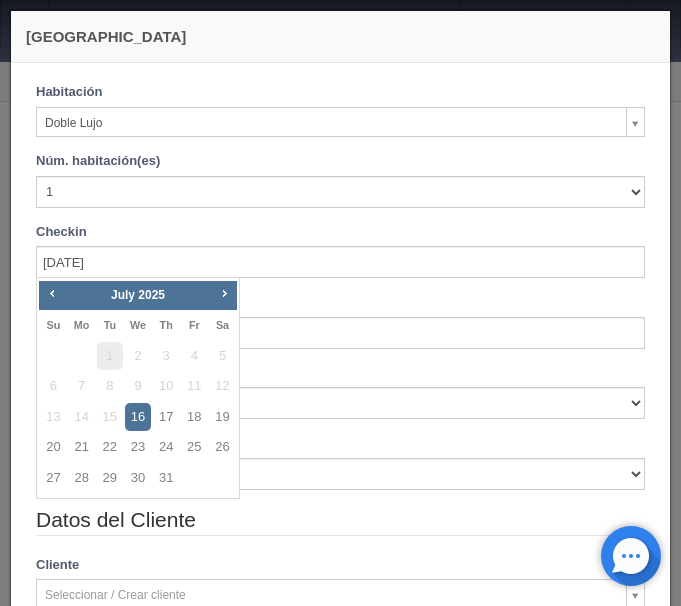 checkbox on "false" 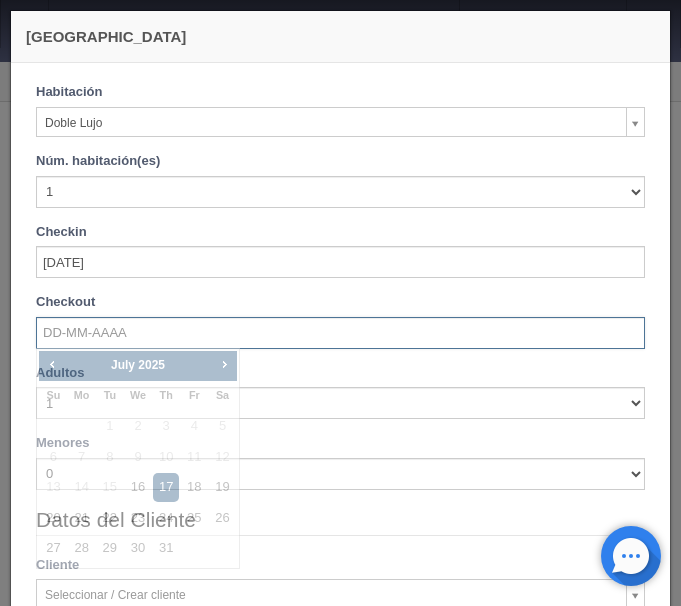 click at bounding box center (340, 333) 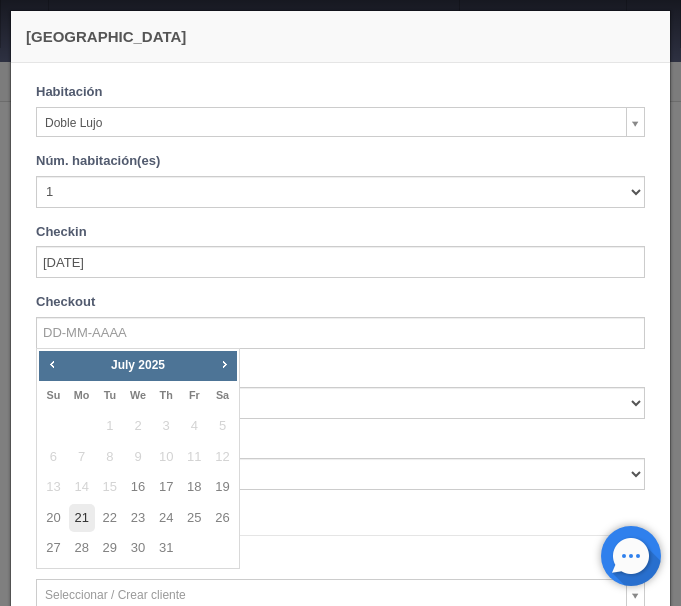 click on "21" at bounding box center (82, 518) 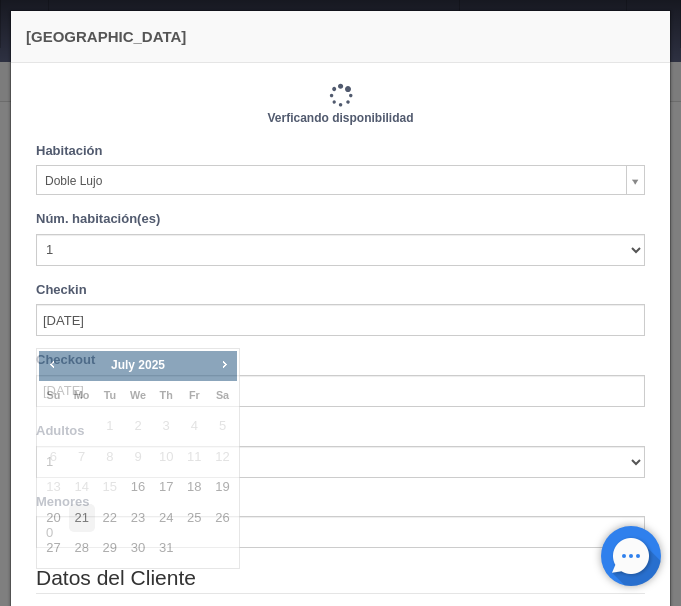 checkbox on "false" 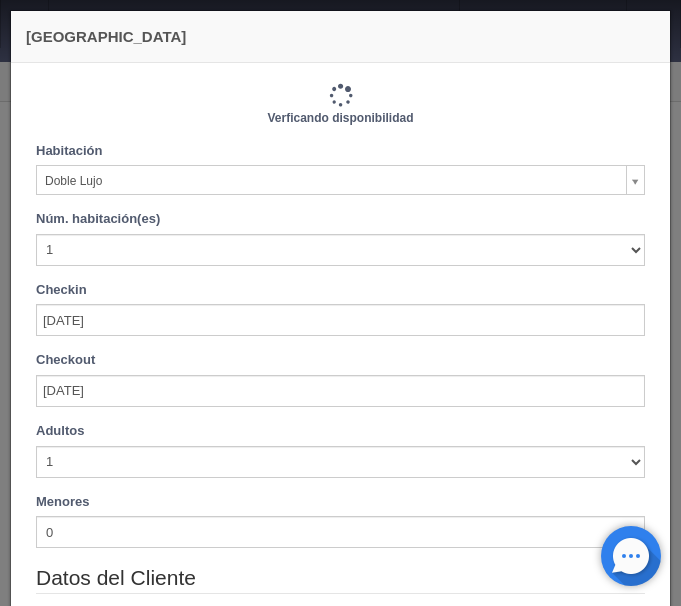 type on "6100.00" 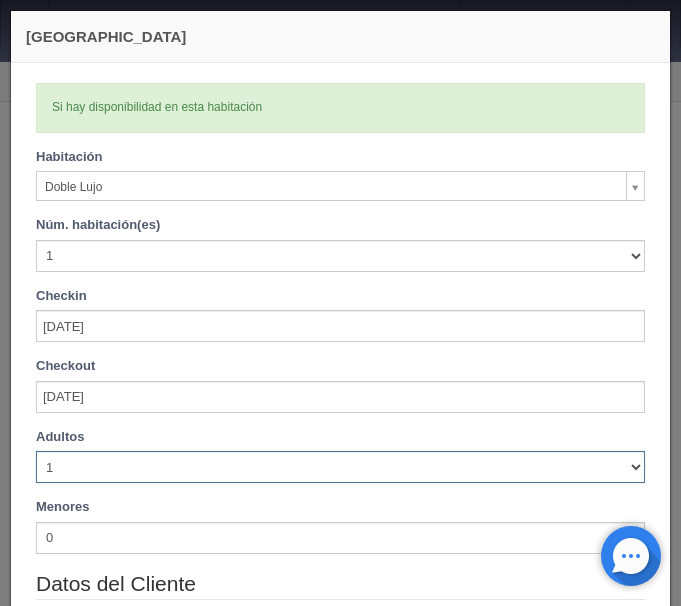 click on "1
2
3
4
5
6
7
8
9
10" at bounding box center (340, 467) 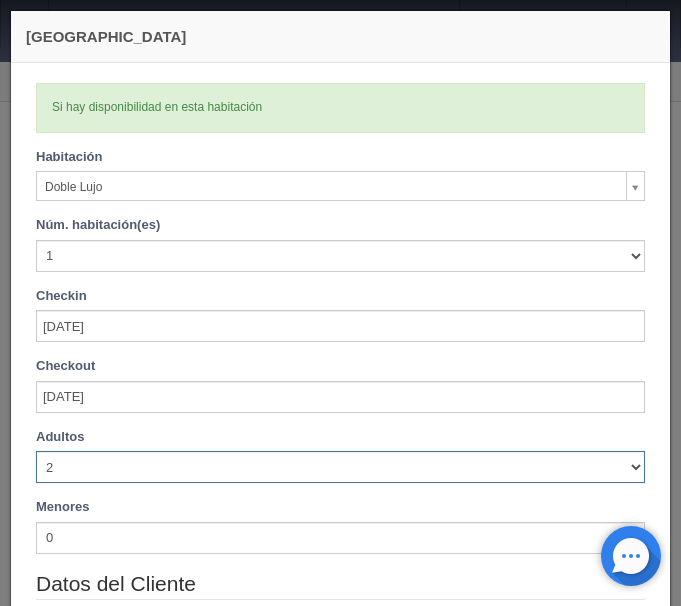 click on "2" at bounding box center (0, 0) 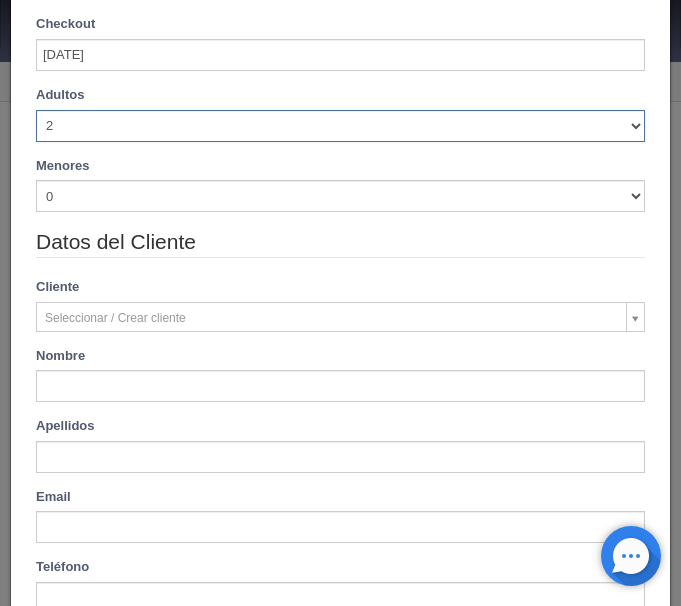 type on "6100.00" 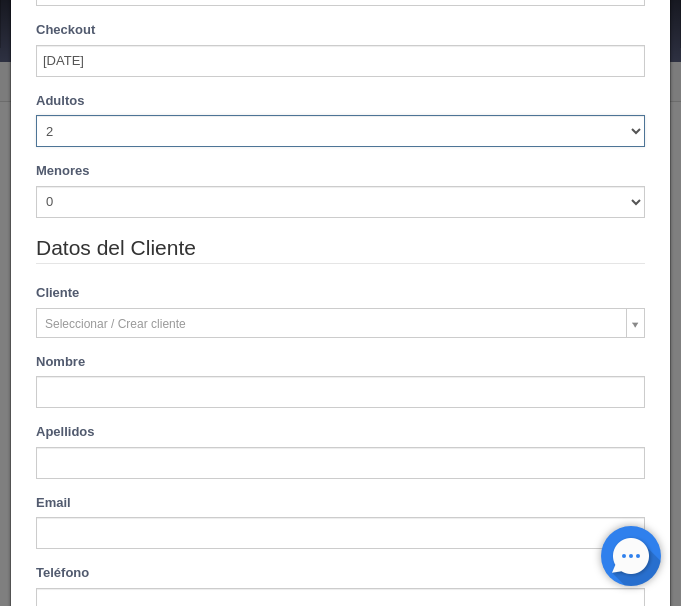 scroll, scrollTop: 420, scrollLeft: 0, axis: vertical 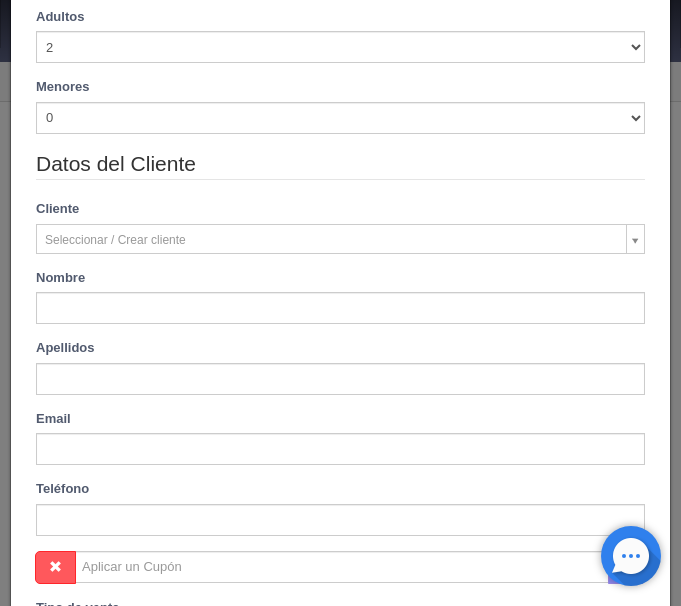 type on "[PERSON_NAME]" 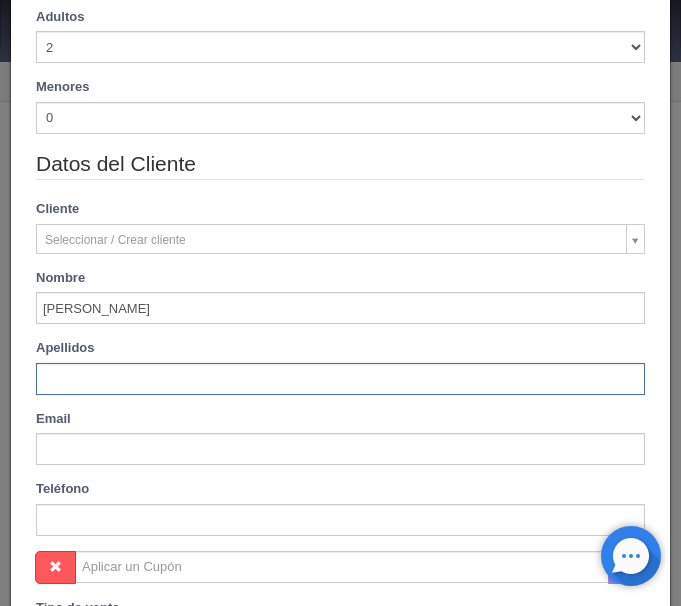 click at bounding box center (340, 379) 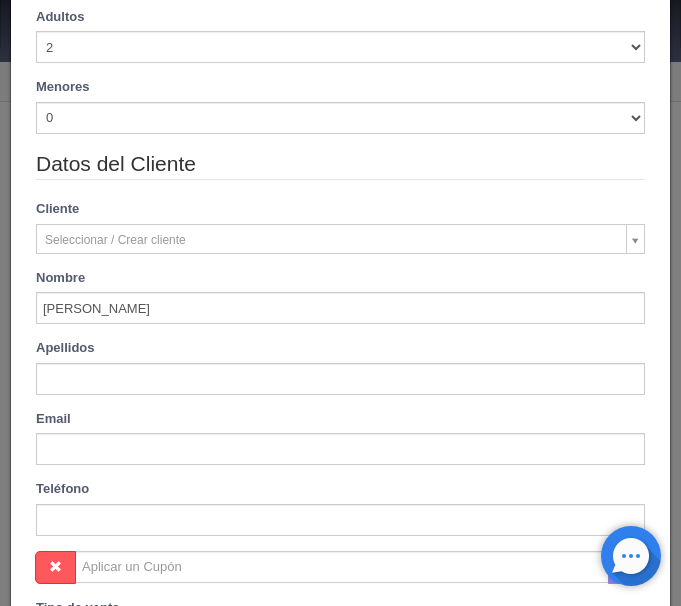 type on "[PERSON_NAME]" 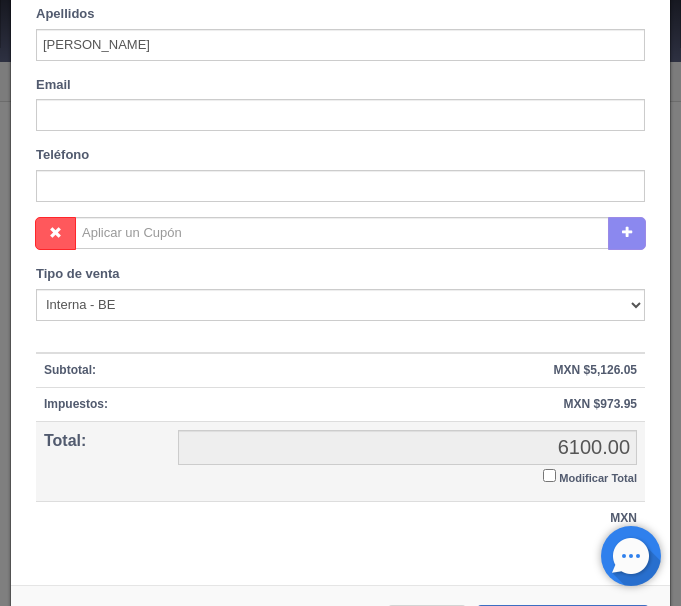 scroll, scrollTop: 815, scrollLeft: 0, axis: vertical 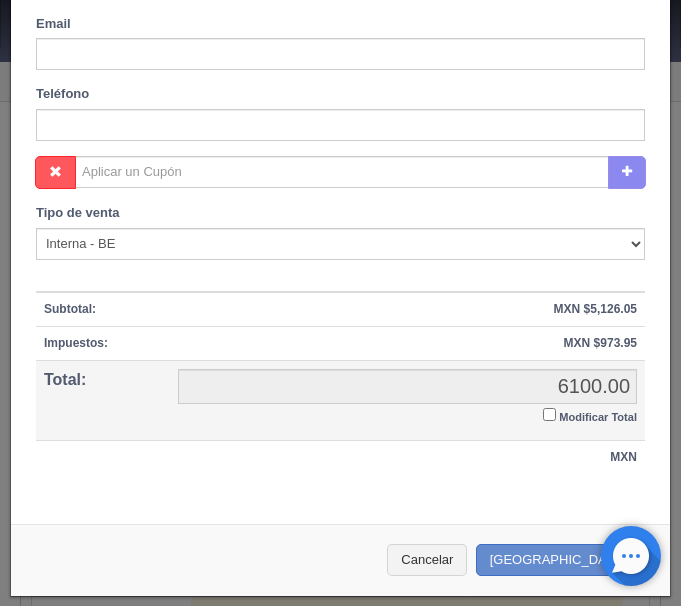 click on "Modificar Total" at bounding box center [549, 414] 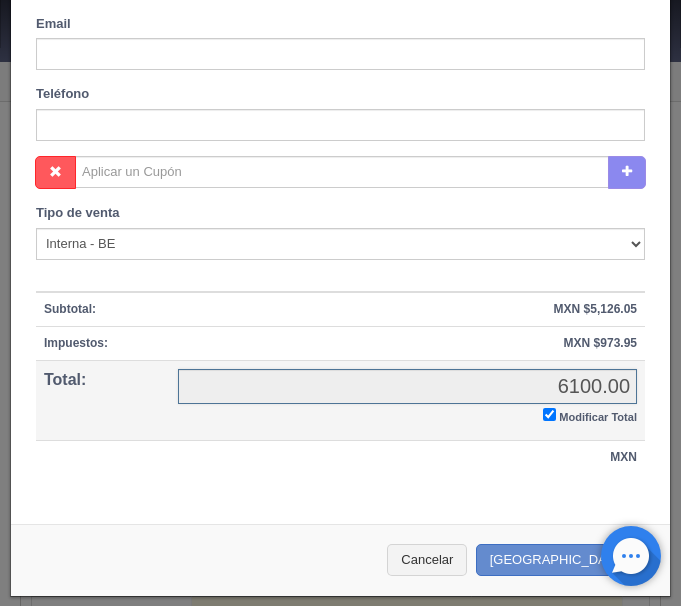 checkbox on "true" 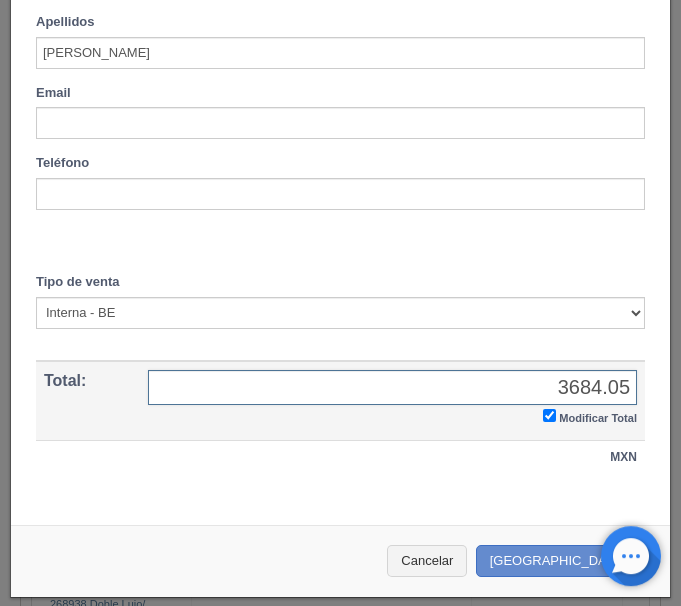 scroll, scrollTop: 204, scrollLeft: 0, axis: vertical 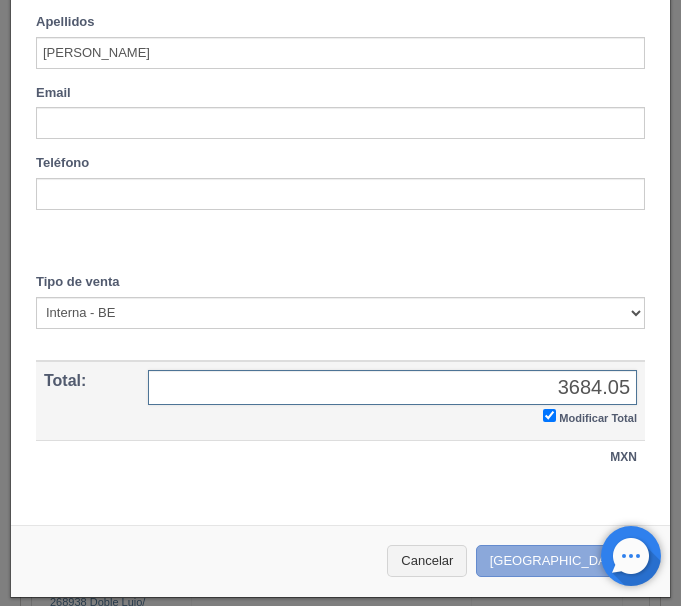 type on "3684.05" 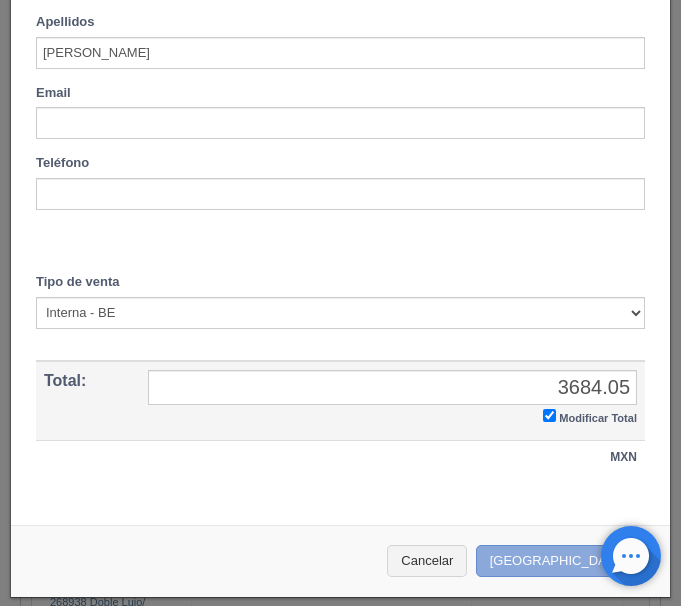 click on "Crear Reserva" at bounding box center (563, 561) 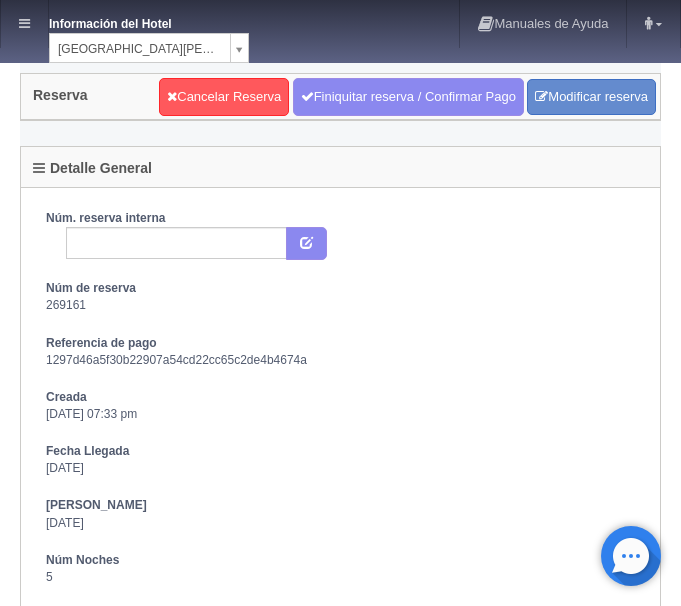 scroll, scrollTop: 0, scrollLeft: 0, axis: both 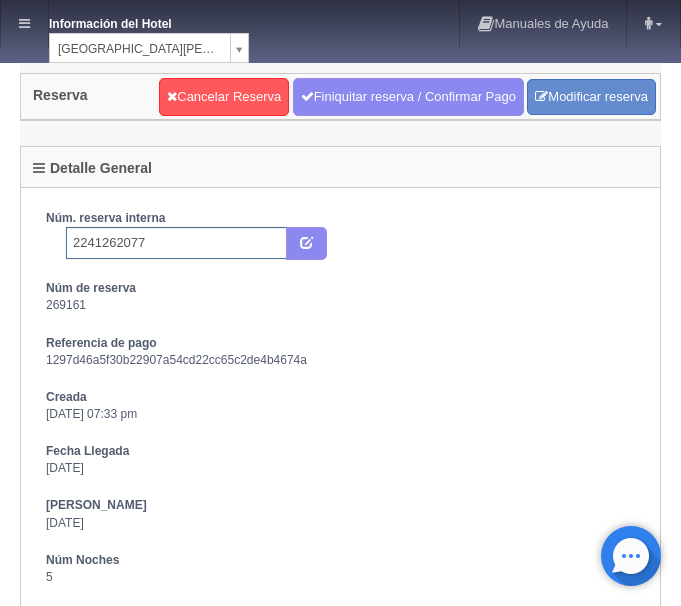 click on "2241262077" at bounding box center [176, 243] 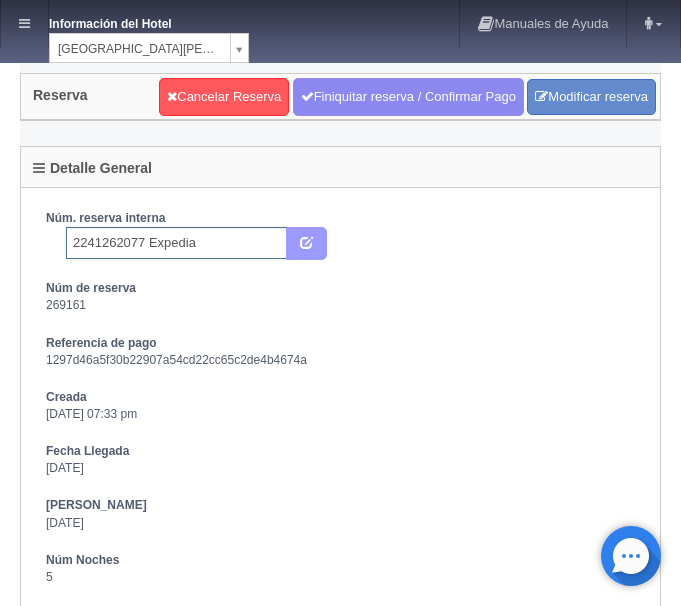 click at bounding box center [306, 241] 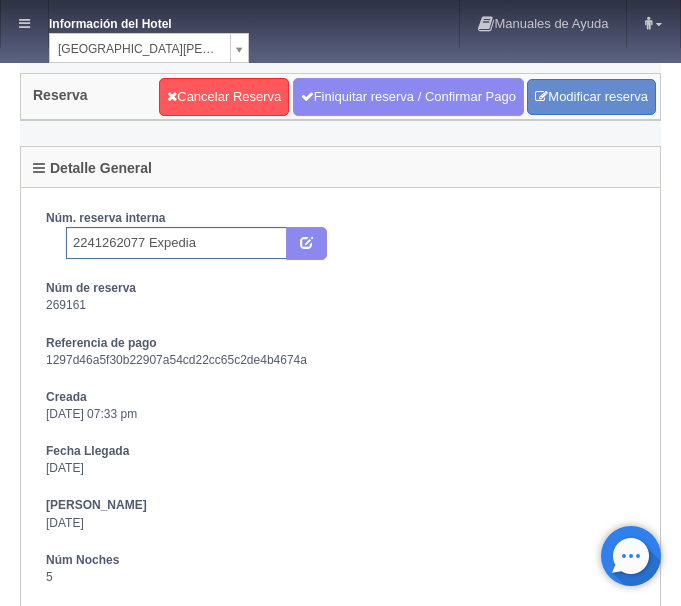 type on "2241262077 Expedia" 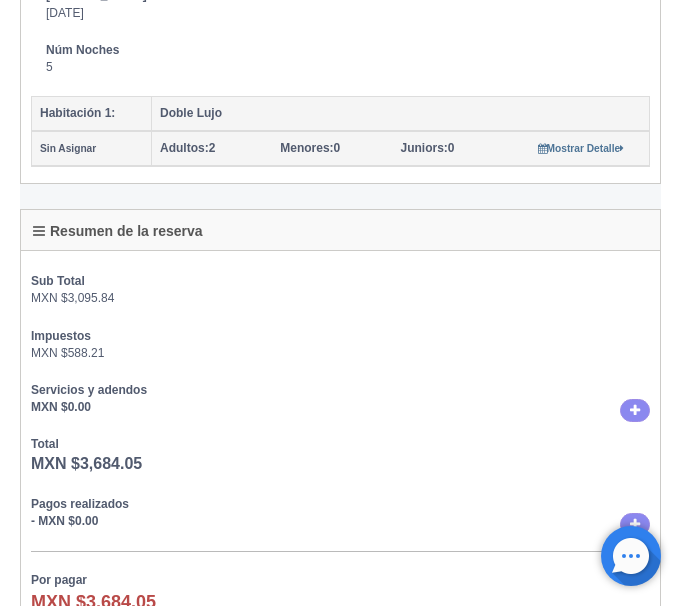 scroll, scrollTop: 0, scrollLeft: 0, axis: both 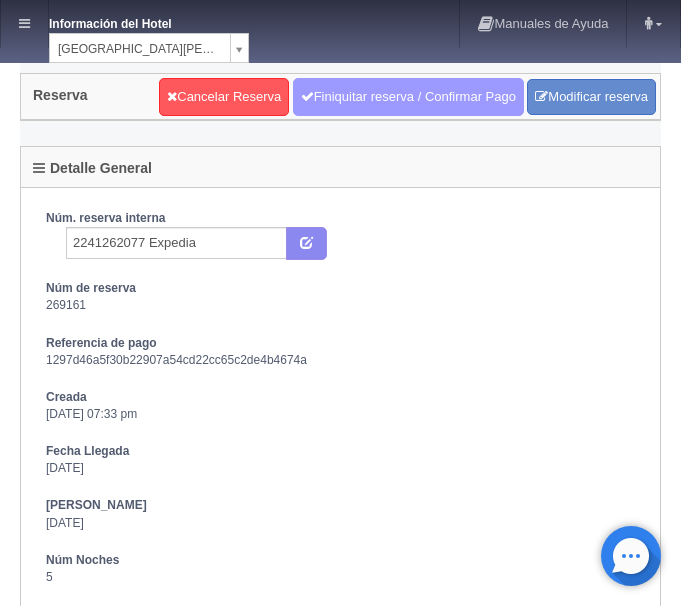click on "Finiquitar reserva / Confirmar Pago" at bounding box center [408, 97] 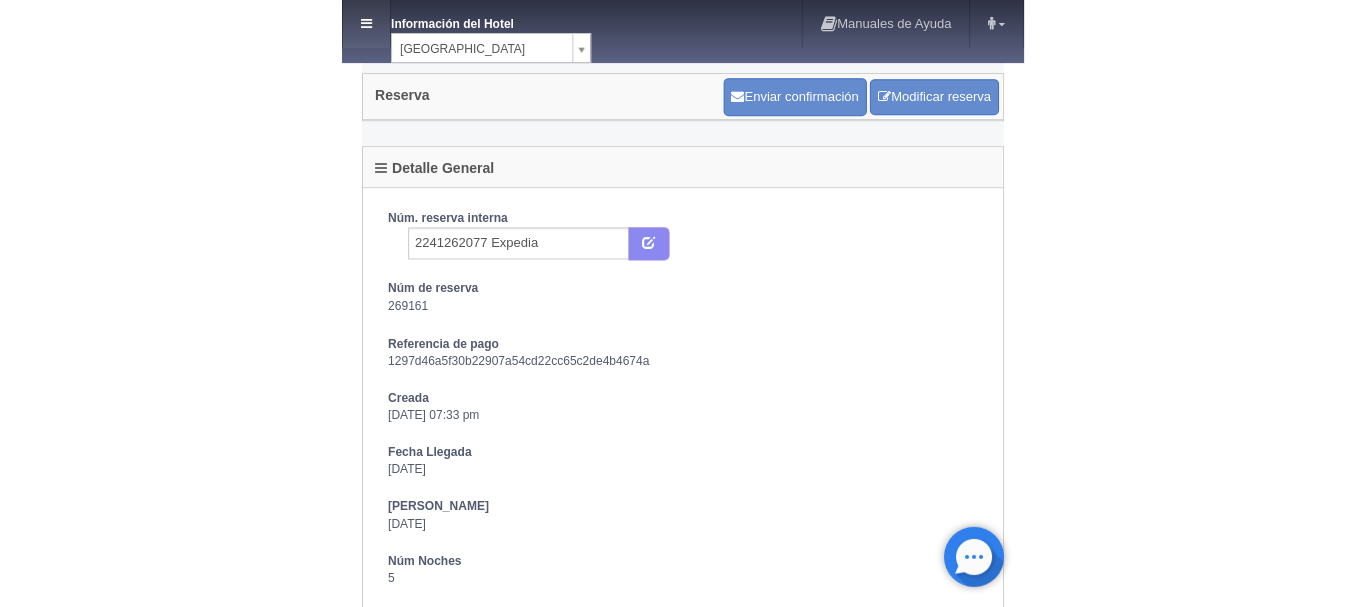 scroll, scrollTop: 0, scrollLeft: 0, axis: both 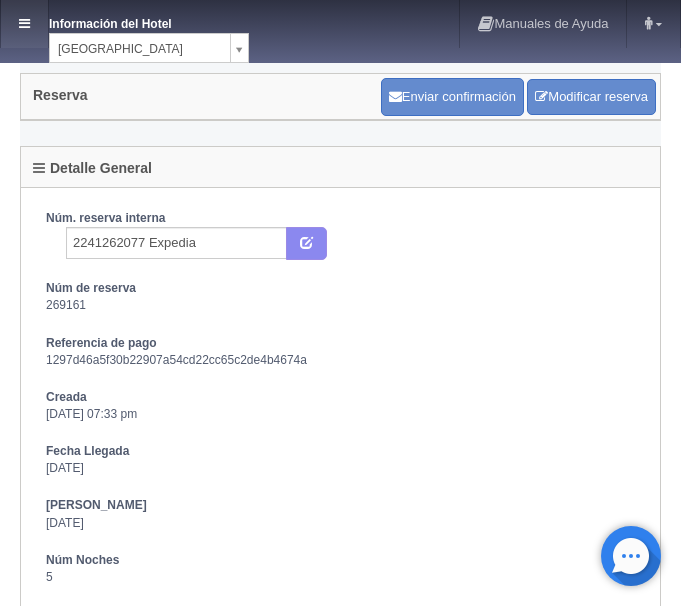 click at bounding box center [24, 23] 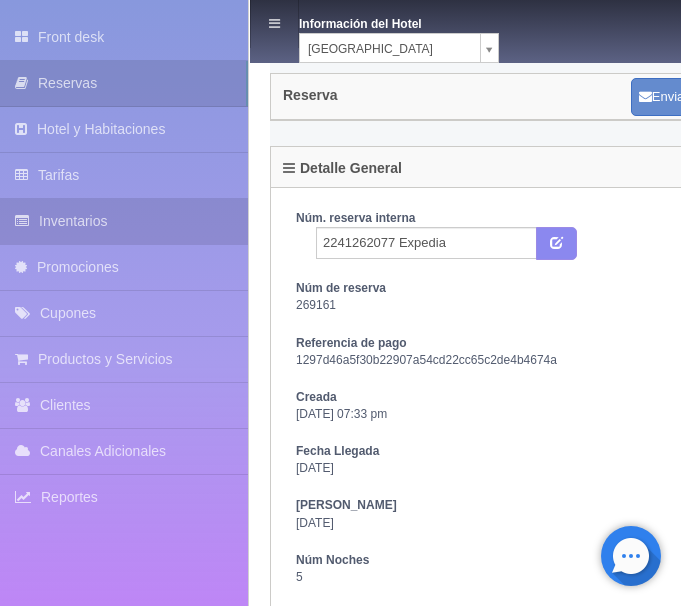 click on "Inventarios" at bounding box center [124, 221] 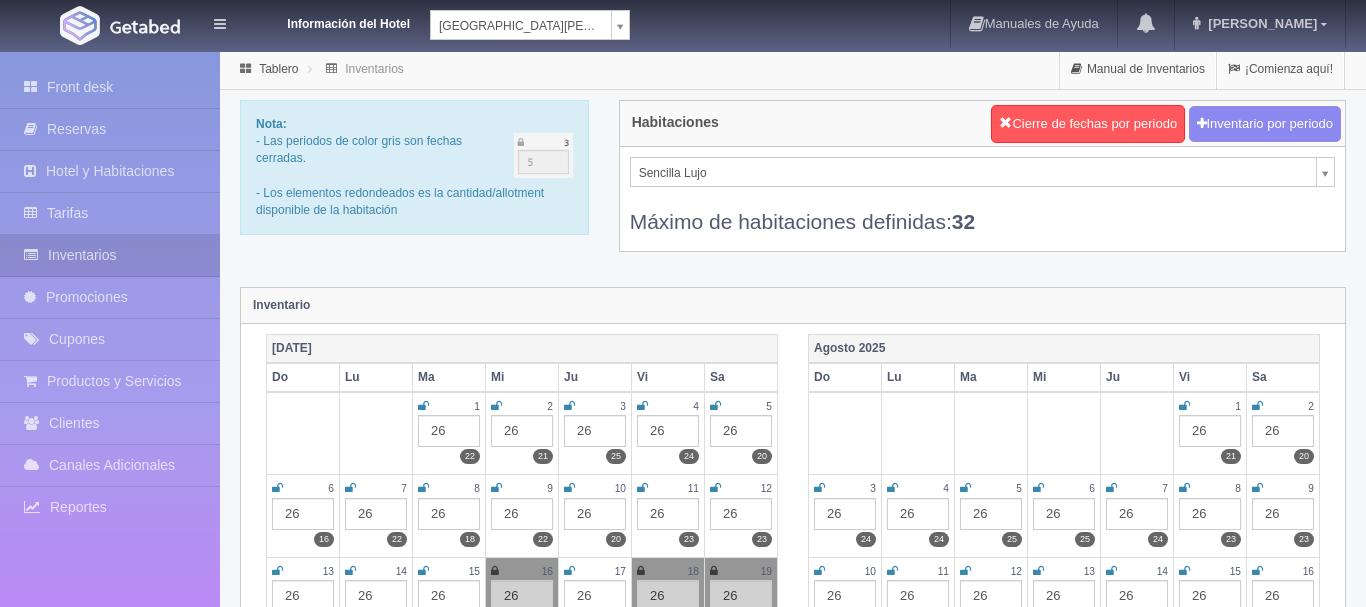scroll, scrollTop: 0, scrollLeft: 0, axis: both 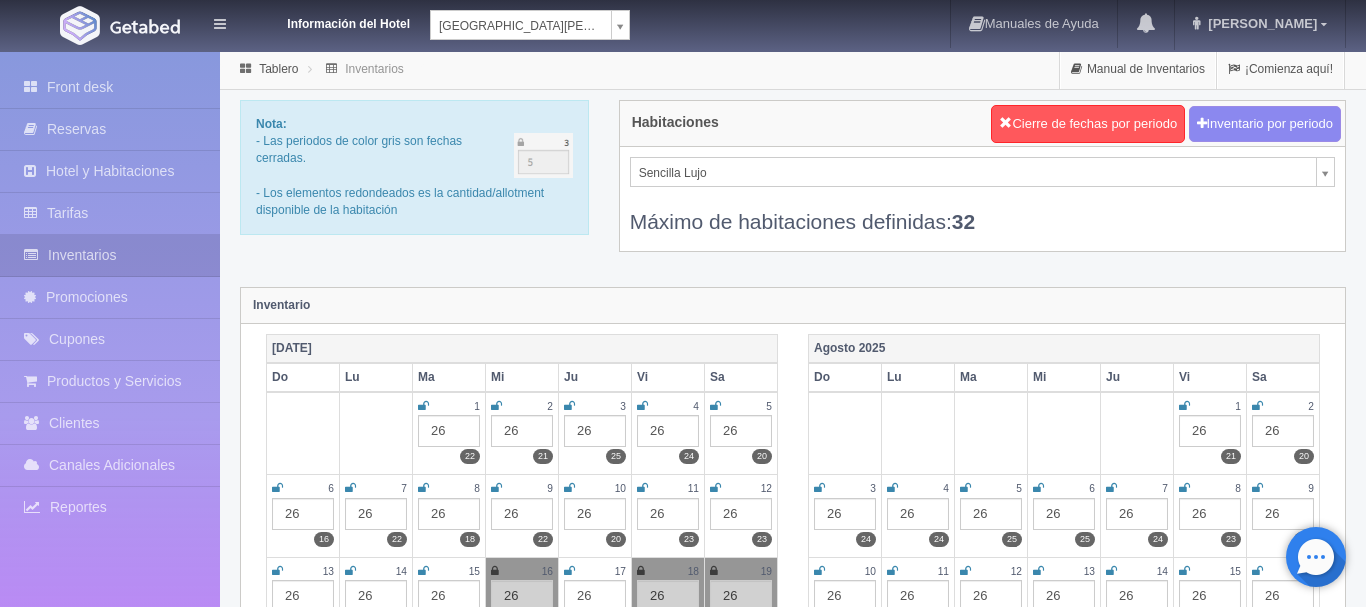 click on "Información del Hotel
HOTEL SAN FRANCISCO PLAZA
HOTEL SAN FRANCISCO PLAZA
HOTEL UNIVERSO
Hotel Latino
Manuales de Ayuda
Actualizaciones recientes
ana del carmen
Mi Perfil
Salir / Log Out
Procesando...
Front desk
Reservas
Hotel y Habitaciones
Tarifas
Inventarios
Promociones
Cupones
Productos y Servicios" at bounding box center (683, 1776) 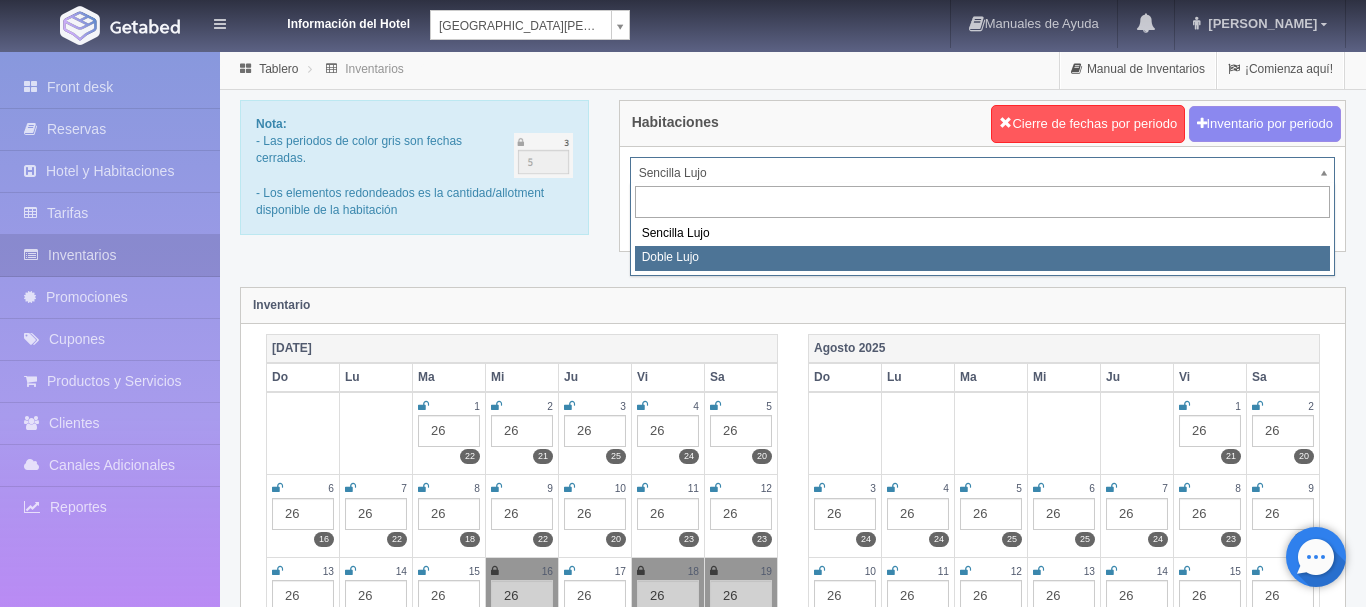 select on "577" 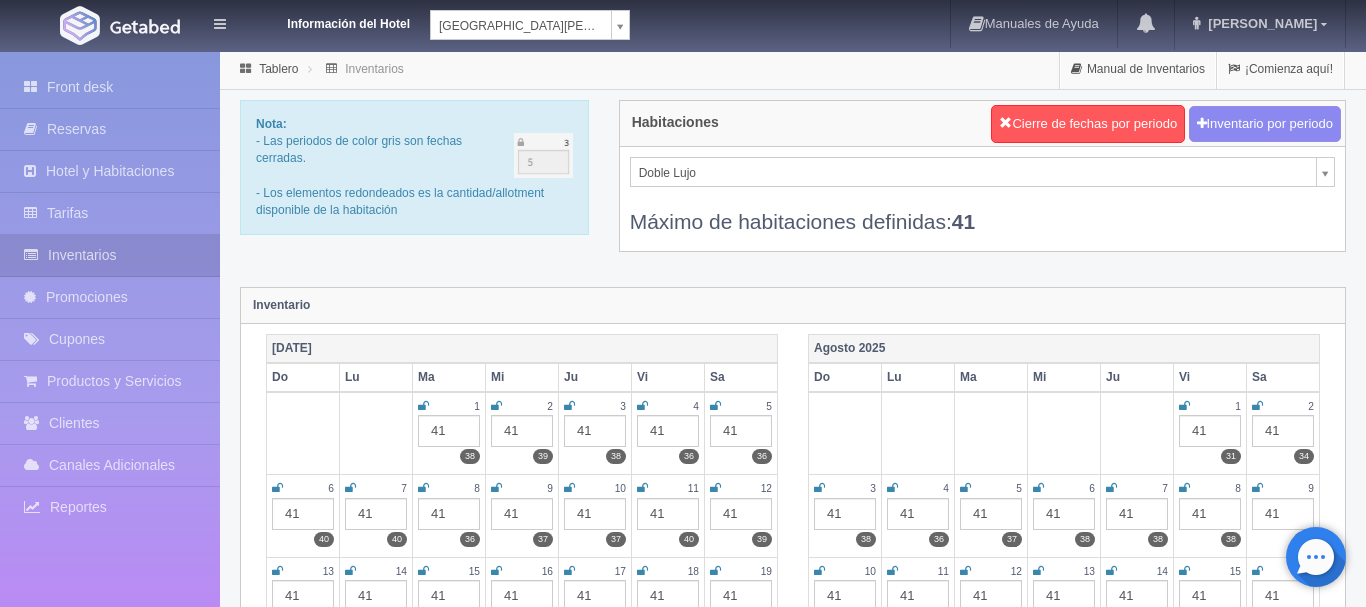 scroll, scrollTop: 102, scrollLeft: 0, axis: vertical 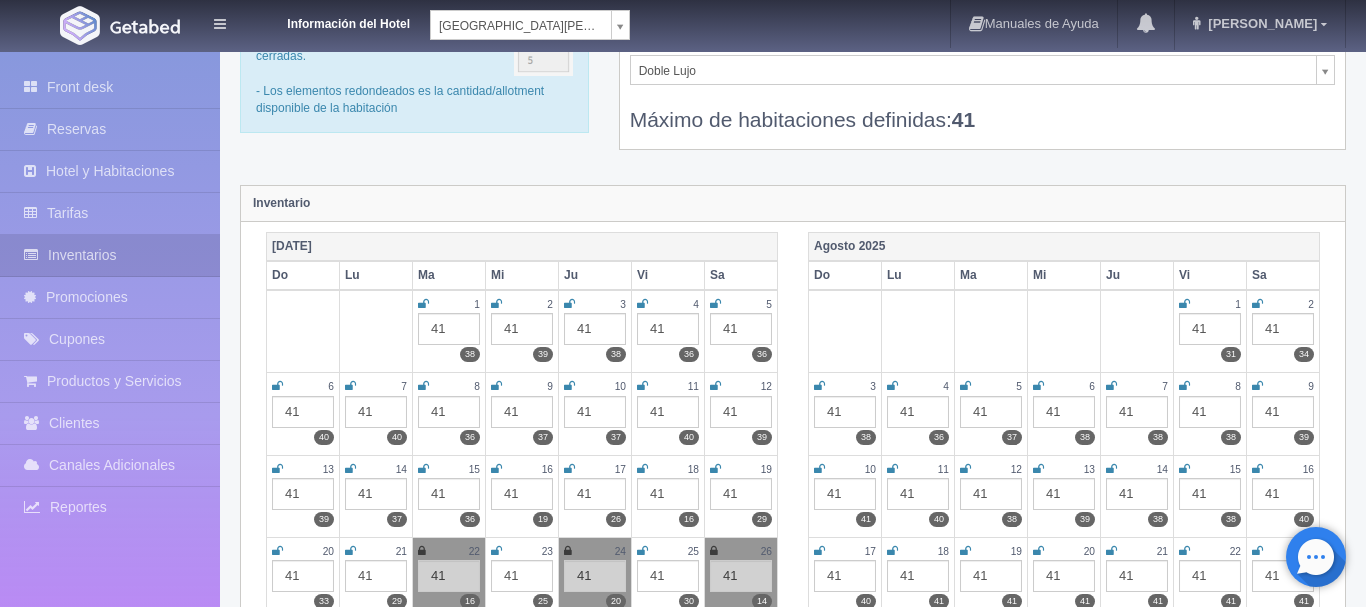 click at bounding box center (496, 469) 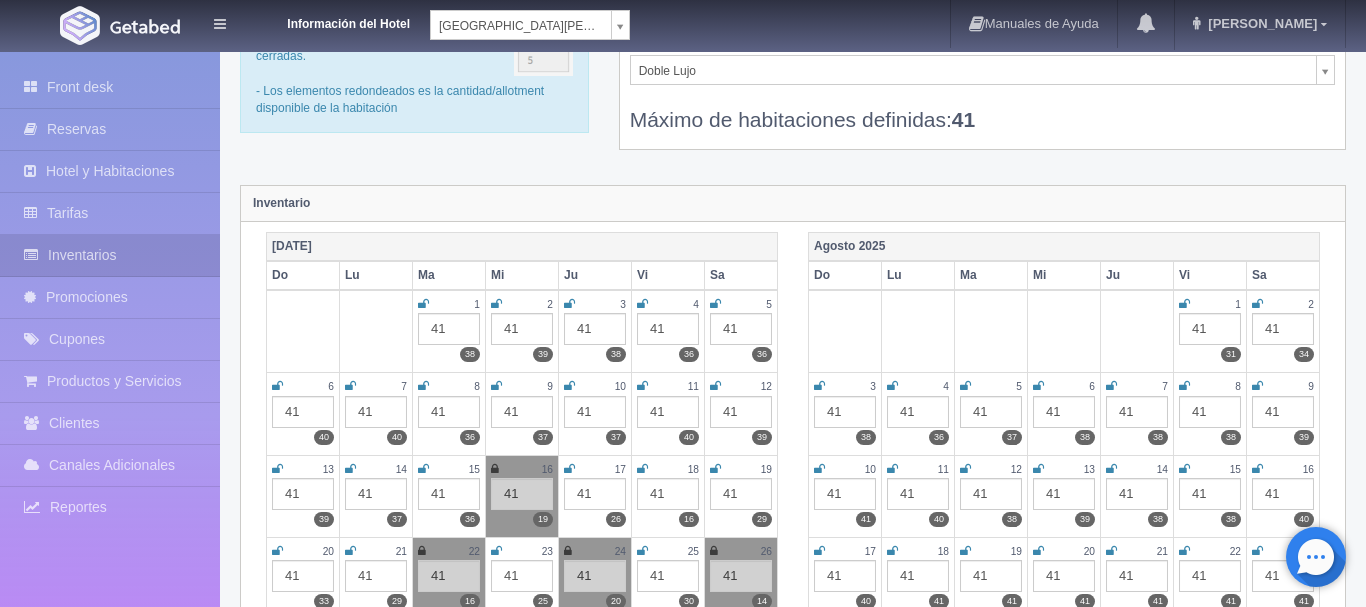 click at bounding box center [642, 469] 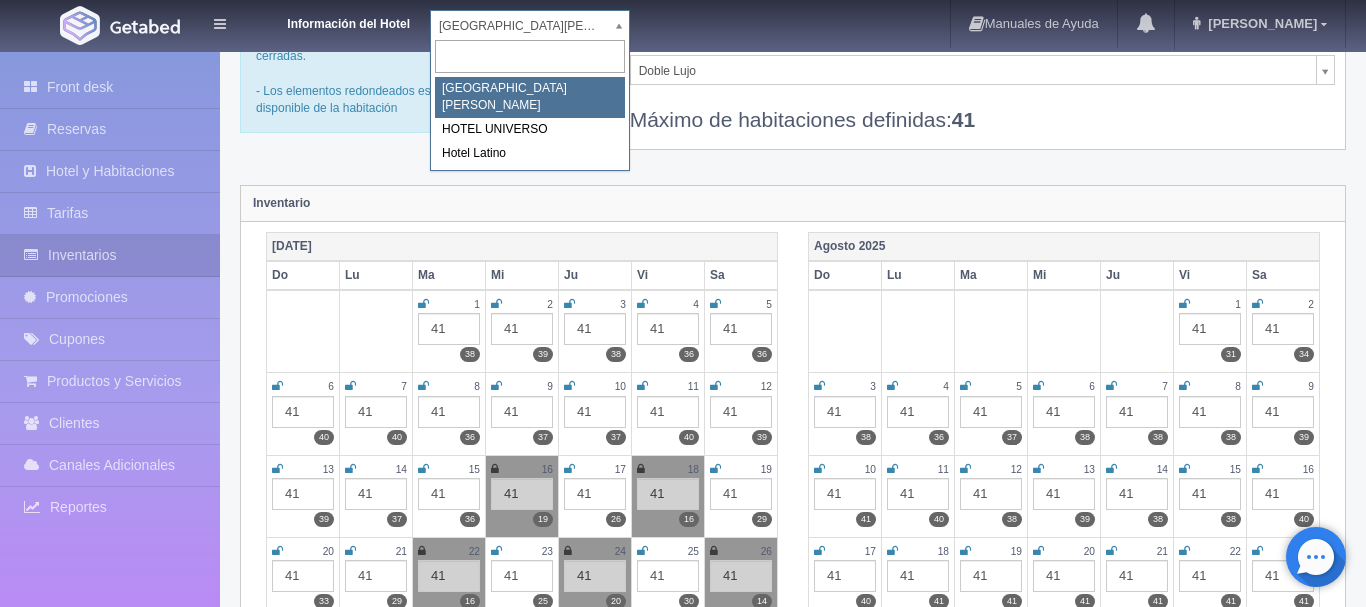 click on "Información del Hotel
HOTEL SAN FRANCISCO PLAZA
HOTEL SAN FRANCISCO PLAZA
HOTEL UNIVERSO
Hotel Latino
Manuales de Ayuda
Actualizaciones recientes
ana del carmen
Mi Perfil
Salir / Log Out
Procesando...
Front desk
Reservas
Hotel y Habitaciones
Tarifas
Inventarios
Promociones
Cupones
Productos y Servicios" at bounding box center [683, 1674] 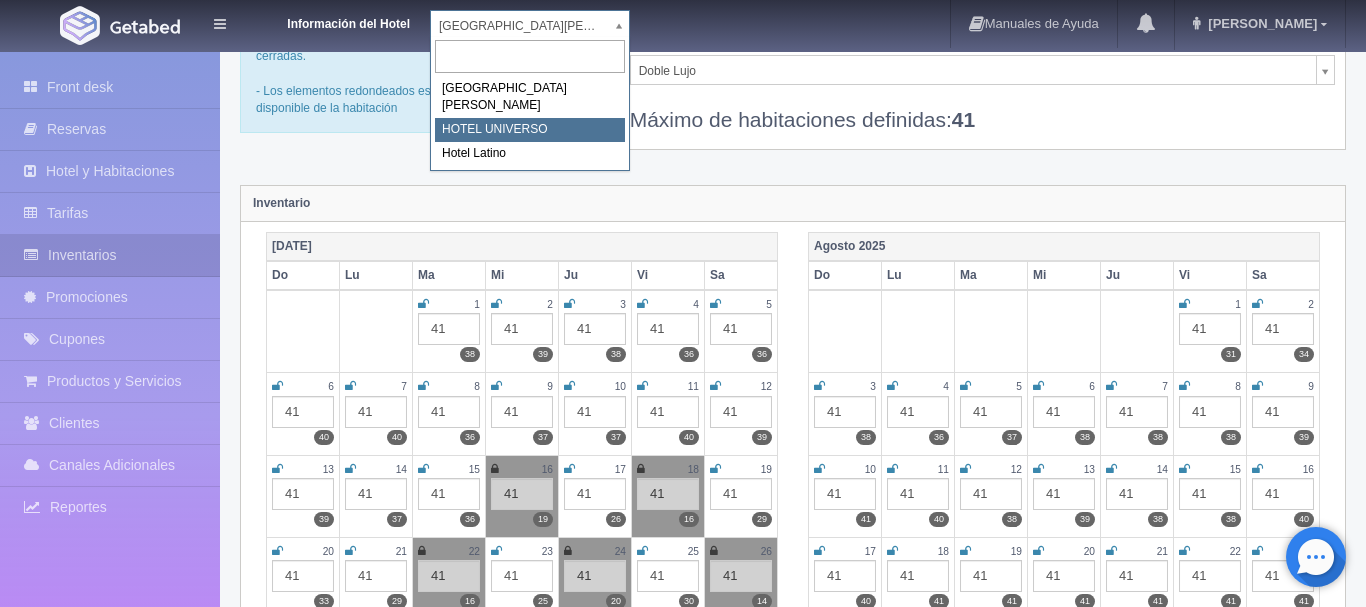 select on "358" 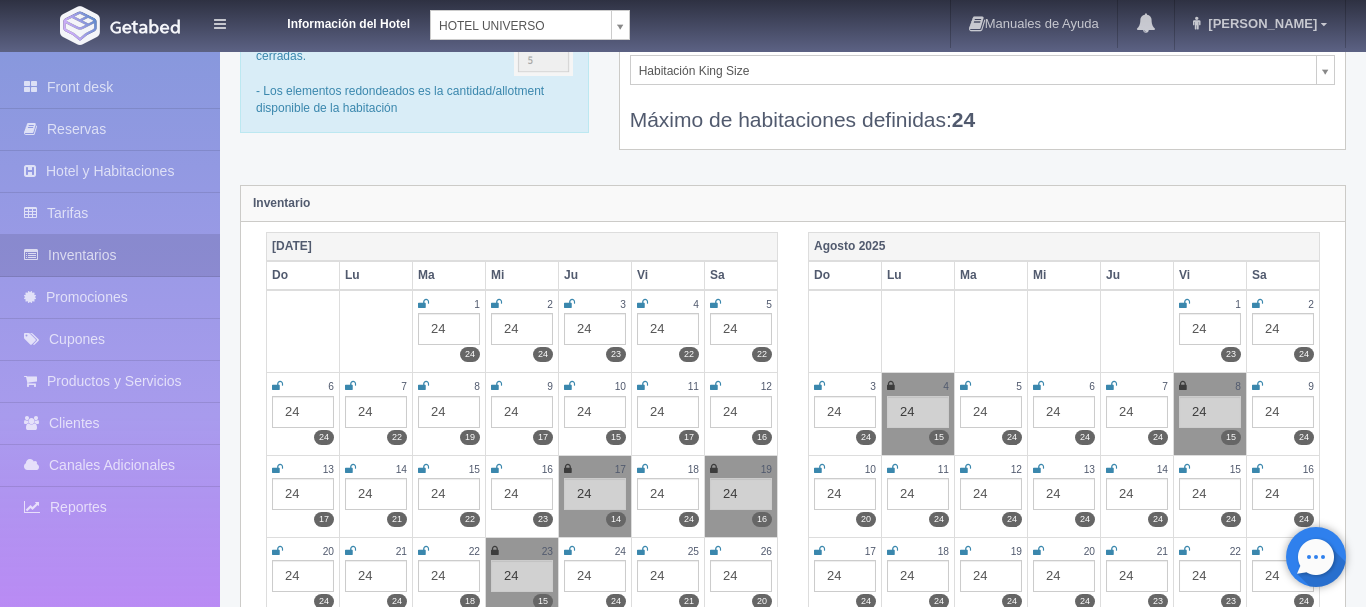 scroll, scrollTop: 0, scrollLeft: 0, axis: both 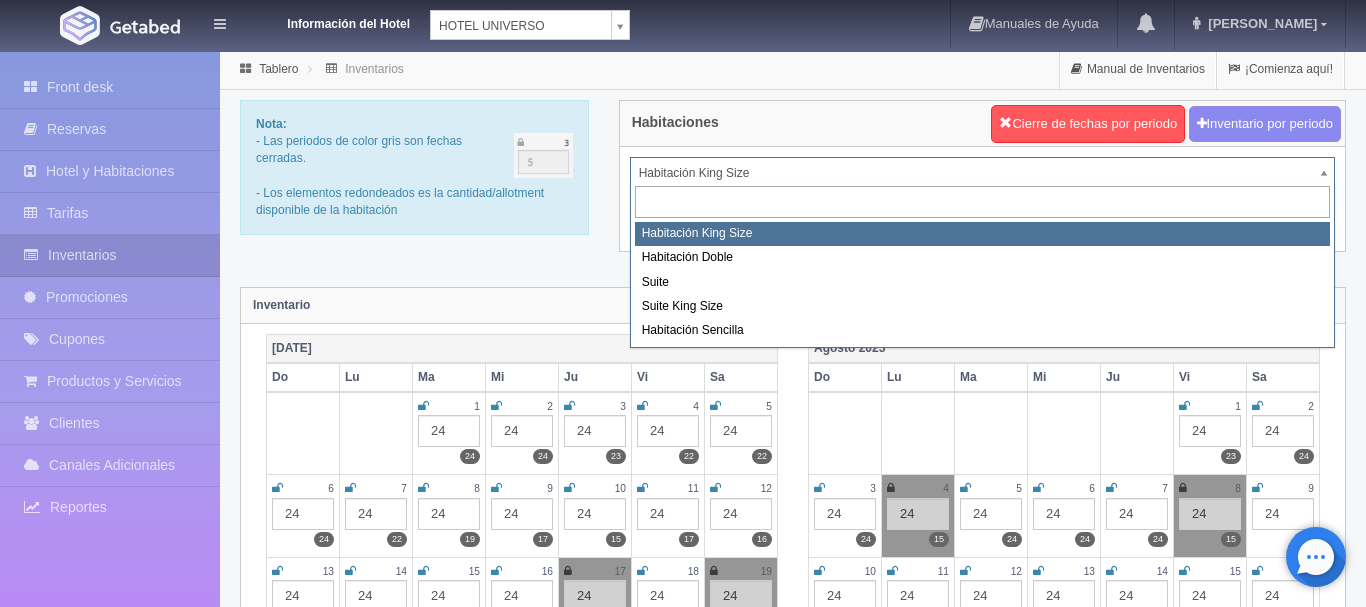 click on "Información del Hotel
[GEOGRAPHIC_DATA][PERSON_NAME]
Manuales de Ayuda
Actualizaciones recientes
[PERSON_NAME]
Mi Perfil
Salir / Log Out
Procesando...
Front desk
Reservas
Hotel y Habitaciones
Tarifas
Inventarios
Promociones
Cupones
Productos y Servicios" at bounding box center [683, 1776] 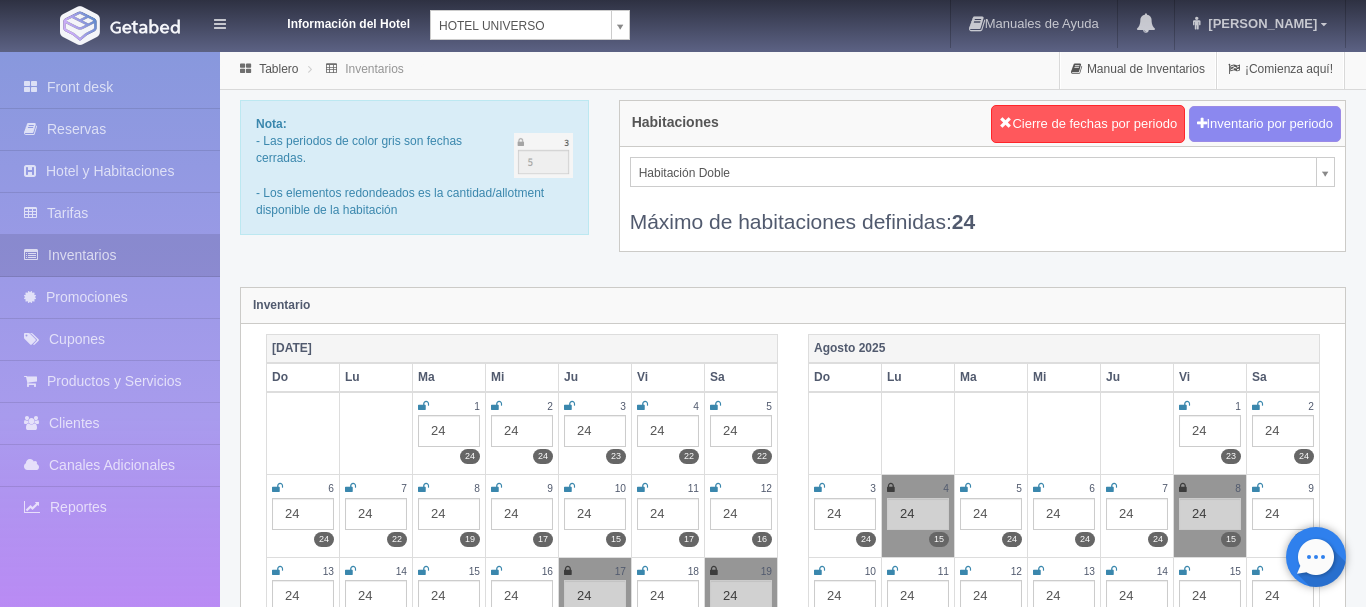 click on "Información del Hotel
[GEOGRAPHIC_DATA][PERSON_NAME]
Manuales de Ayuda
Actualizaciones recientes
[PERSON_NAME]
Mi Perfil
Salir / Log Out
Procesando...
Front desk
Reservas
Hotel y Habitaciones
Tarifas
Inventarios
Promociones
Cupones
Productos y Servicios" at bounding box center (683, 1776) 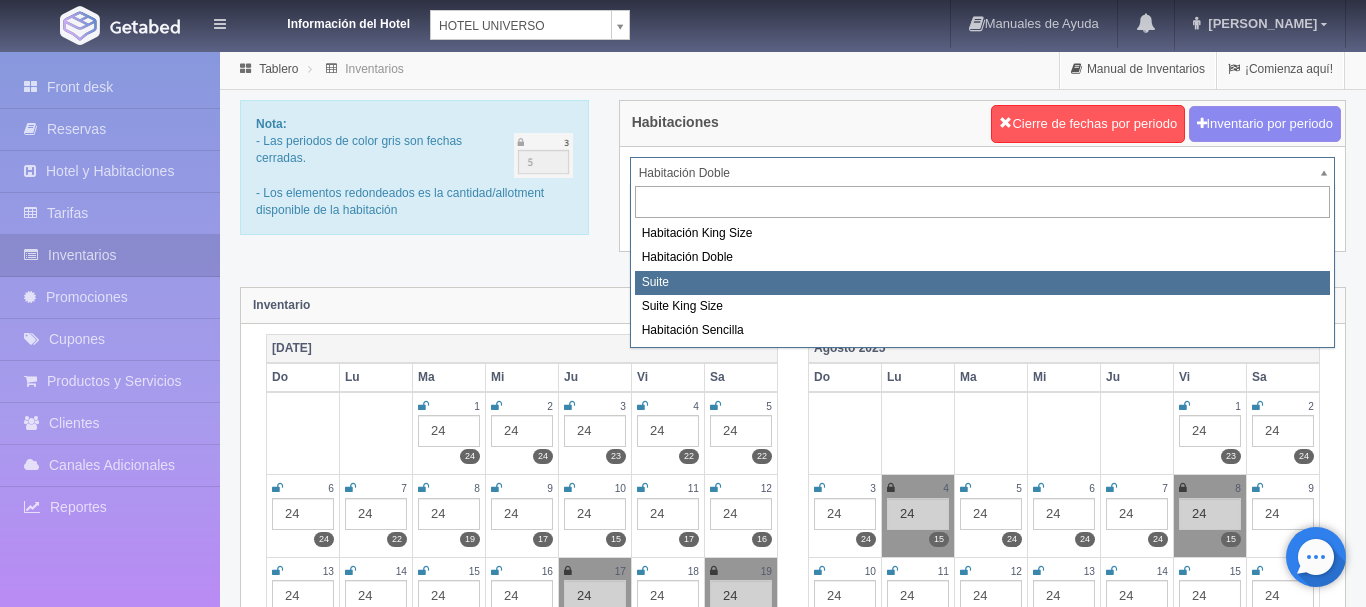 select on "584" 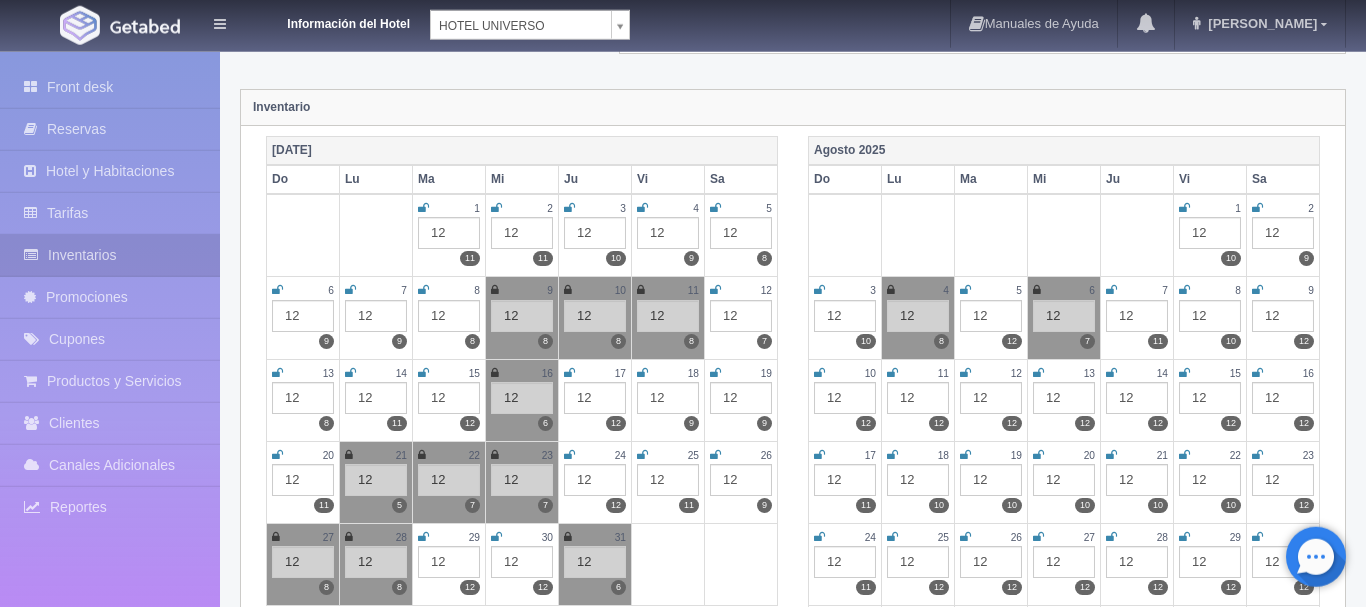scroll, scrollTop: 204, scrollLeft: 0, axis: vertical 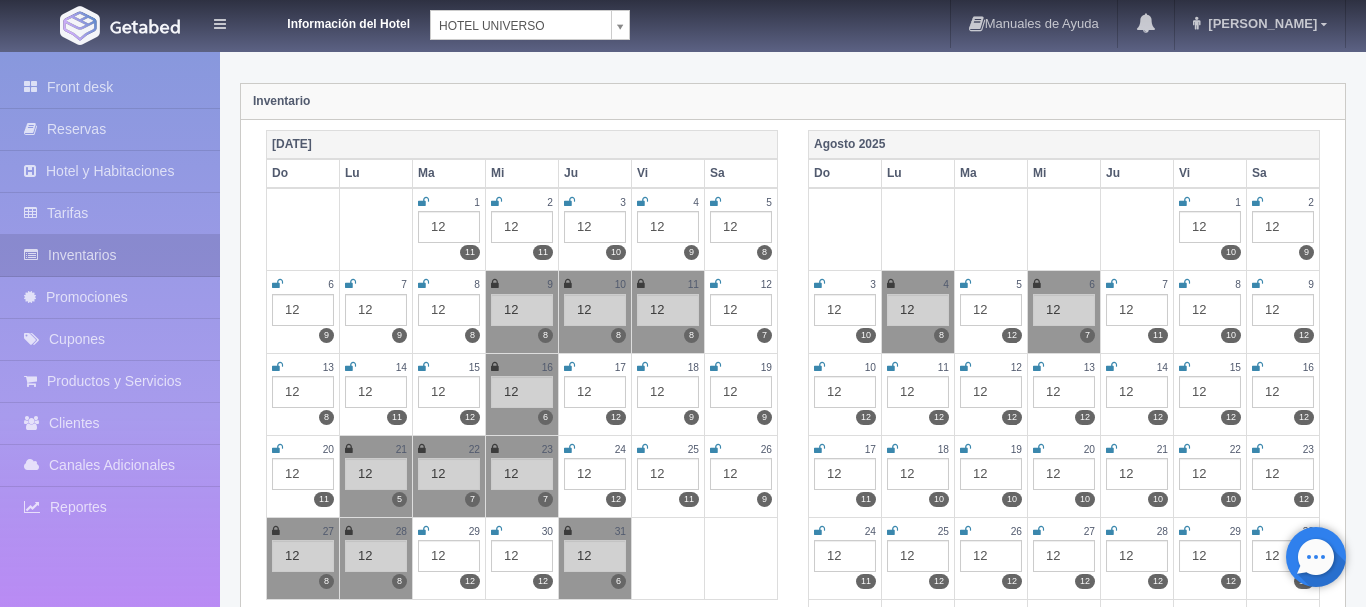 click at bounding box center (715, 284) 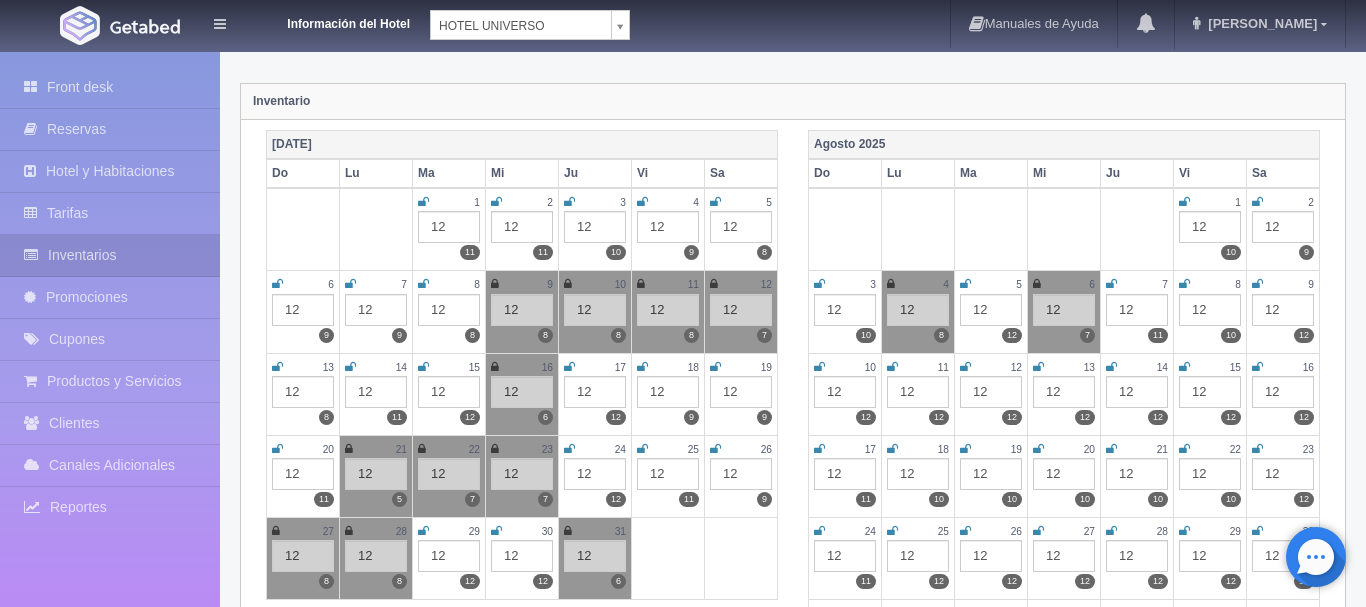 click at bounding box center [277, 367] 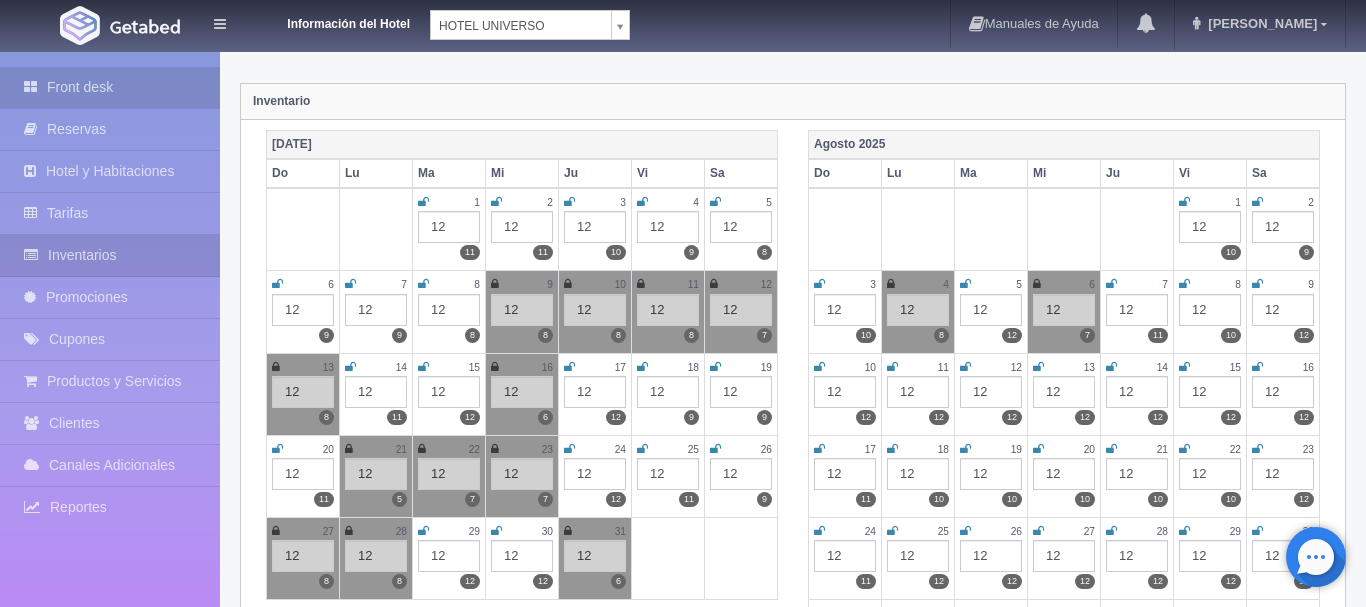 click at bounding box center [35, 87] 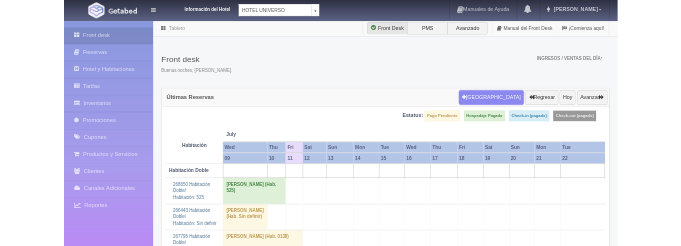 scroll, scrollTop: 0, scrollLeft: 0, axis: both 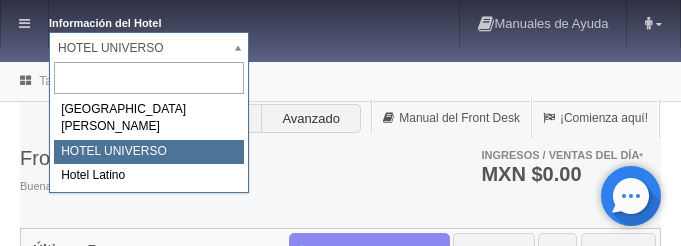 click on "Información del Hotel
HOTEL UNIVERSO
HOTEL SAN FRANCISCO PLAZA
HOTEL UNIVERSO
Hotel Latino
Manuales de Ayuda
Actualizaciones recientes
ana del carmen
Mi Perfil
Salir / Log Out
Procesando...
Front desk
Reservas
Hotel y Habitaciones
Tarifas
Inventarios
Promociones
Cupones
Productos y Servicios" at bounding box center [340, 2860] 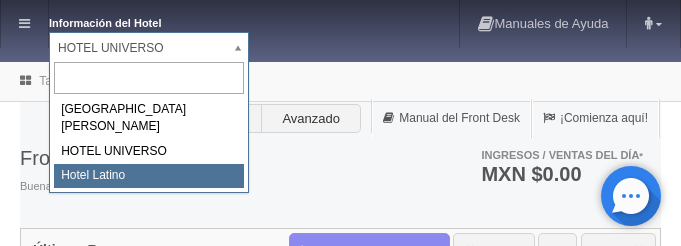 select on "625" 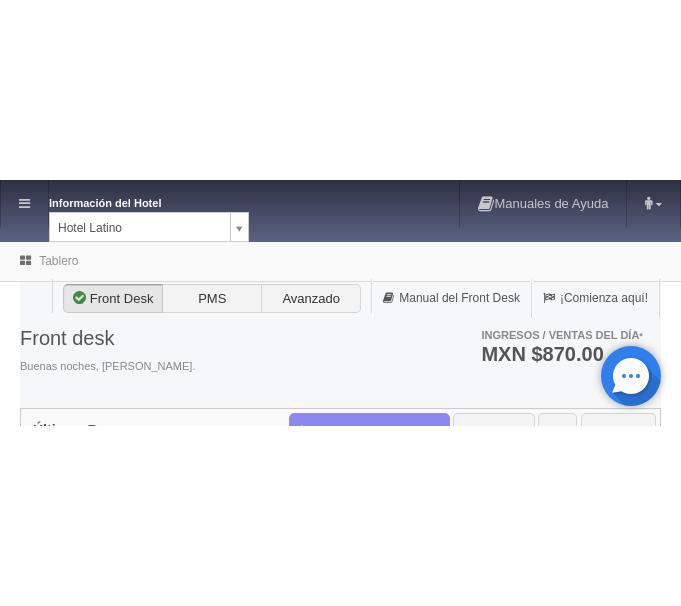 scroll, scrollTop: 0, scrollLeft: 0, axis: both 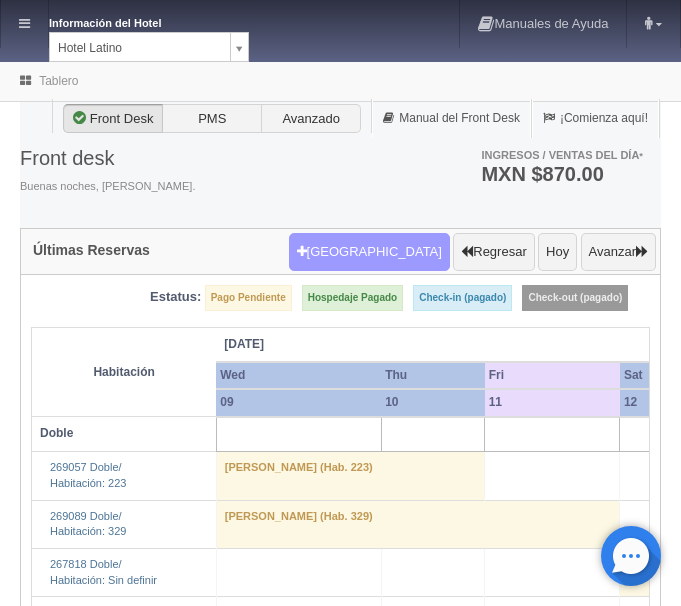 click on "Nueva Reserva" at bounding box center [369, 252] 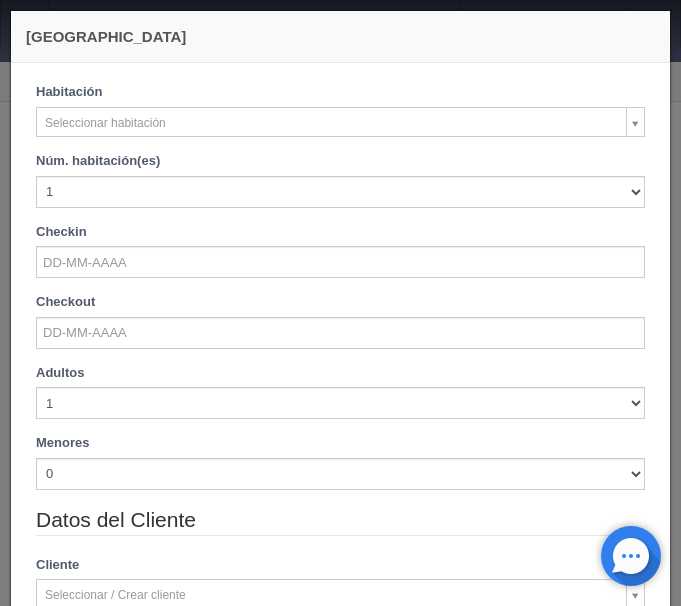 checkbox on "false" 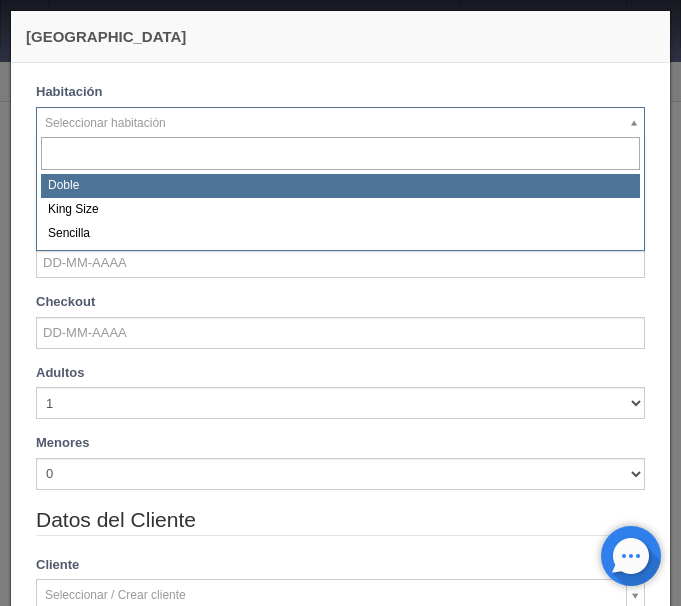 click on "Información del Hotel
[GEOGRAPHIC_DATA] [GEOGRAPHIC_DATA][PERSON_NAME]
Manuales de Ayuda
Actualizaciones recientes
[PERSON_NAME]
Mi Perfil
Salir / Log Out
Procesando...
Front desk
Reservas
Hotel y Habitaciones
Tarifas
Inventarios
Promociones
Cupones
Productos y Servicios" at bounding box center [340, 1227] 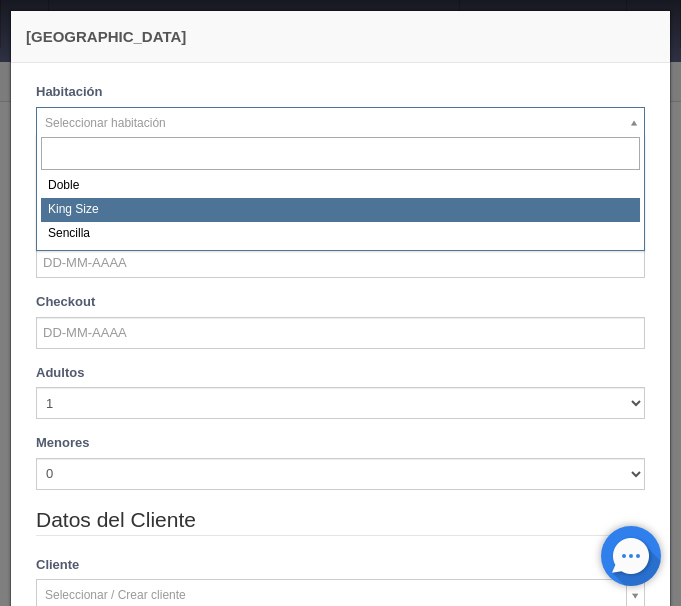 select on "2160" 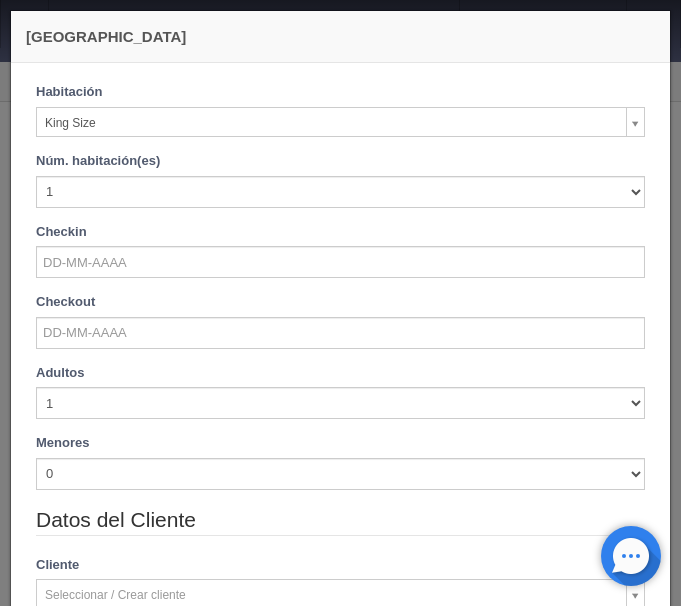 checkbox on "false" 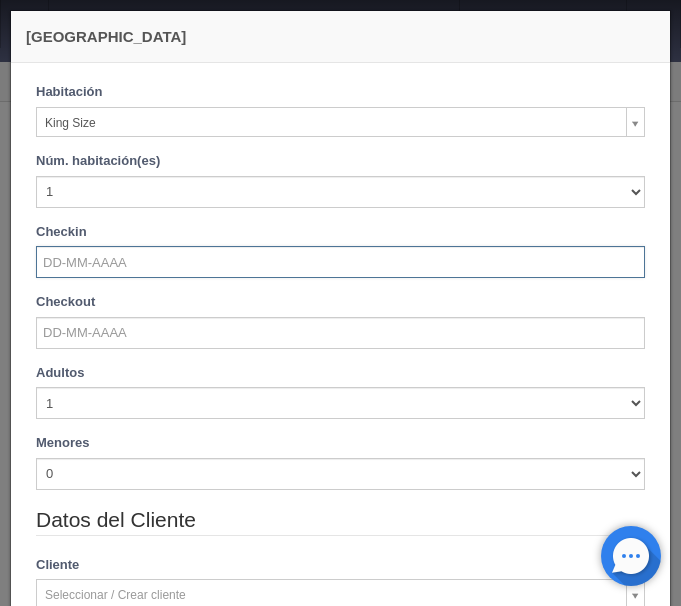 click at bounding box center (340, 262) 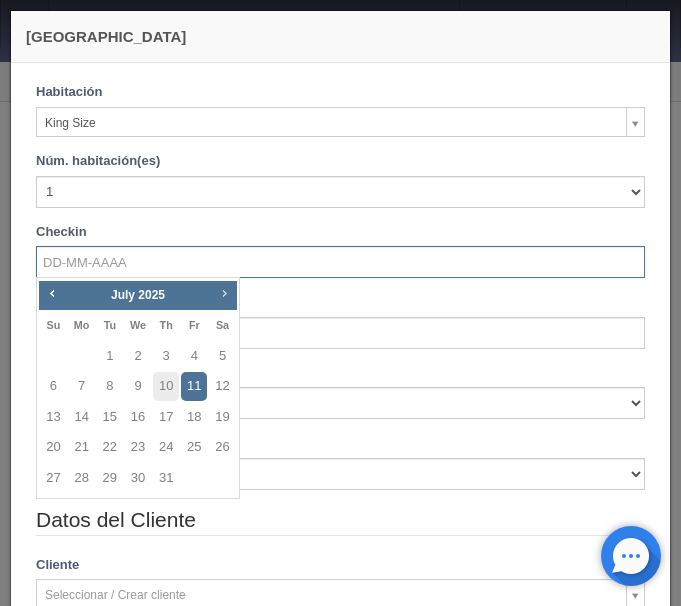 click on "Next" at bounding box center [224, 293] 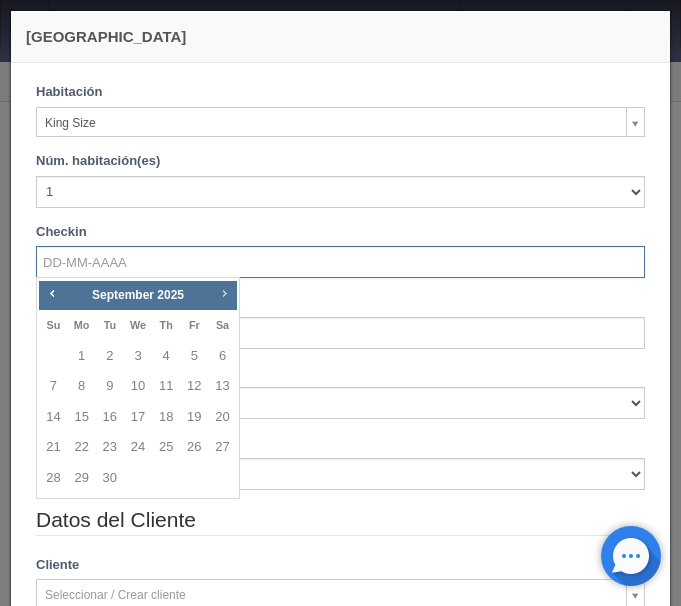 click on "Next" at bounding box center (224, 293) 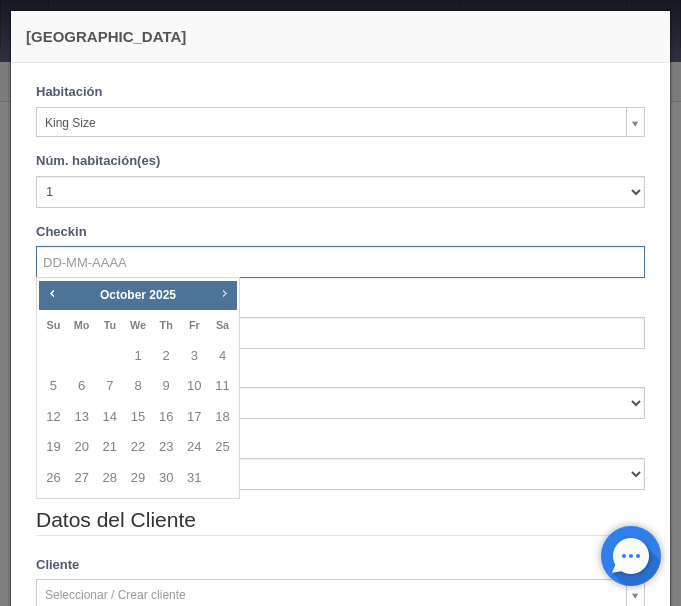 click on "Next" at bounding box center [224, 293] 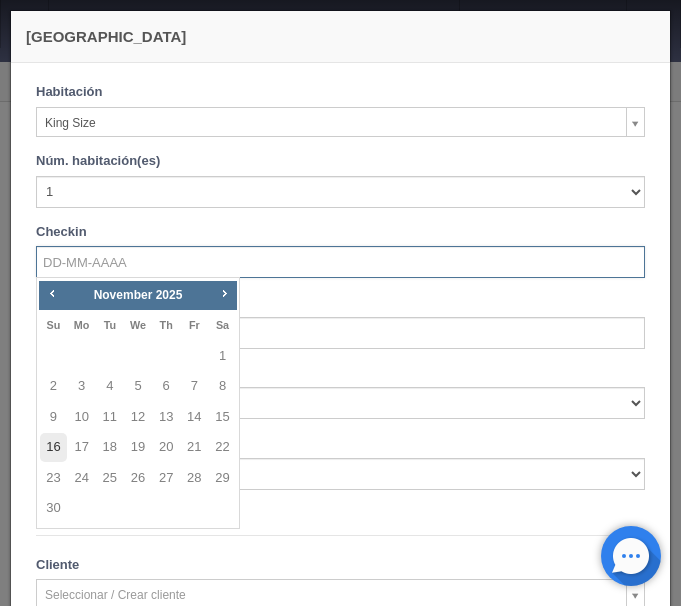 click on "16" at bounding box center (53, 447) 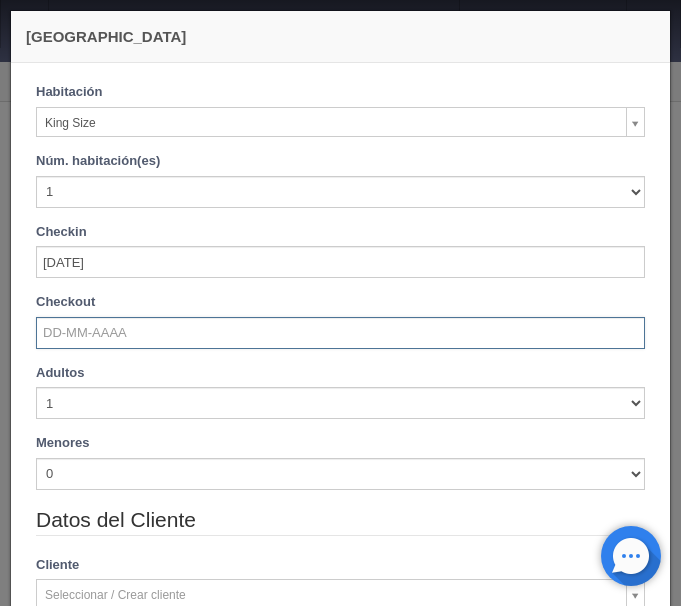 click at bounding box center (340, 333) 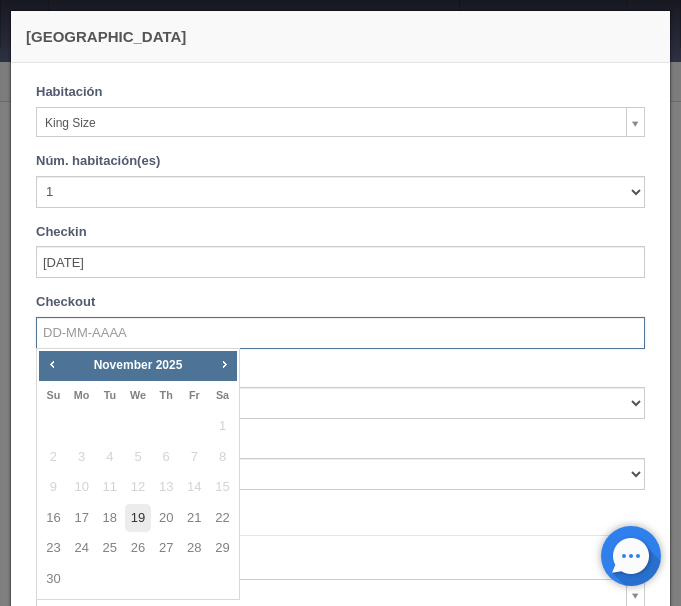 click on "19" at bounding box center [138, 518] 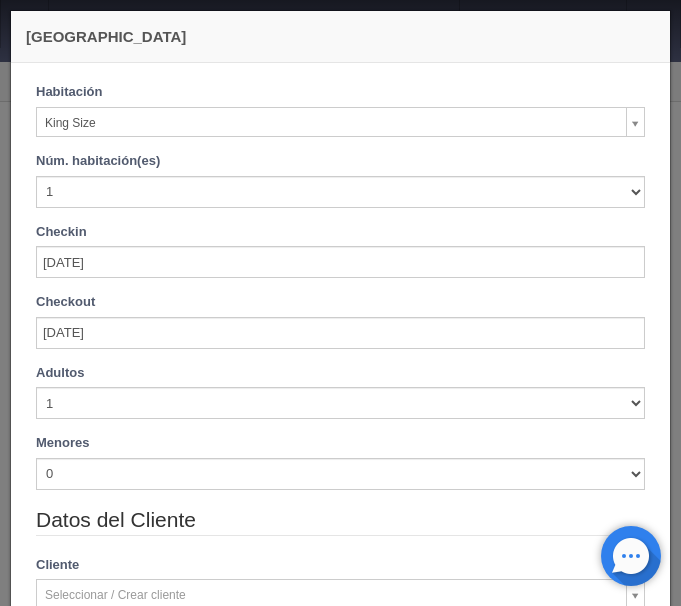 checkbox on "false" 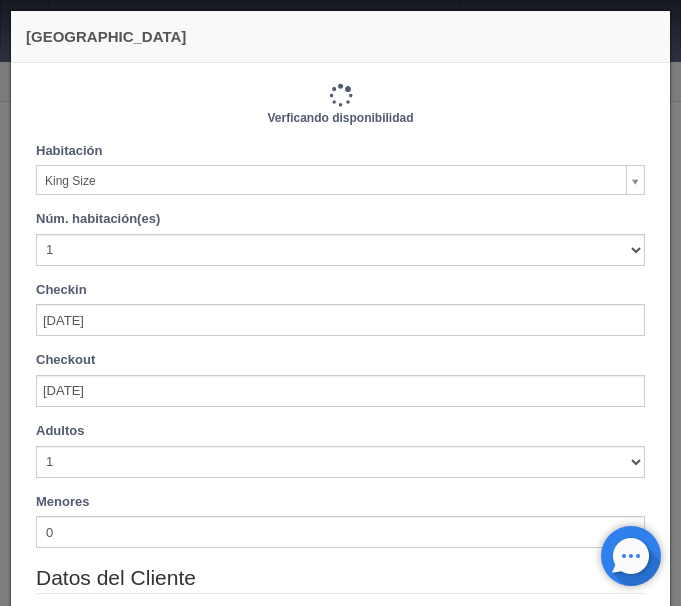 type on "2220.00" 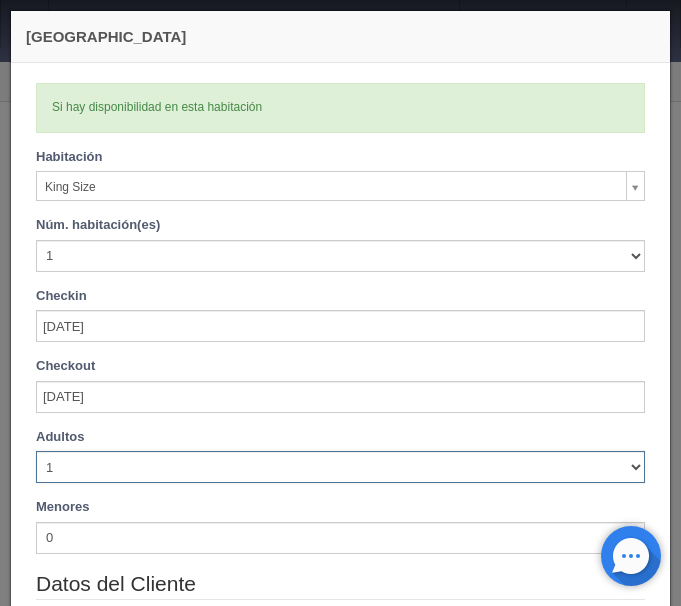 select on "2" 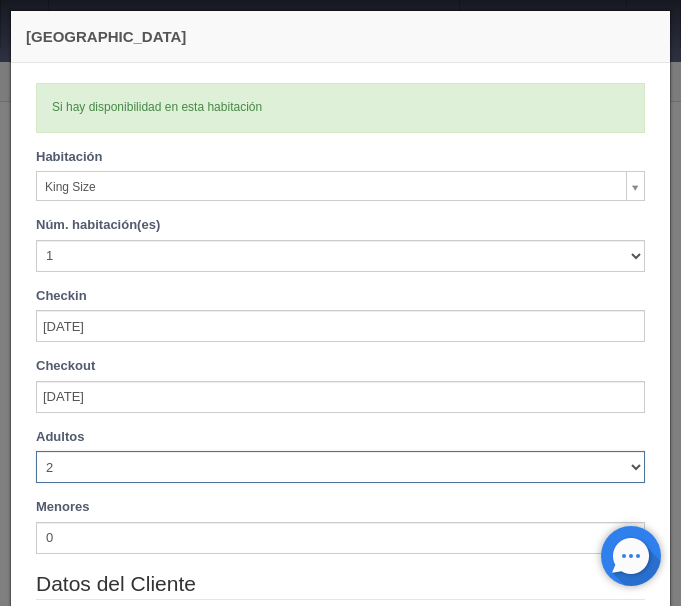 click on "2" at bounding box center [0, 0] 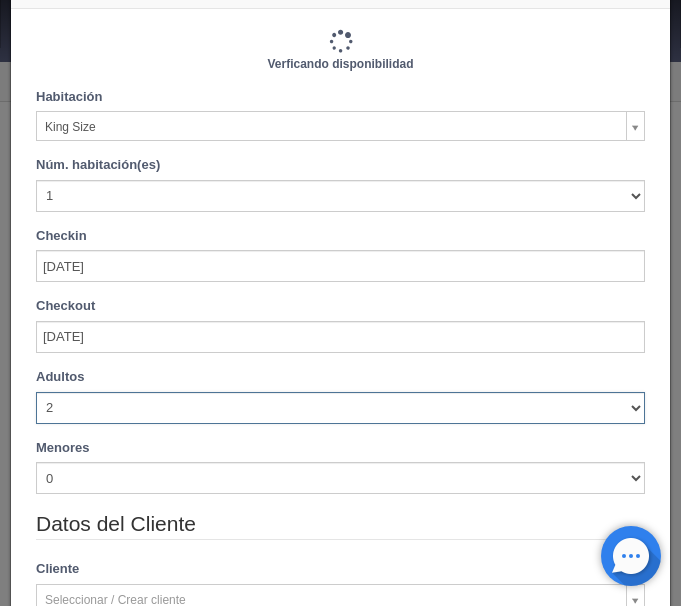 type on "2220.00" 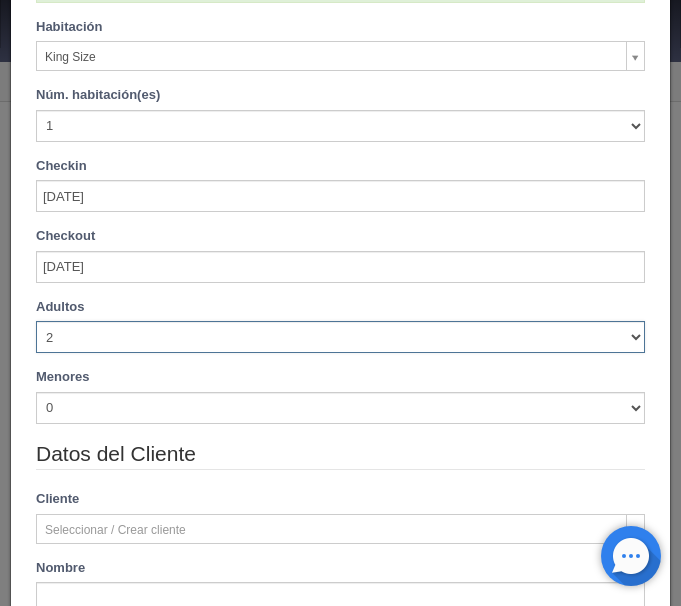 scroll, scrollTop: 174, scrollLeft: 0, axis: vertical 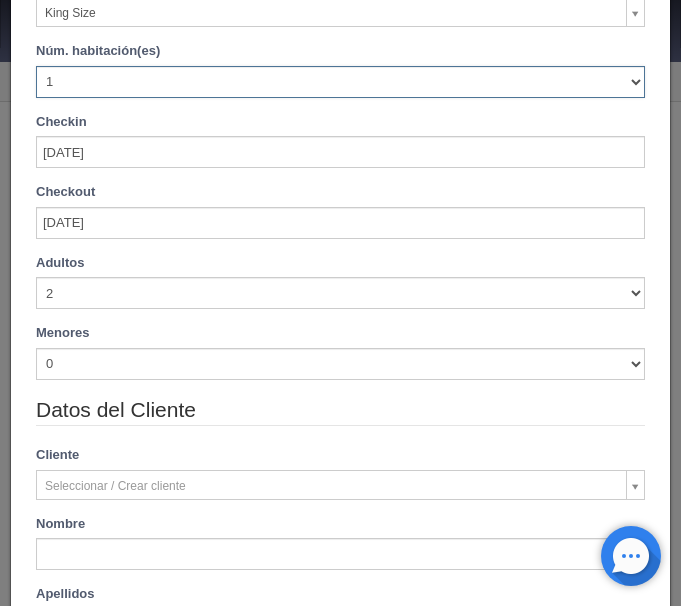 click on "1
2
3
4
5
6
7
8
9
10
11
12
13
14
15
16
17
18
19
20" at bounding box center [340, 82] 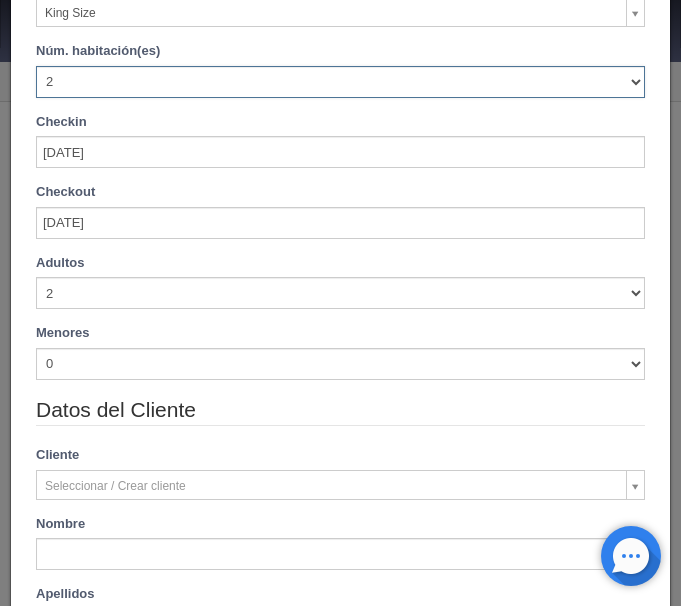 click on "2" at bounding box center [0, 0] 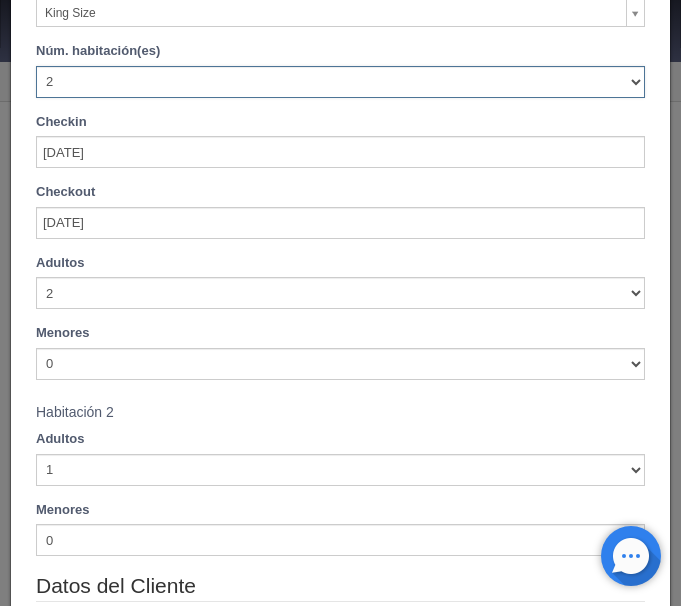type 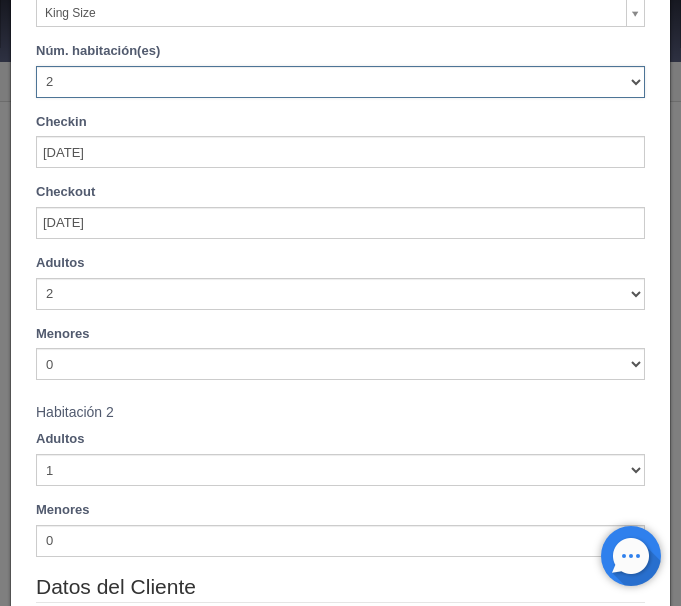 type on "4440.00" 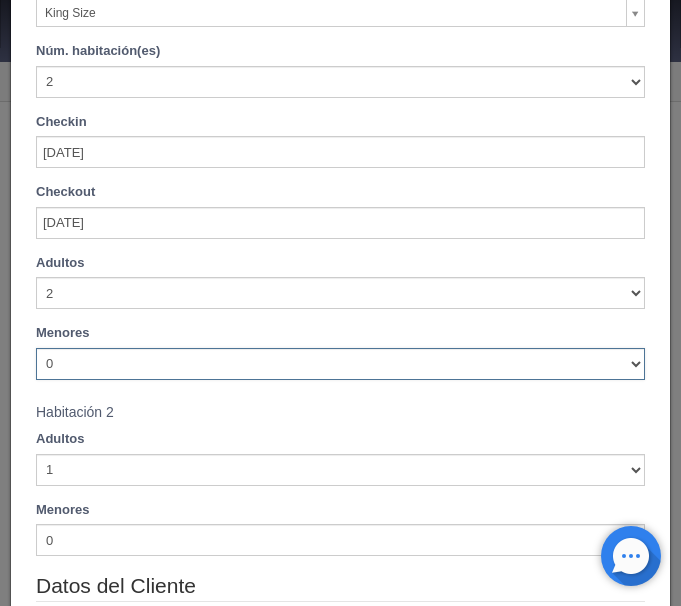 click on "0
1
2
3
4
5
6
7
8
9
10" at bounding box center (340, 364) 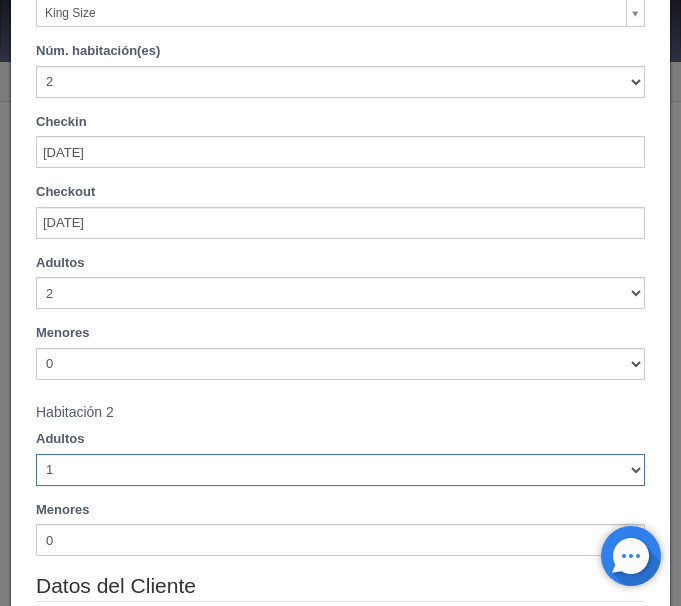 click on "1
2
3
4
5
6
7
8
9
10" at bounding box center (340, 470) 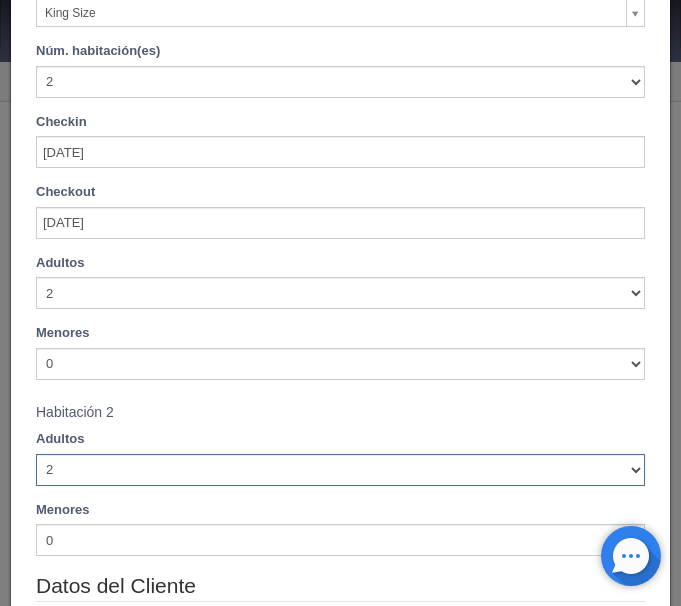 type 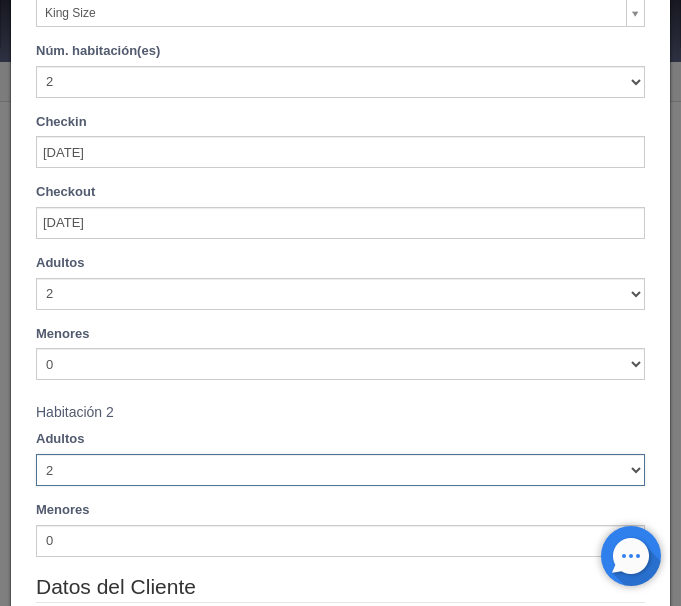 type on "4440.00" 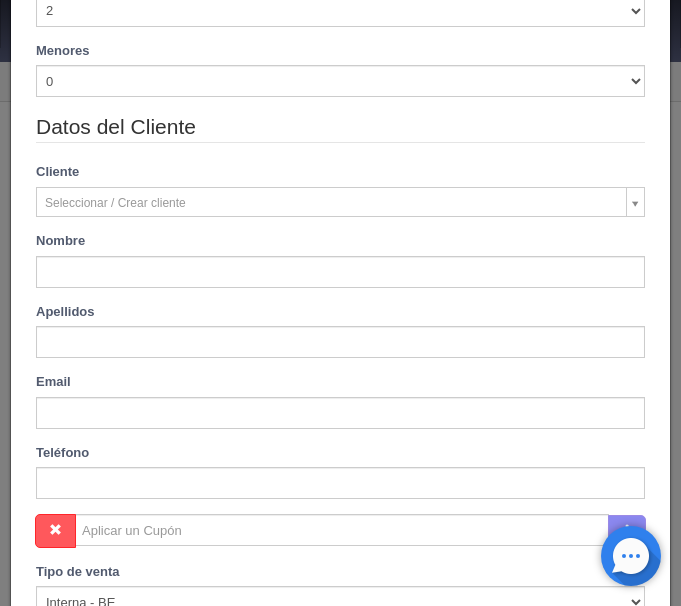 scroll, scrollTop: 678, scrollLeft: 0, axis: vertical 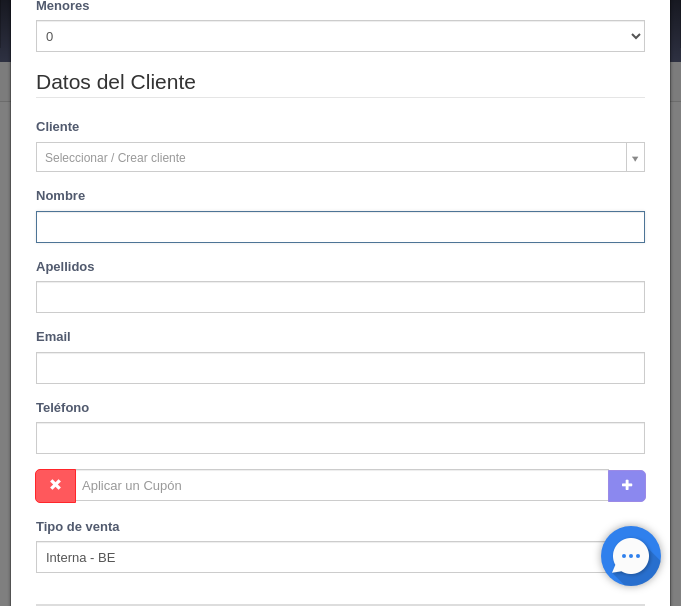 click at bounding box center [340, 227] 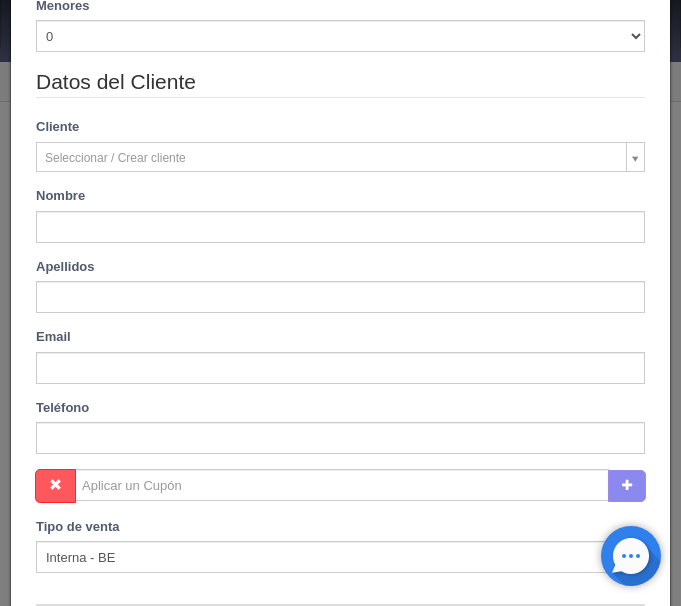 type on "Itzel noriz" 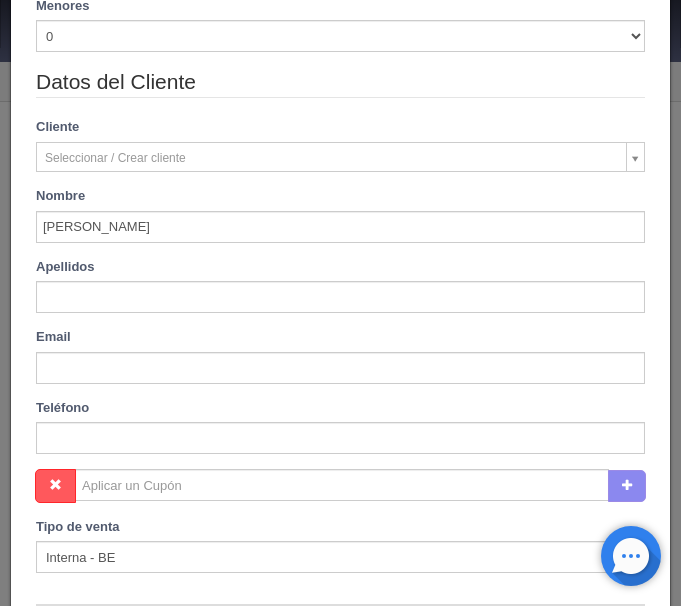 type on "Cortez" 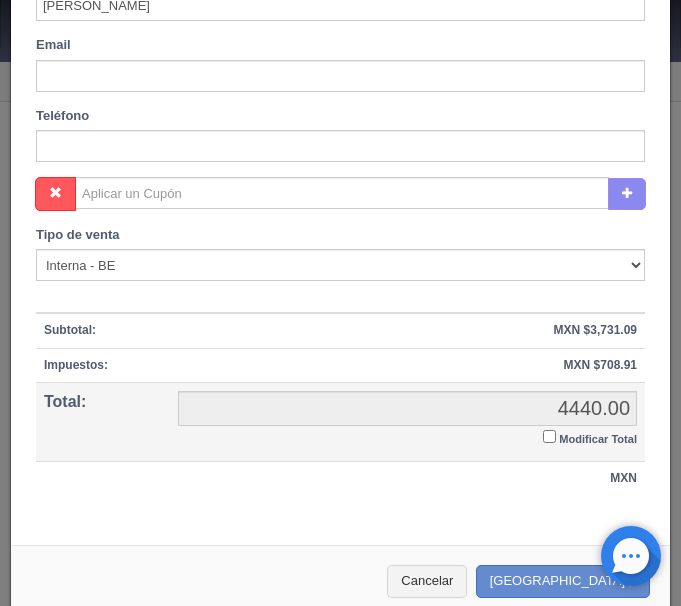 scroll, scrollTop: 992, scrollLeft: 0, axis: vertical 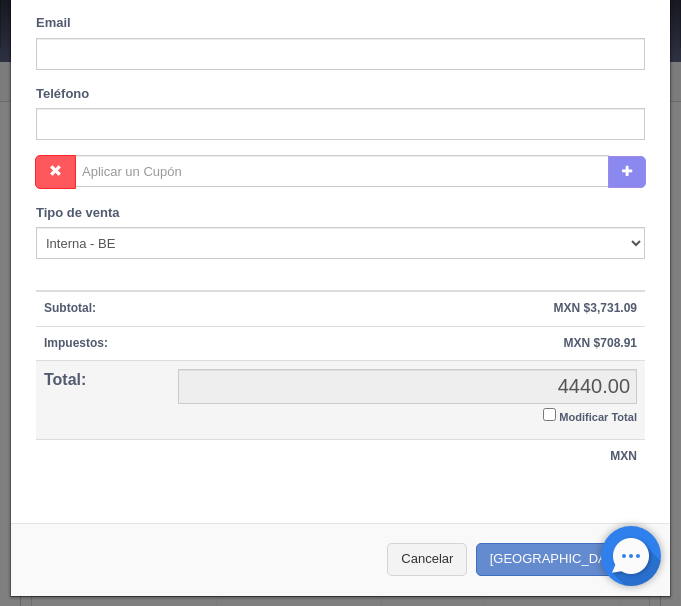 click on "Modificar Total" at bounding box center [549, 414] 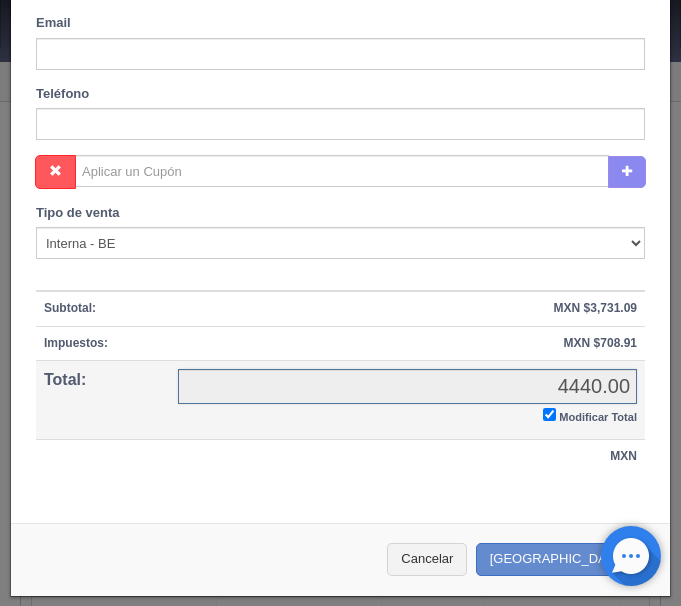 checkbox on "true" 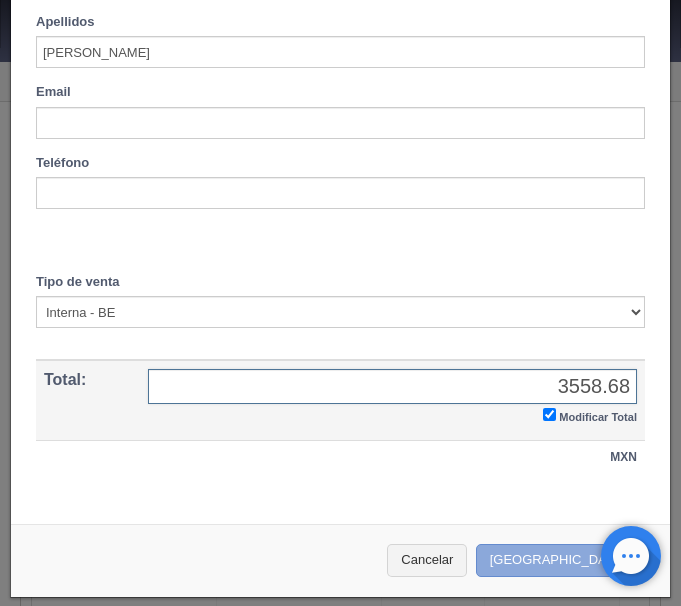 type on "3558.68" 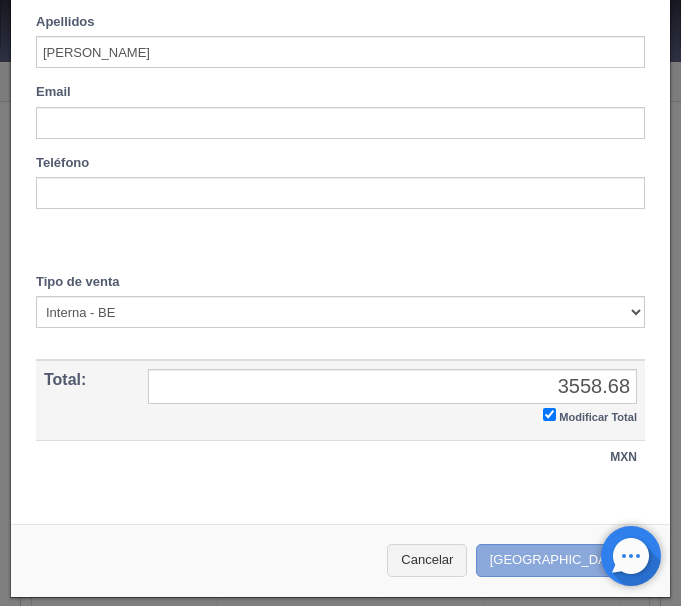 click on "[GEOGRAPHIC_DATA]" at bounding box center [563, 560] 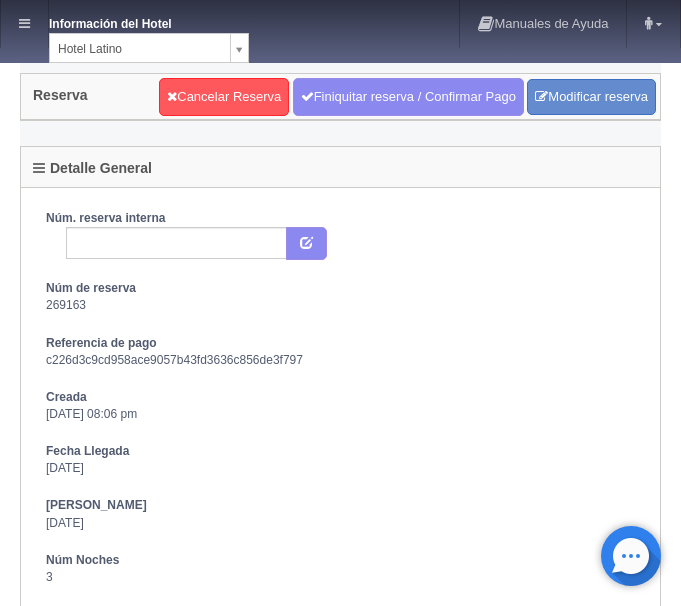 scroll, scrollTop: 0, scrollLeft: 0, axis: both 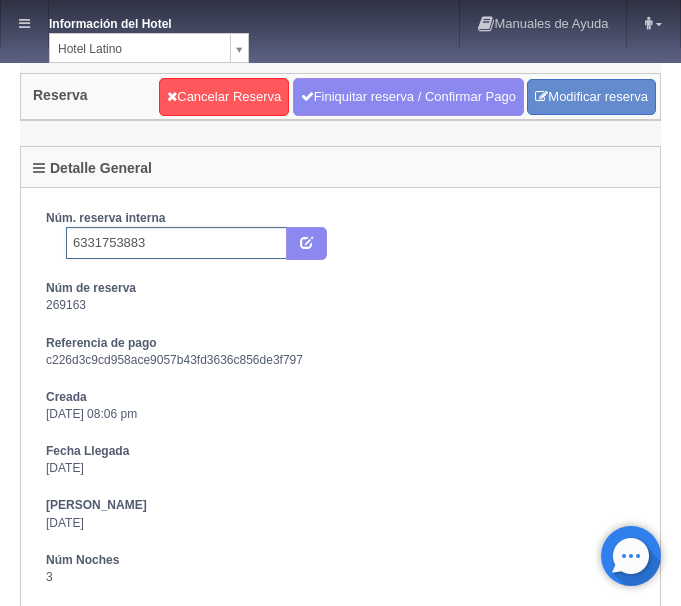 click on "6331753883" at bounding box center (176, 243) 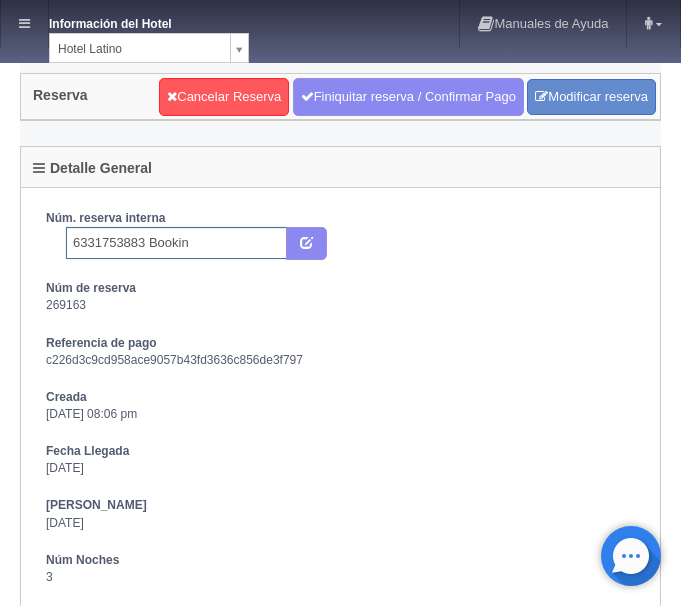 type on "6331753883 Booking" 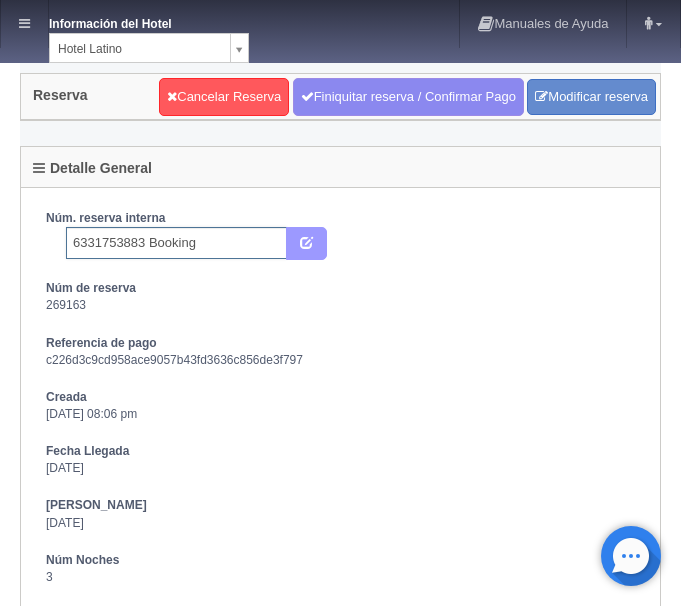 click at bounding box center (306, 241) 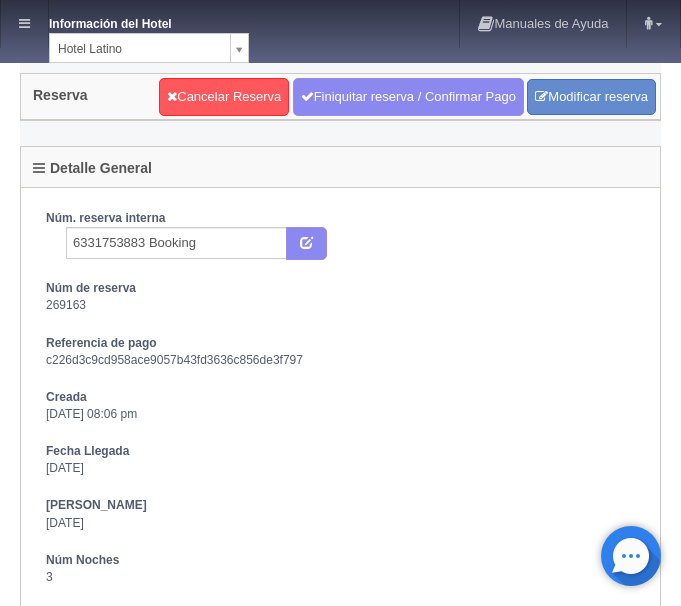 scroll, scrollTop: 0, scrollLeft: 0, axis: both 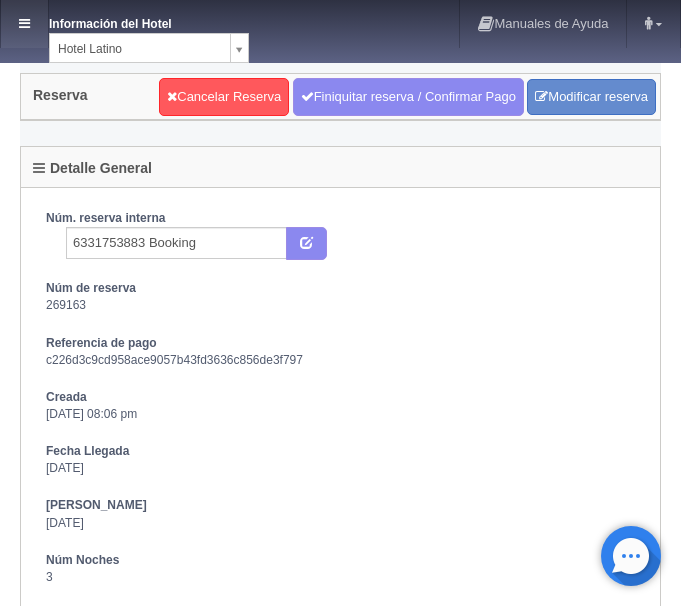 click at bounding box center [24, 24] 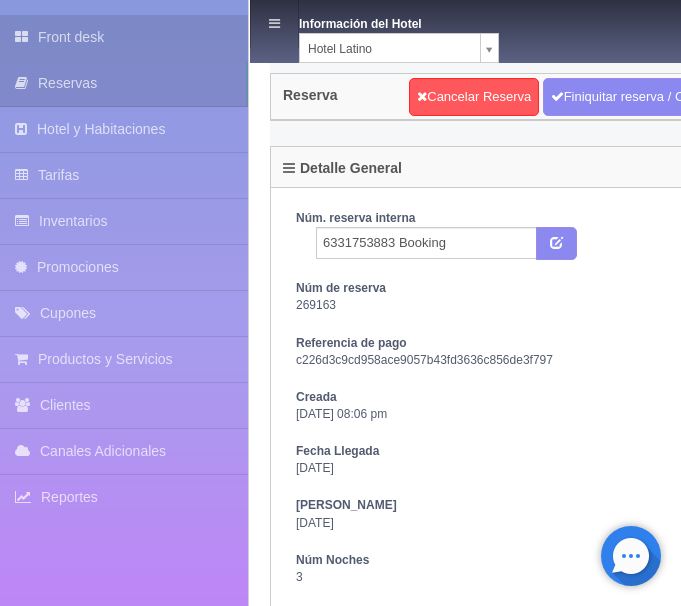 click on "Front desk" at bounding box center (124, 37) 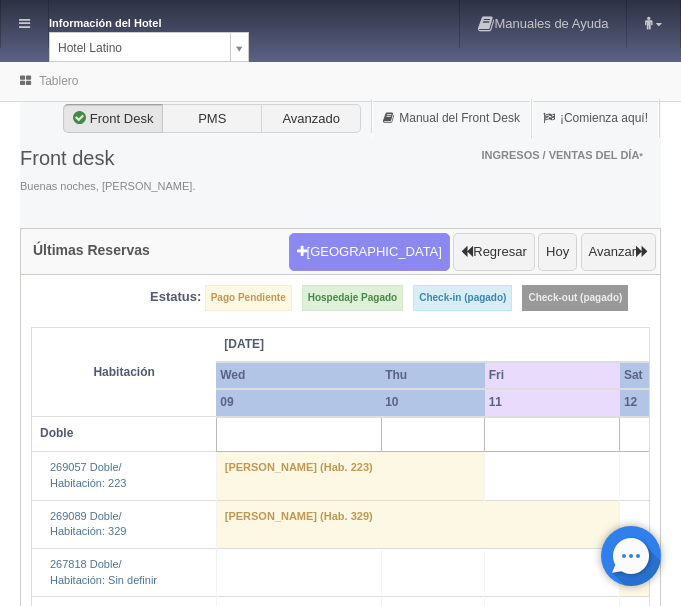 scroll, scrollTop: 0, scrollLeft: 0, axis: both 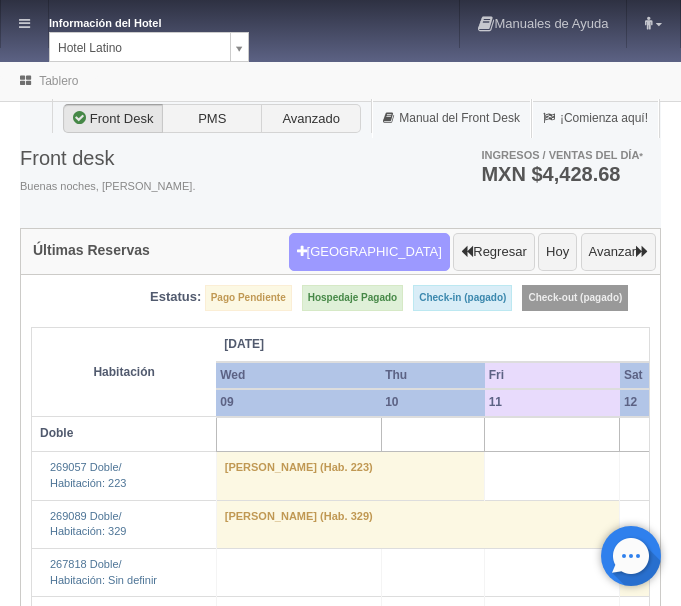 click on "[GEOGRAPHIC_DATA]" at bounding box center (369, 252) 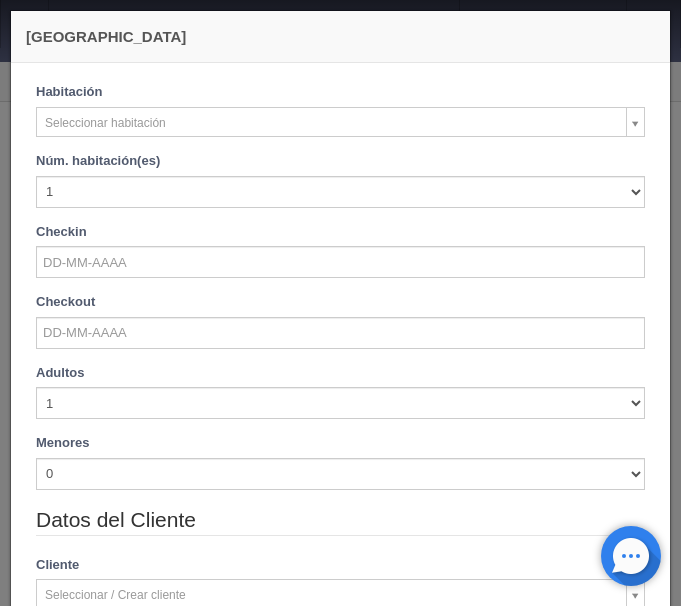 checkbox on "false" 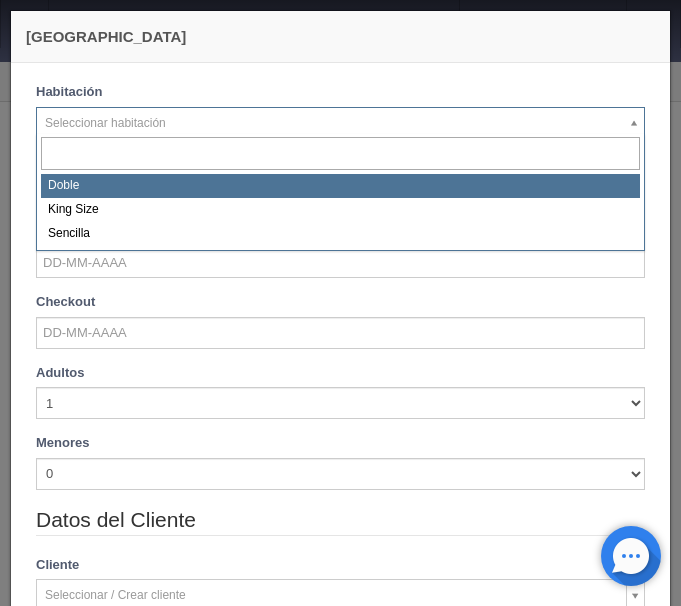 click on "Información del Hotel
Hotel Latino
HOTEL SAN FRANCISCO PLAZA
HOTEL UNIVERSO
Hotel Latino
Manuales de Ayuda
Actualizaciones recientes
ana del carmen
Mi Perfil
Salir / Log Out
Procesando...
Front desk
Reservas
Hotel y Habitaciones
Tarifas
Inventarios
Promociones
Cupones
Productos y Servicios" at bounding box center [340, 1227] 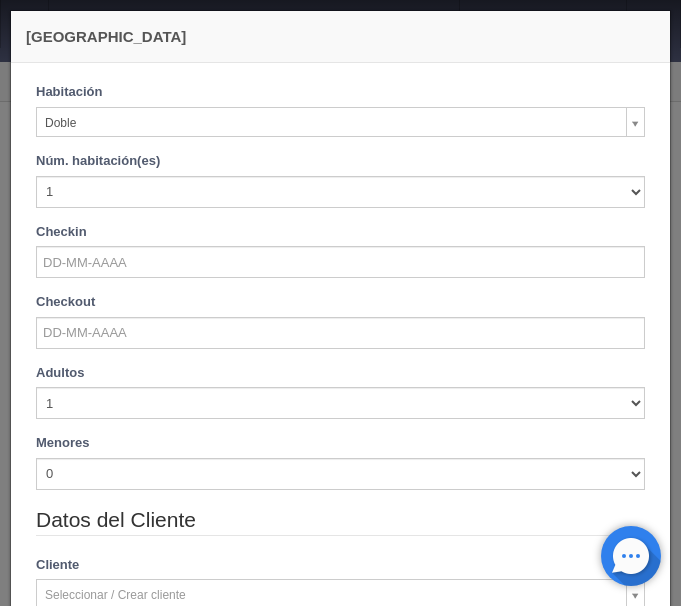 checkbox on "false" 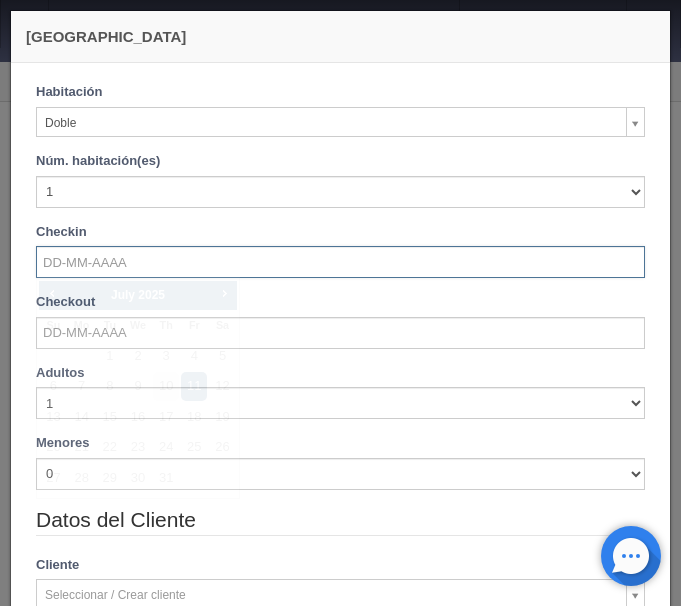 click at bounding box center [340, 262] 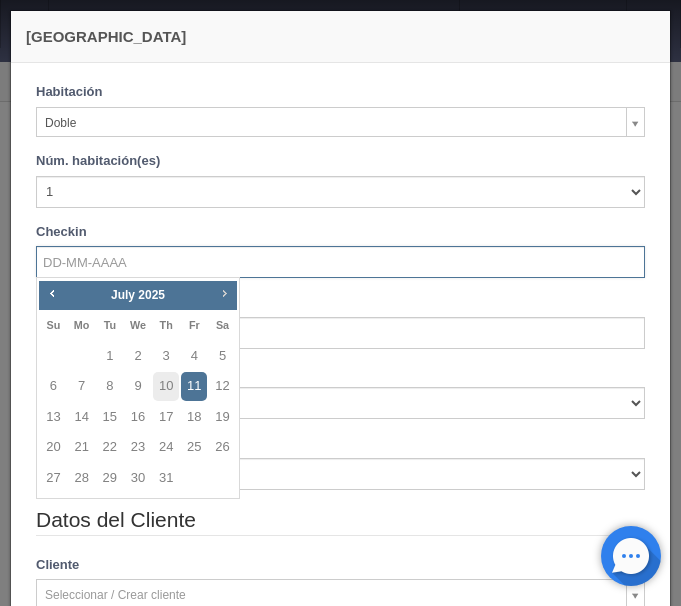 click on "Next" at bounding box center [224, 293] 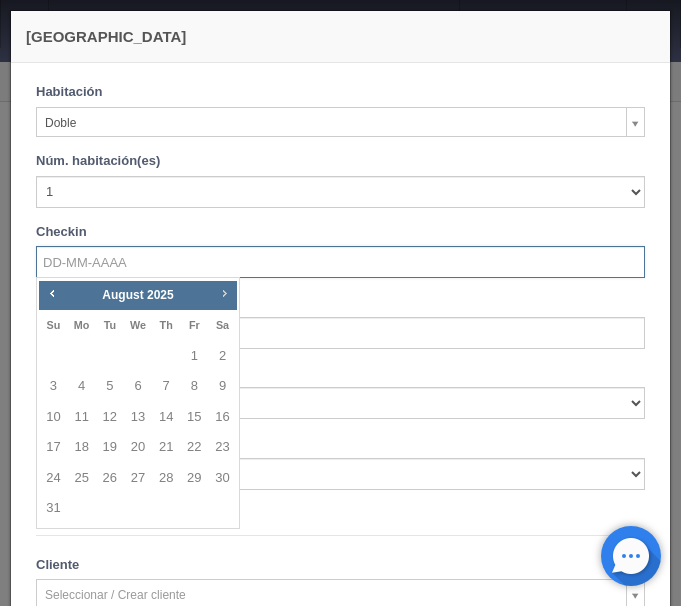 click on "Next" at bounding box center [224, 293] 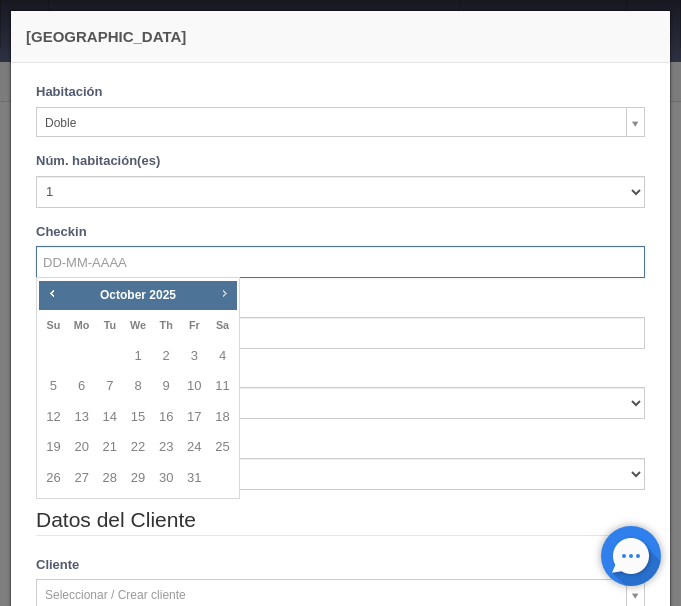 click on "Next" at bounding box center [224, 293] 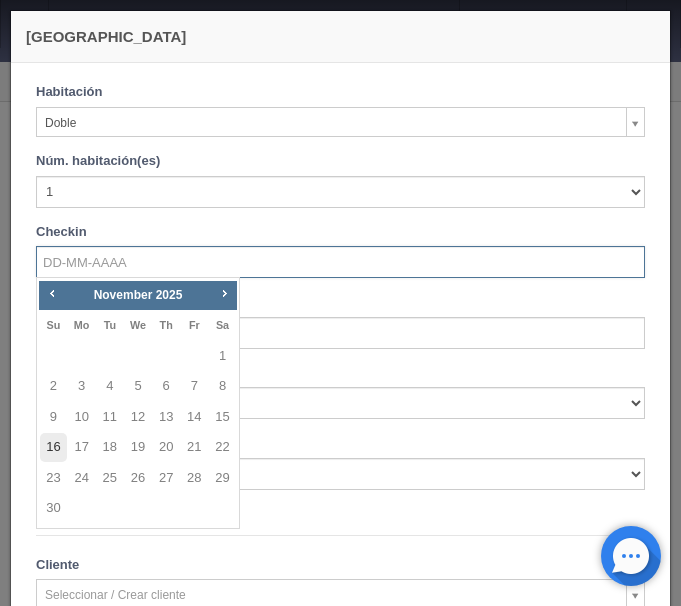 click on "16" at bounding box center (53, 447) 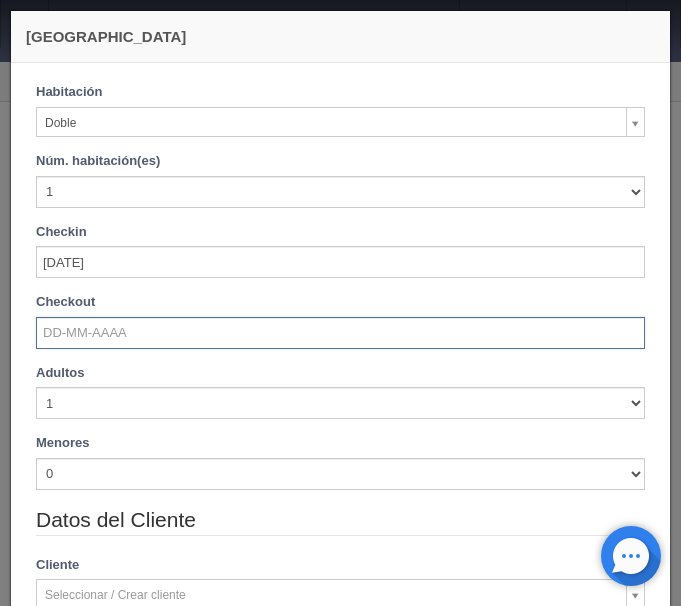click at bounding box center (340, 333) 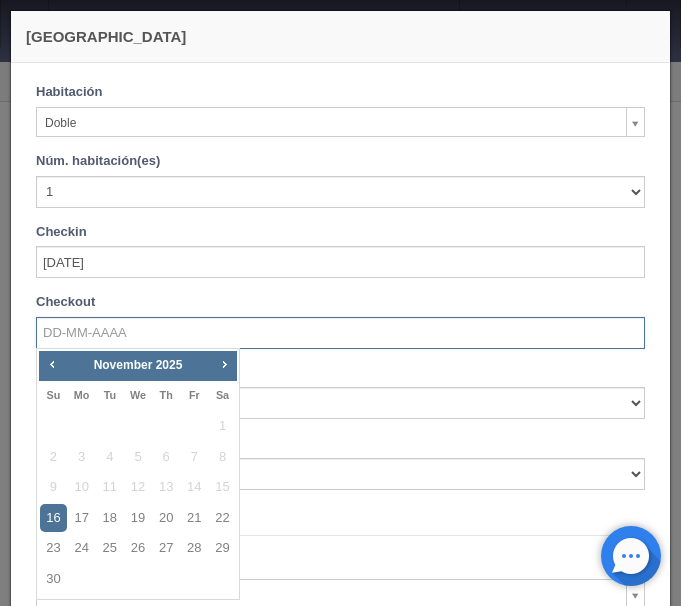 checkbox on "false" 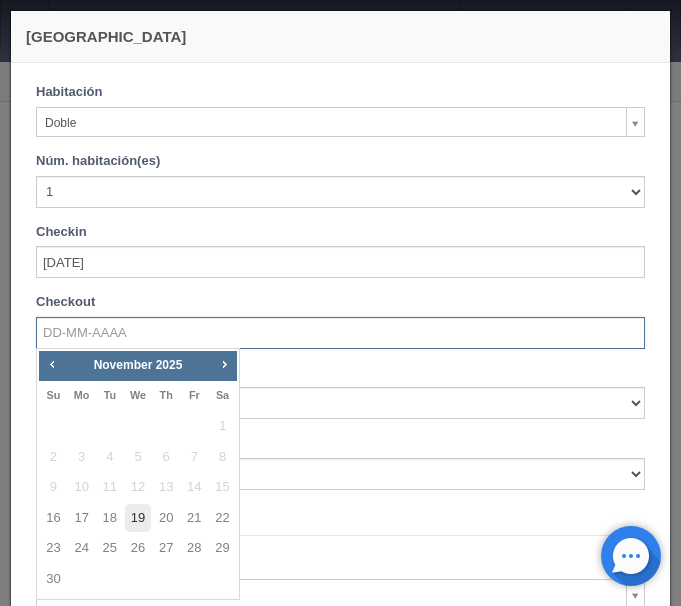 click on "19" at bounding box center (138, 518) 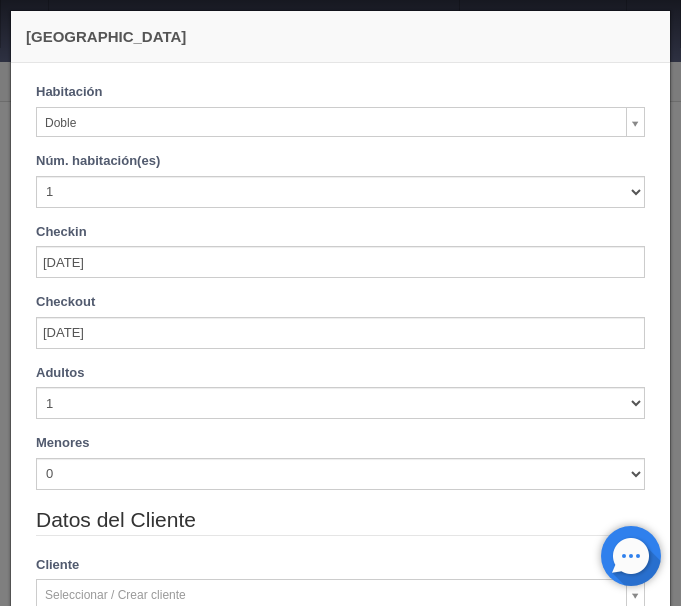checkbox on "false" 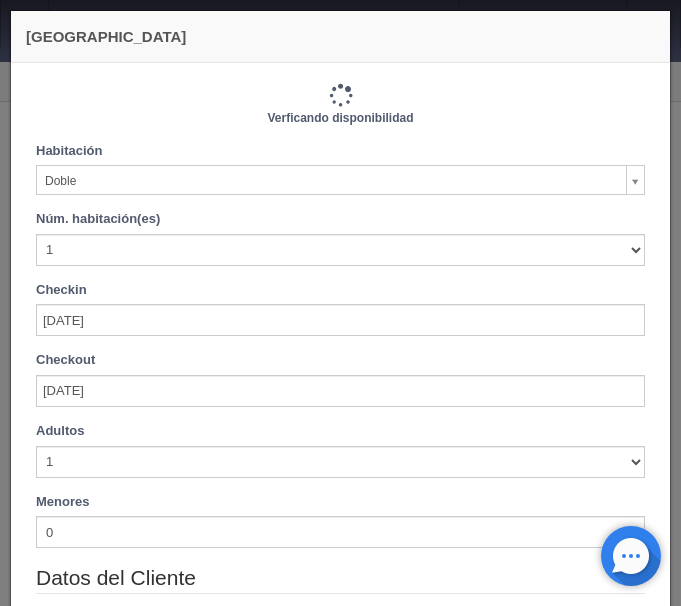 type on "2310.00" 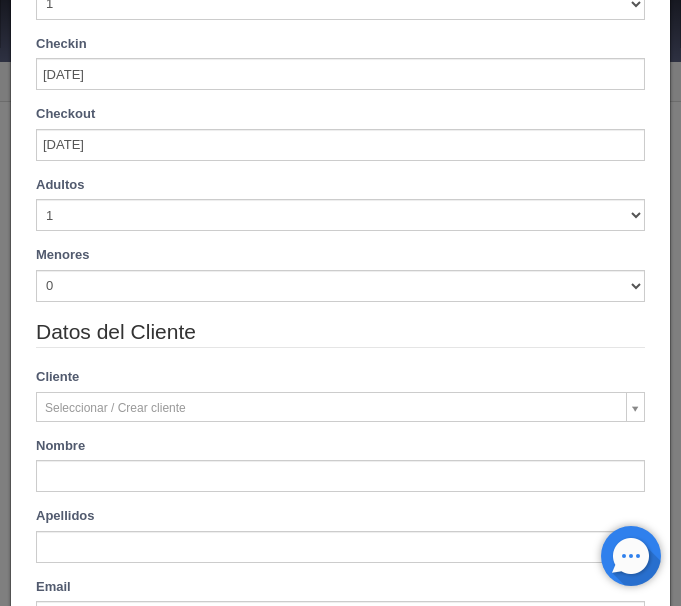 scroll, scrollTop: 0, scrollLeft: 0, axis: both 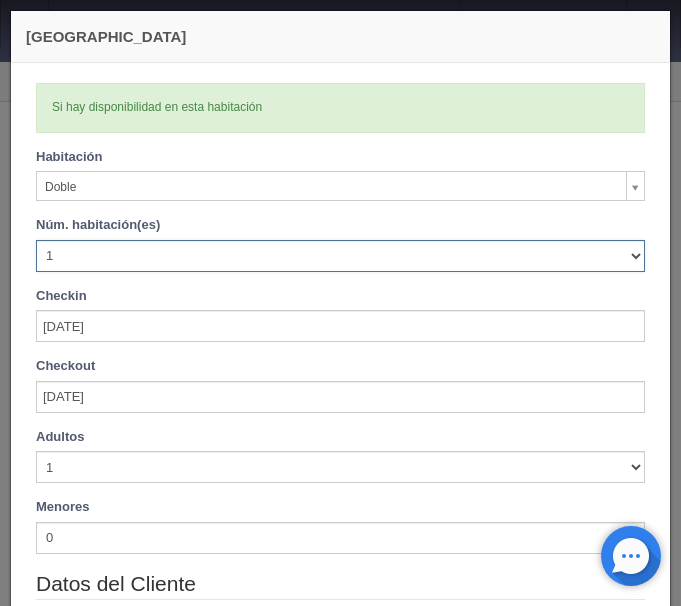 select on "2" 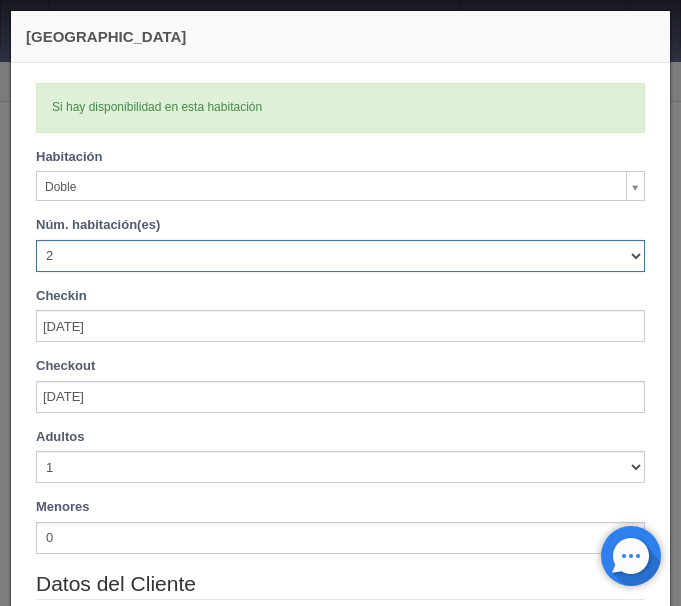 click on "2" at bounding box center [0, 0] 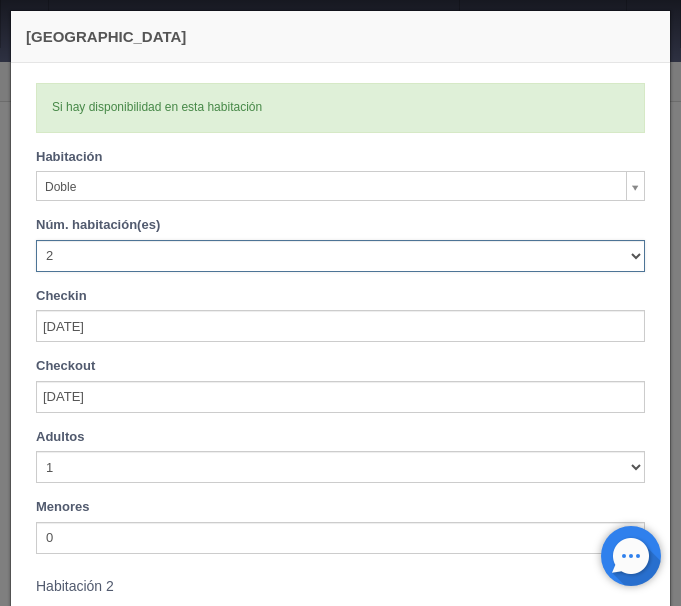 type 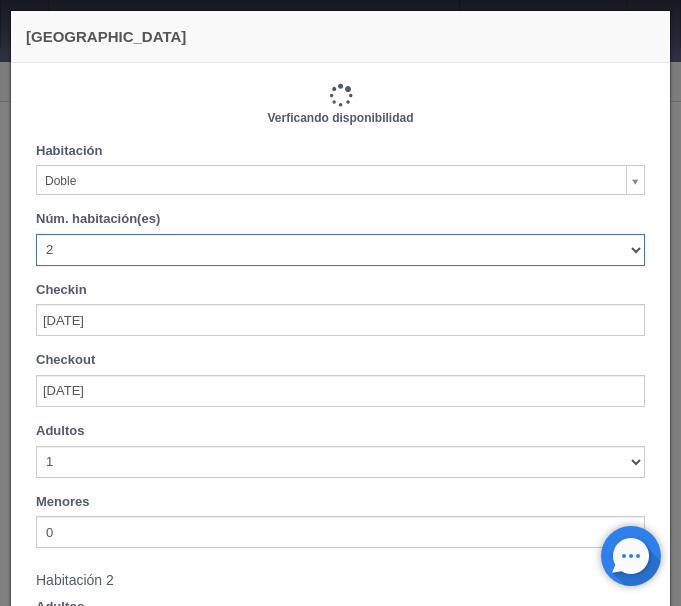 type on "4620.00" 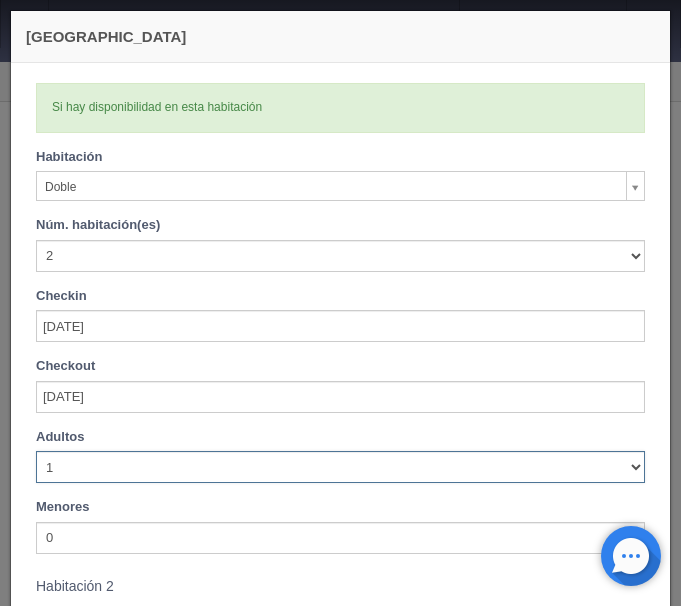 click on "1
2
3
4
5
6
7
8
9
10" at bounding box center [340, 467] 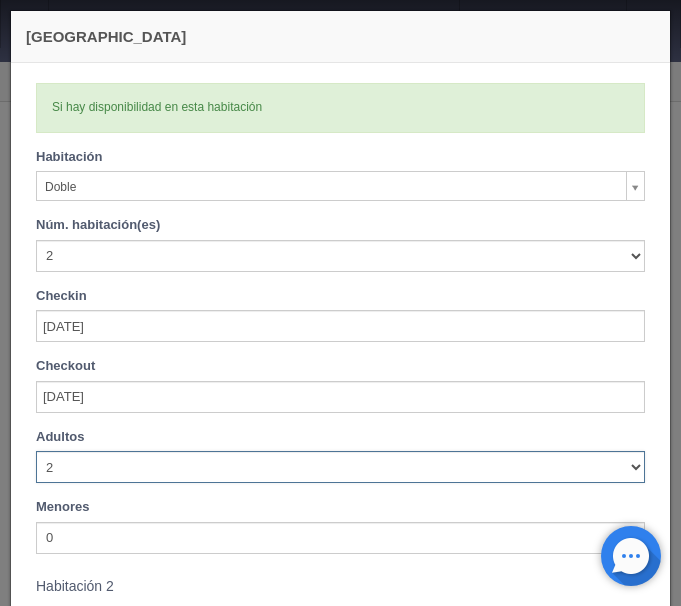 click on "2" at bounding box center (0, 0) 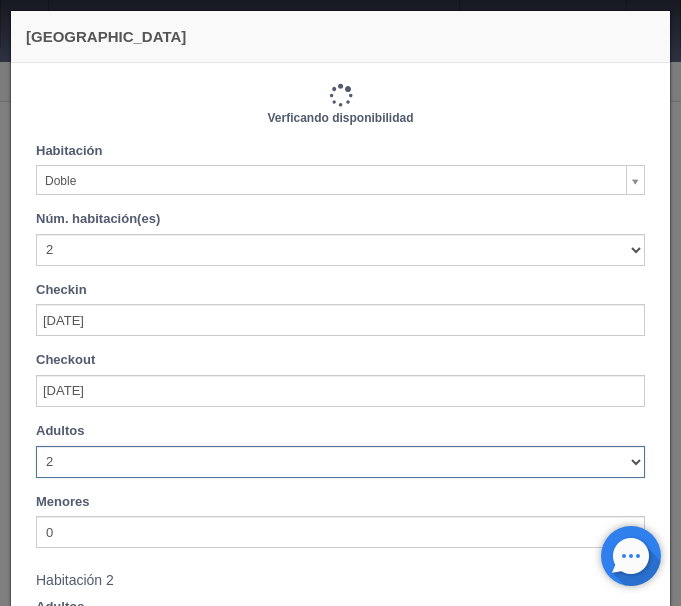 type on "4620.00" 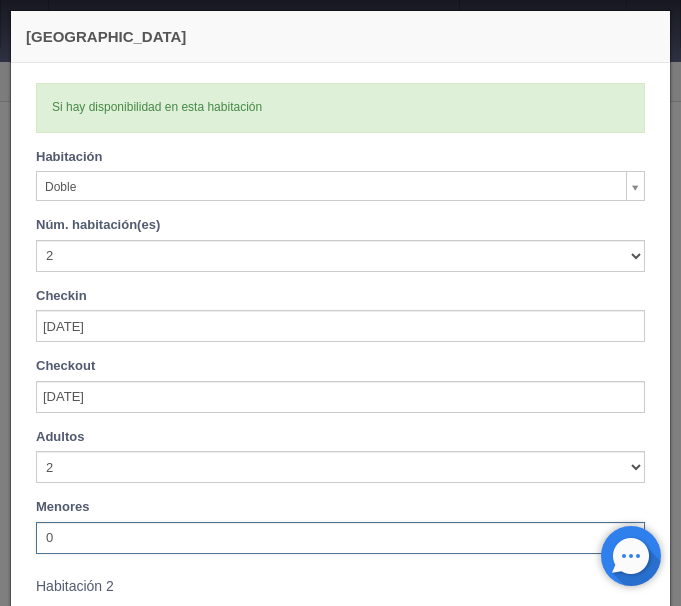 click on "0
1
2
3
4
5
6
7
8
9
10" at bounding box center [340, 538] 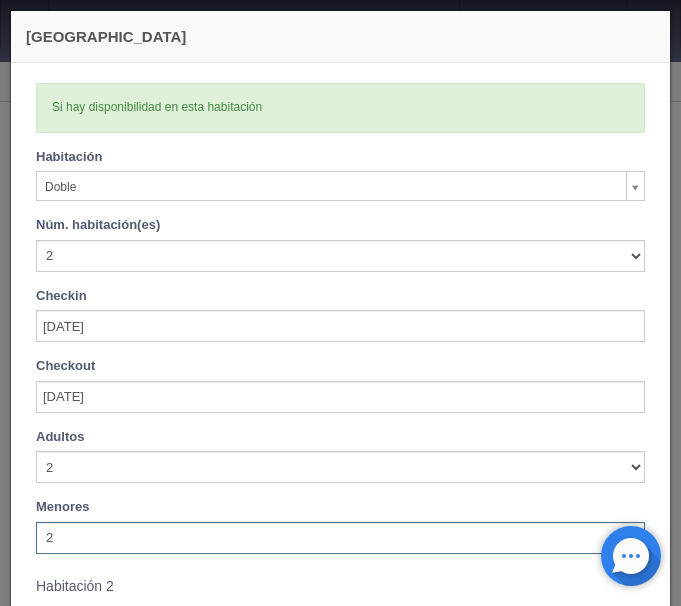 click on "2" at bounding box center [0, 0] 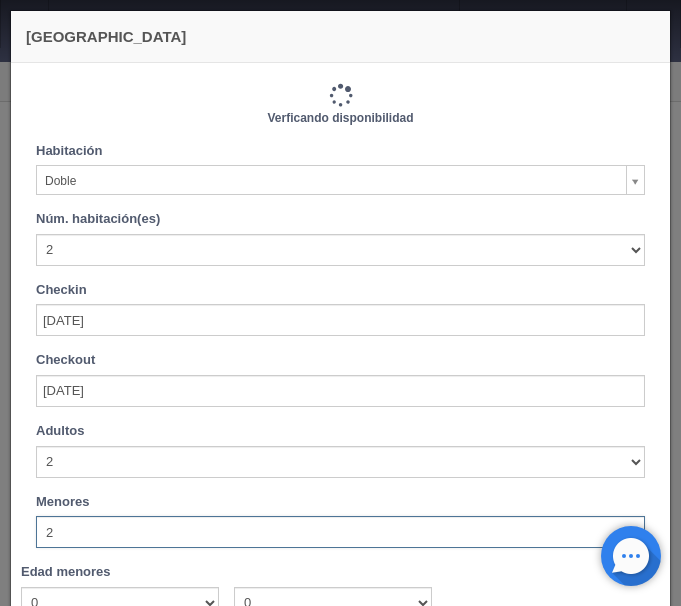 type 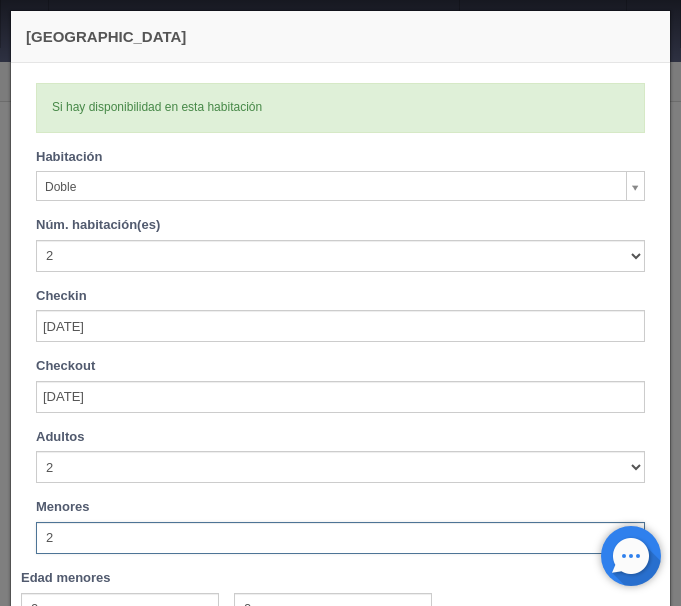 scroll, scrollTop: 84, scrollLeft: 0, axis: vertical 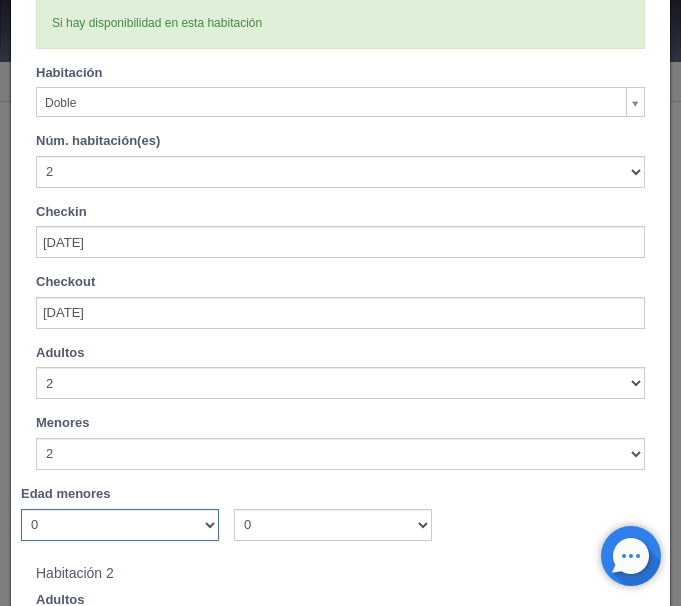 click on "0
1
2
3
4
5
6
7
8
9
10
11
12
13
14
15
16
17
18" at bounding box center (120, 525) 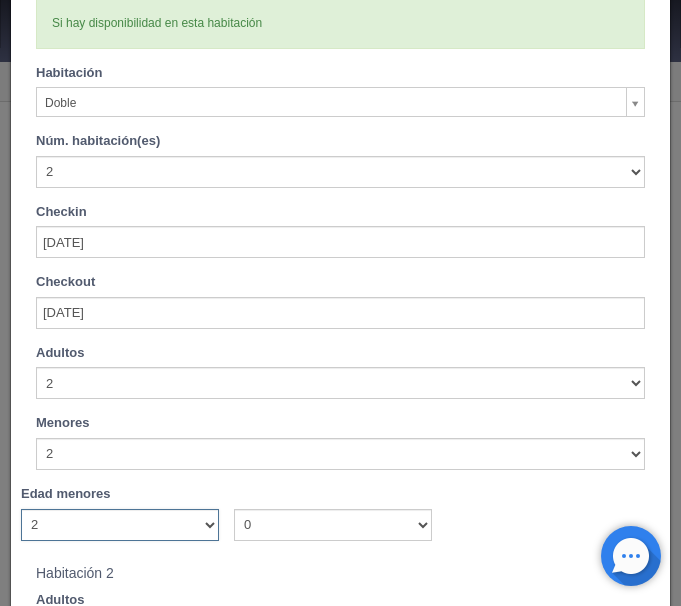 type 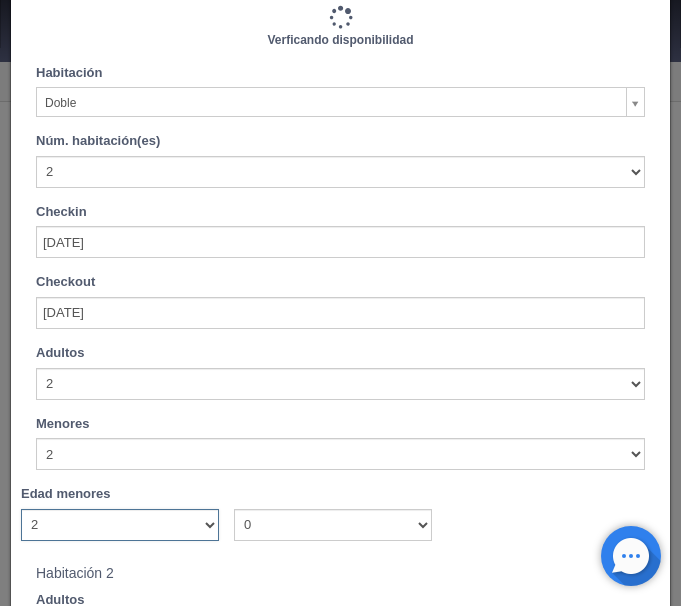 type on "4920.00" 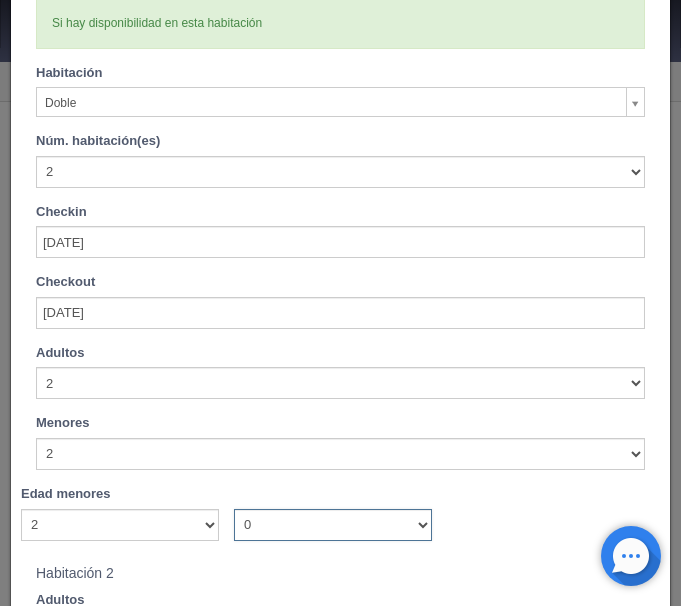 click on "0
1
2
3
4
5
6
7
8
9
10
11
12
13
14
15
16
17
18" at bounding box center [333, 525] 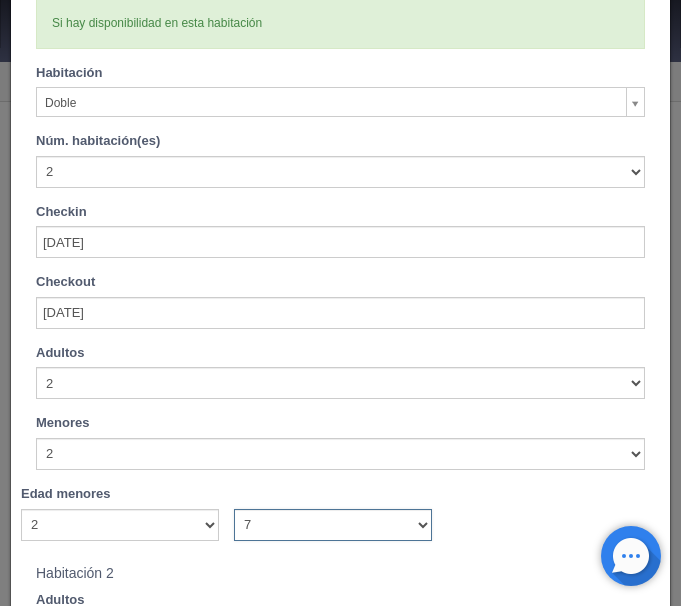 click on "7" at bounding box center [0, 0] 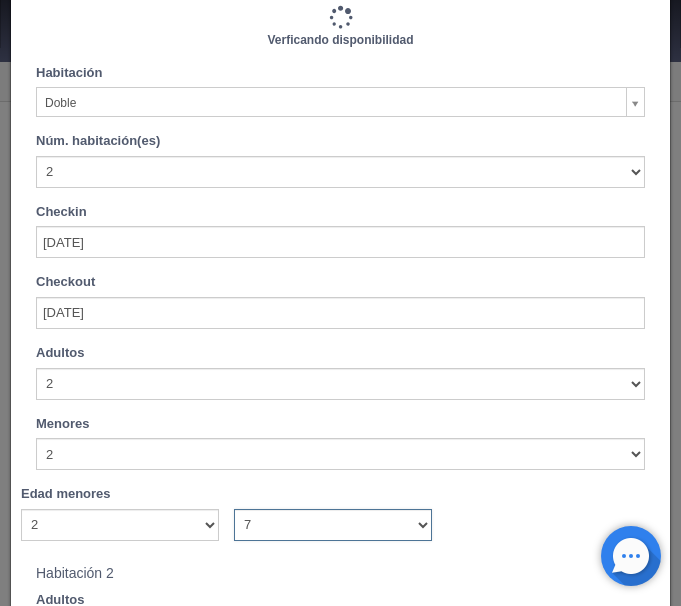 type on "4920.00" 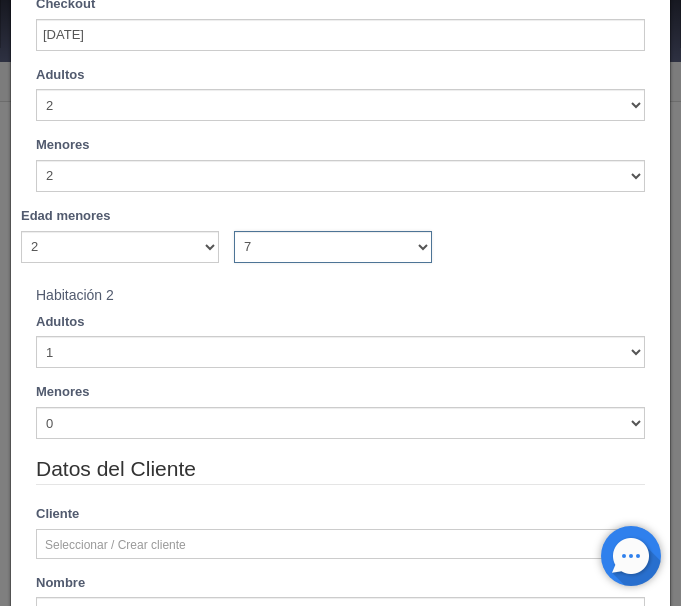 scroll, scrollTop: 420, scrollLeft: 0, axis: vertical 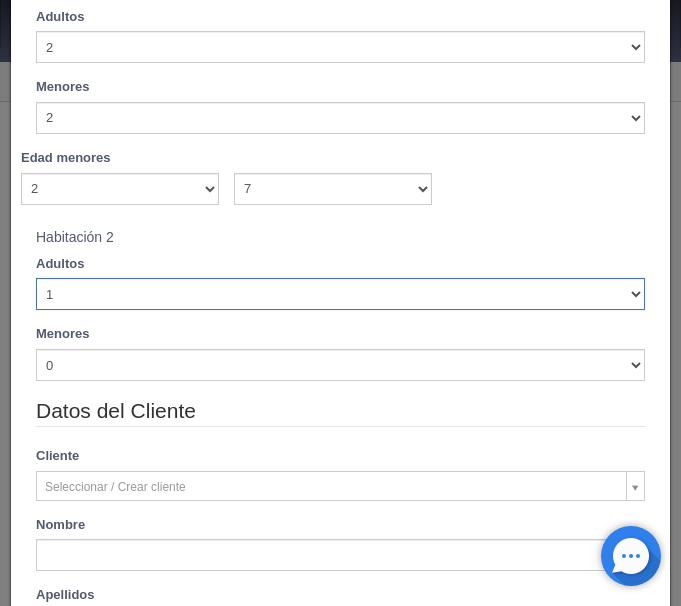 select on "3" 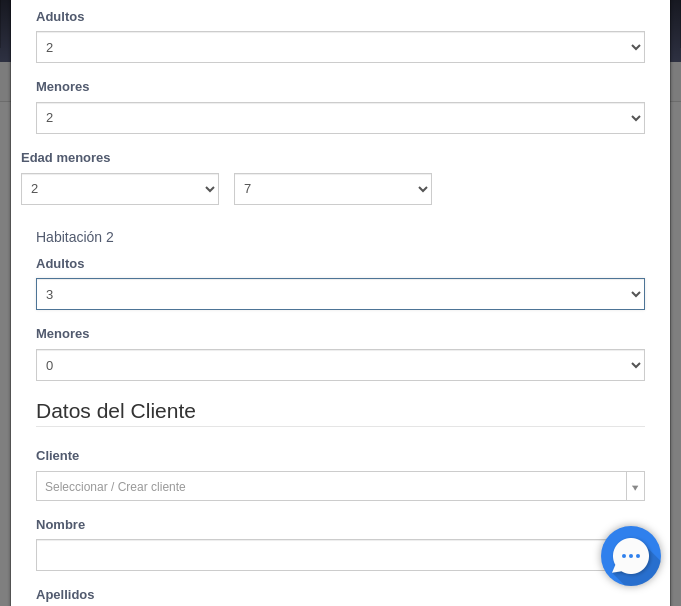type 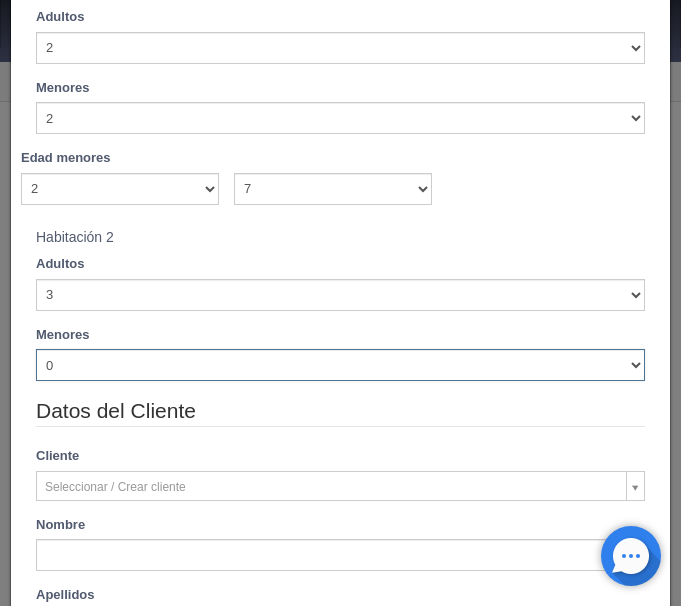 click on "0
1
2
3
4
5
6
7
8
9
10" at bounding box center [340, 365] 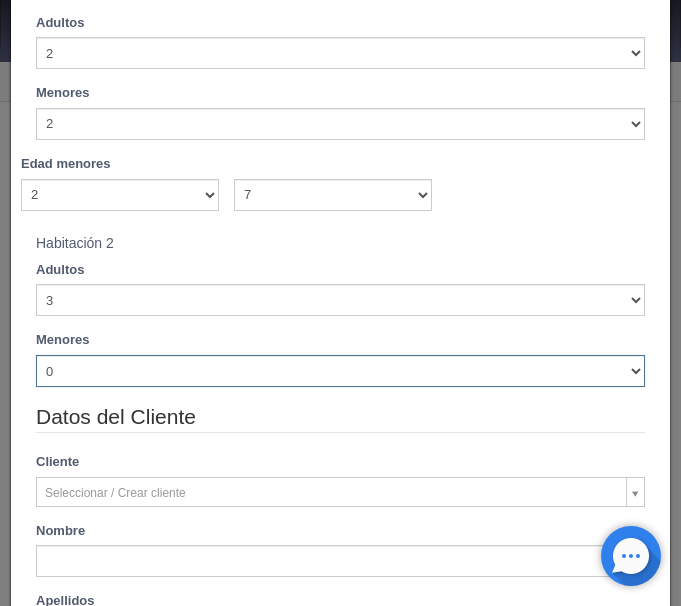 type on "5220.00" 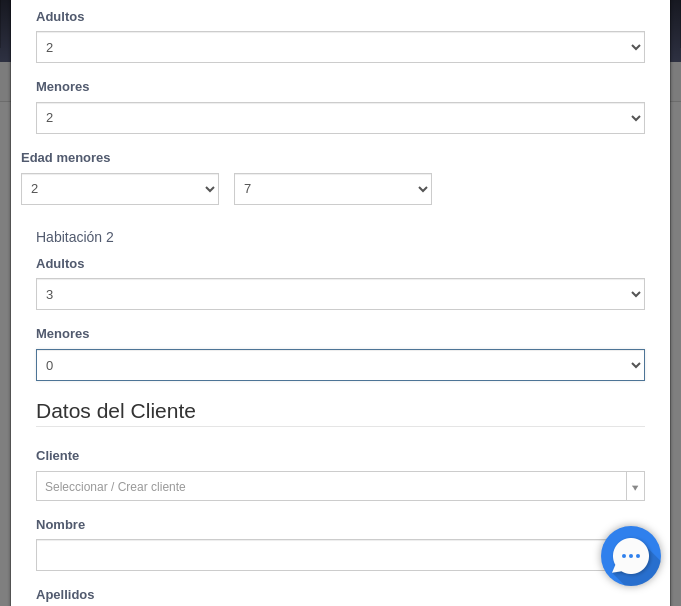select on "1" 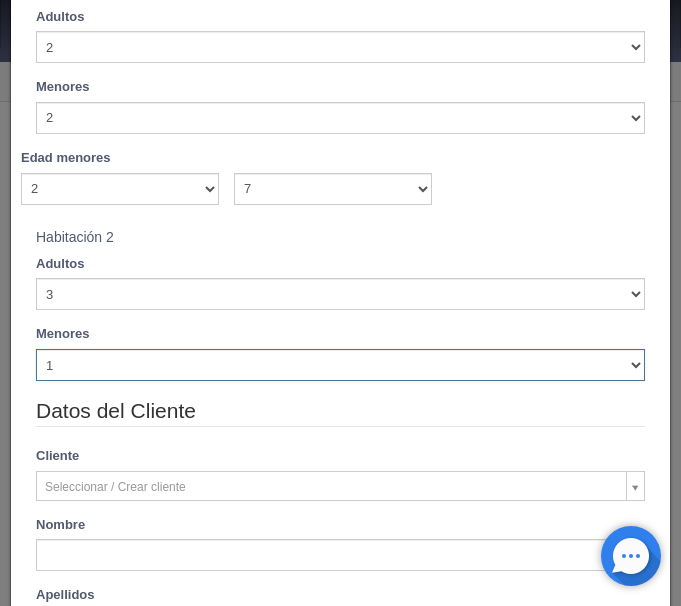 click on "1" at bounding box center (0, 0) 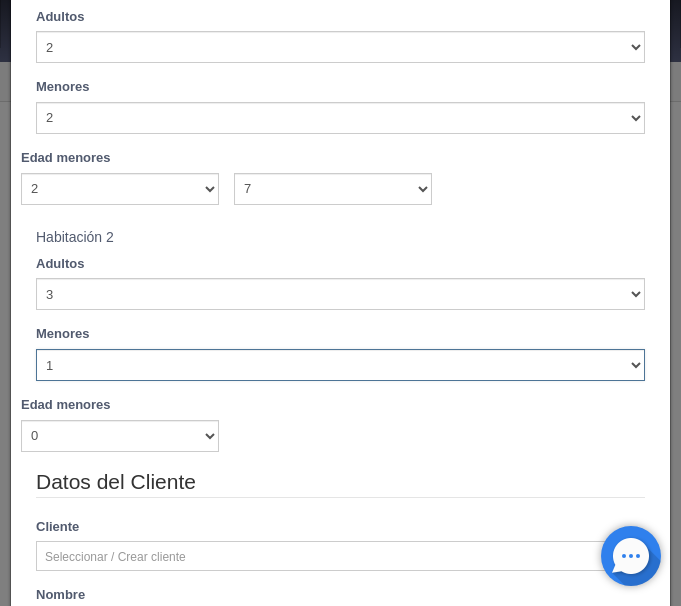 type 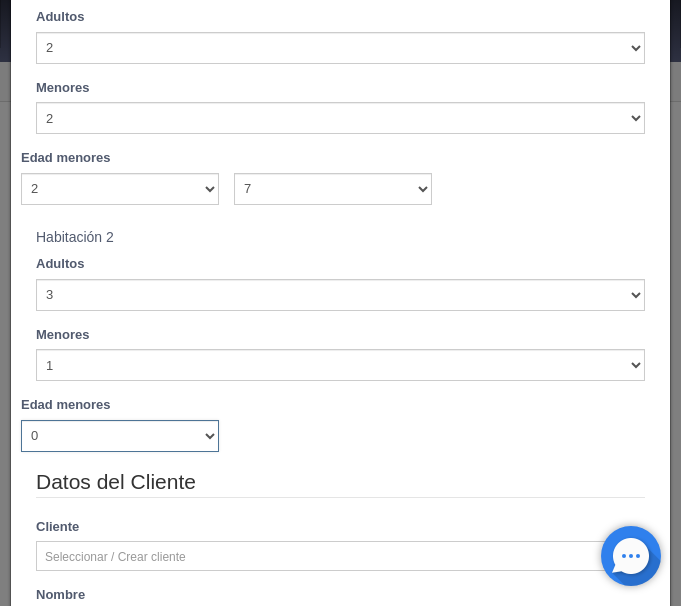 click on "0
1
2
3
4
5
6
7
8
9
10
11
12
13
14
15
16
17
18" at bounding box center (120, 436) 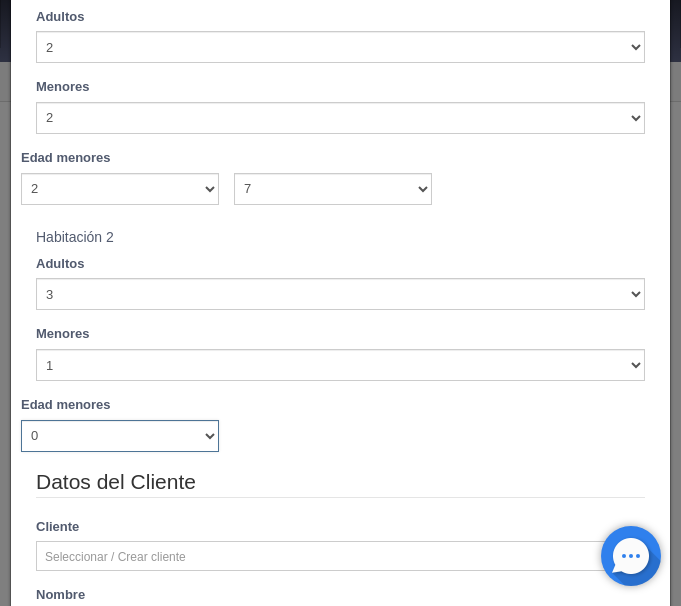select on "11" 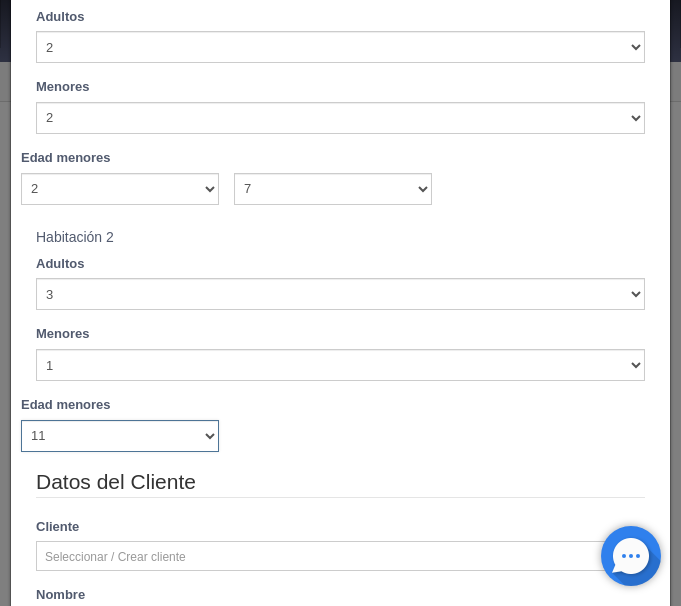 click on "11" at bounding box center [0, 0] 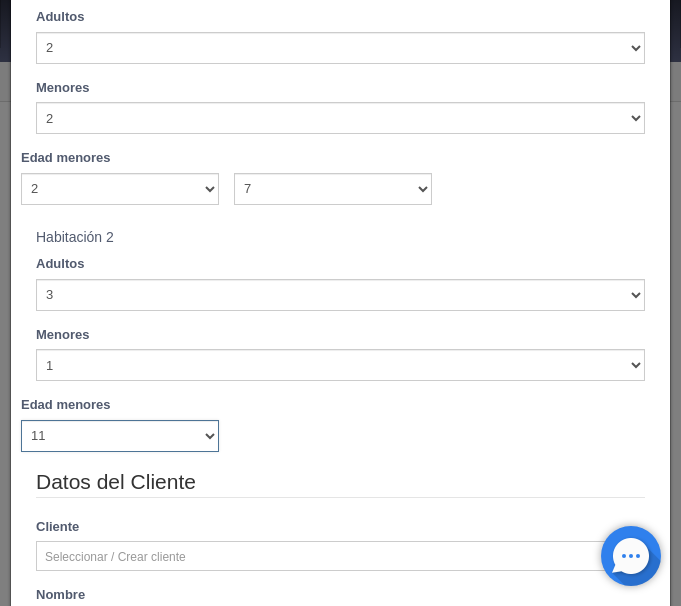 type on "5220.00" 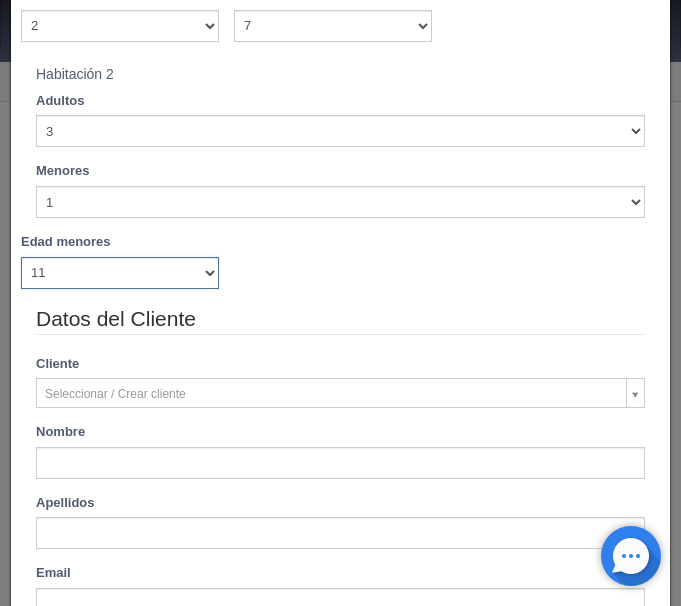 scroll, scrollTop: 588, scrollLeft: 0, axis: vertical 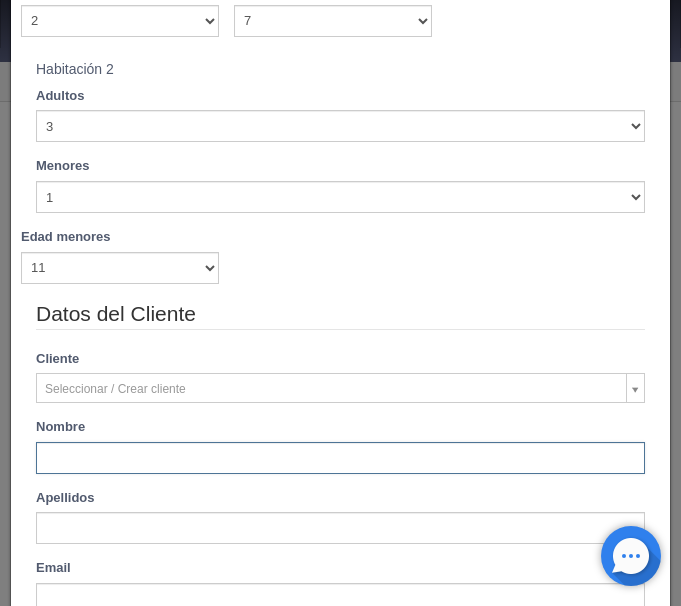 click at bounding box center (340, 458) 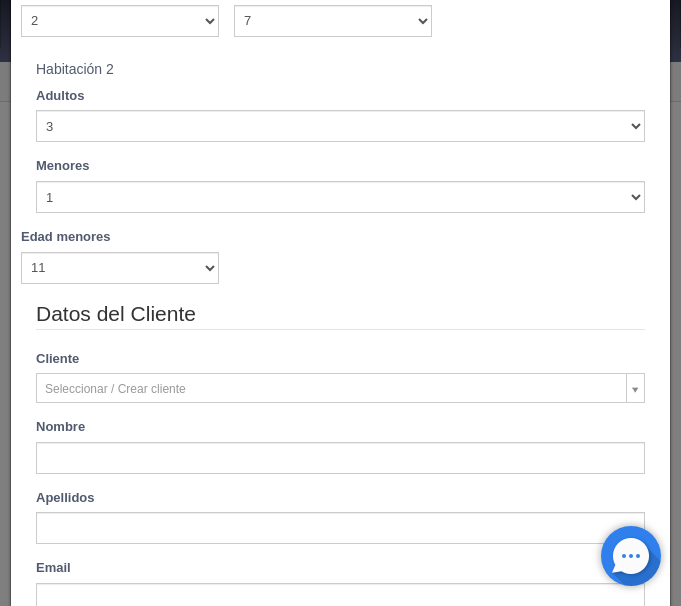type on "[PERSON_NAME]" 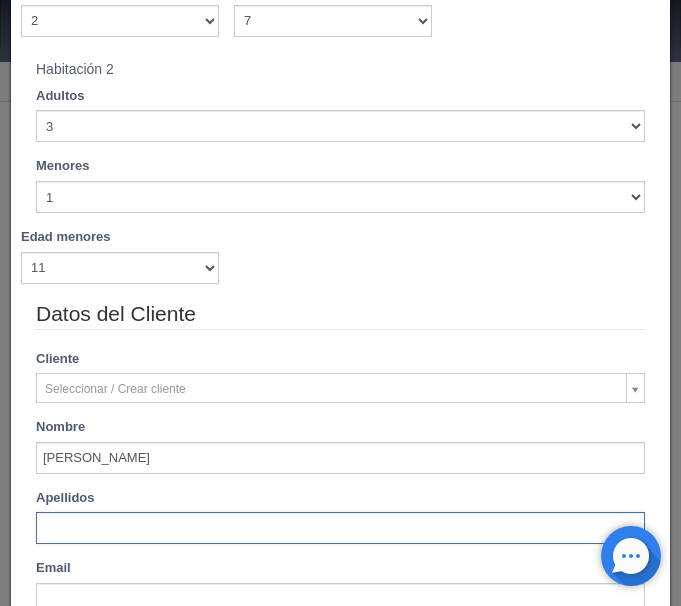 click at bounding box center [340, 528] 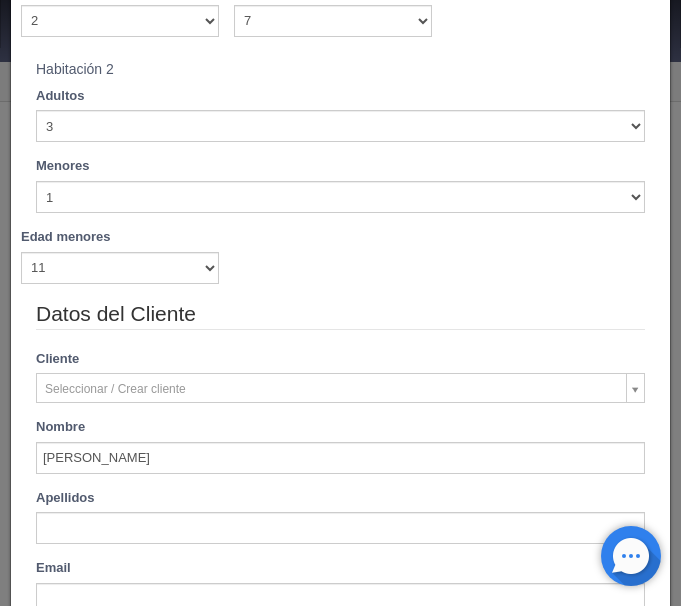 type on "[PERSON_NAME]" 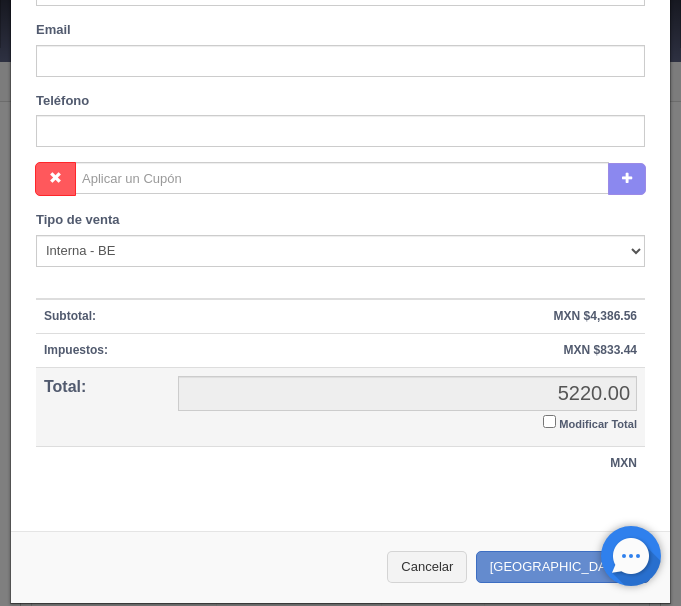 scroll, scrollTop: 1133, scrollLeft: 0, axis: vertical 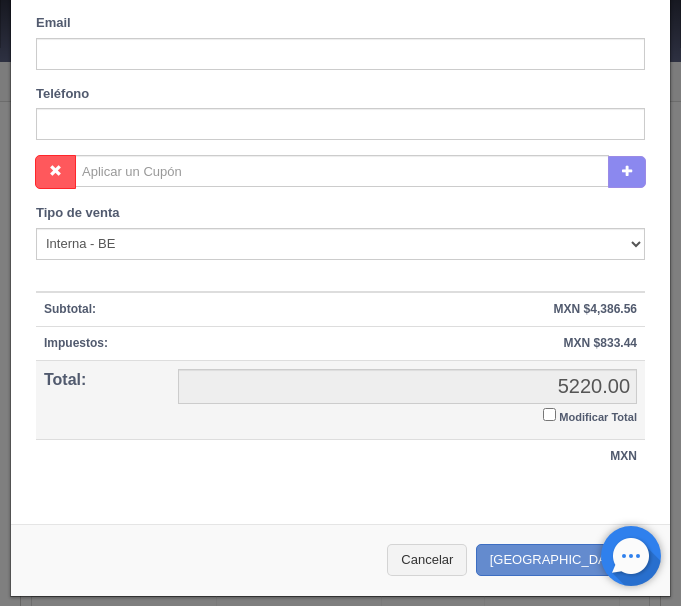 click on "Modificar Total" at bounding box center [549, 414] 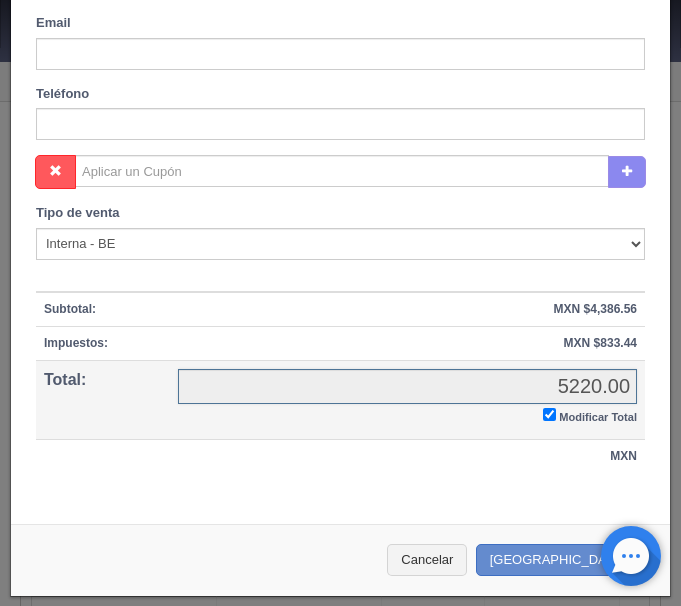 checkbox on "true" 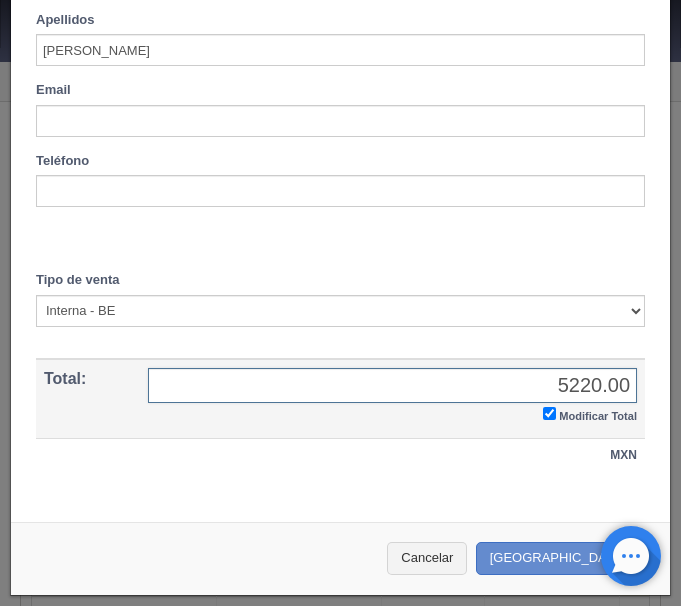 scroll, scrollTop: 1064, scrollLeft: 0, axis: vertical 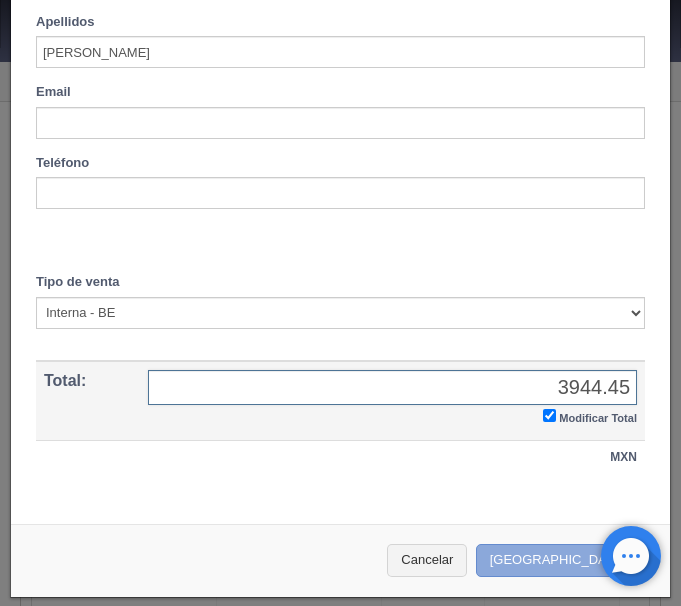 type on "3944.45" 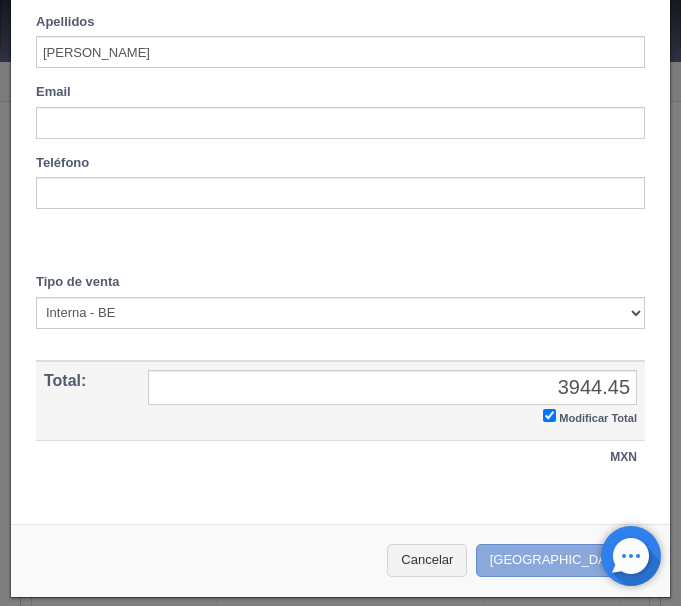 click on "[GEOGRAPHIC_DATA]" at bounding box center [563, 560] 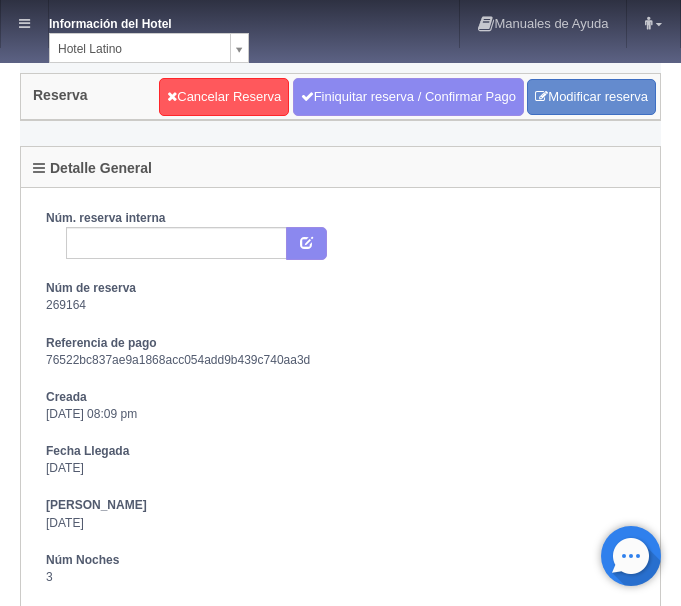 scroll, scrollTop: 0, scrollLeft: 0, axis: both 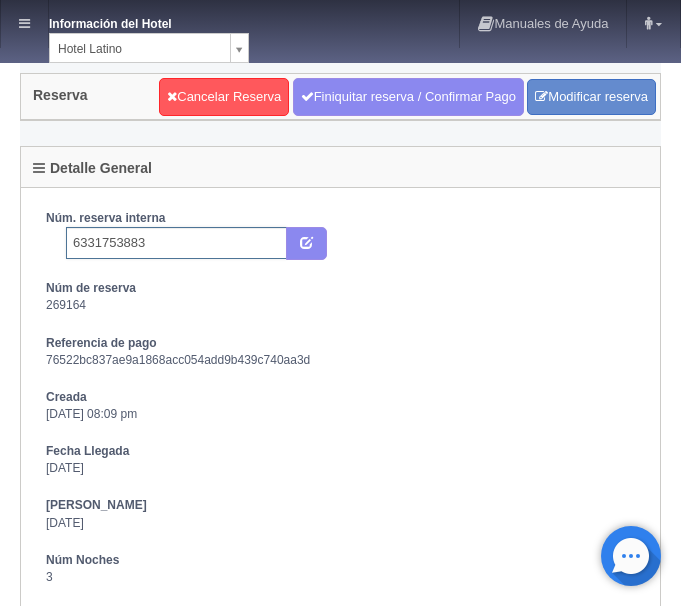 click on "6331753883" at bounding box center (176, 243) 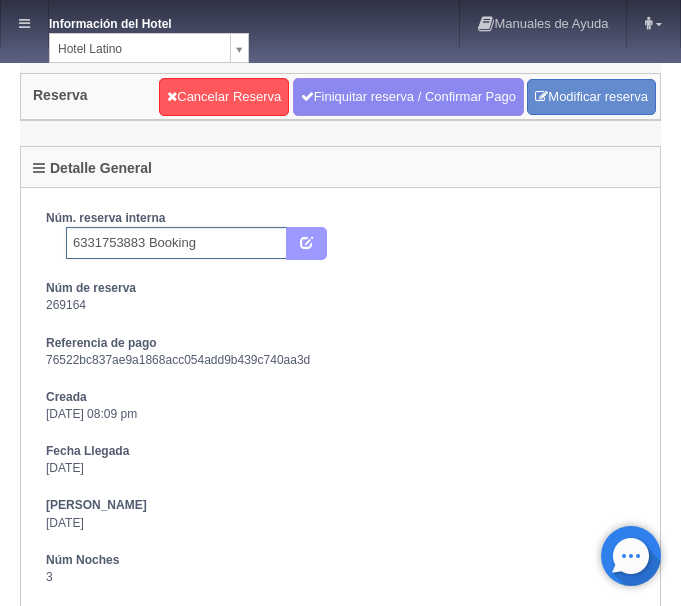 type on "6331753883 Booking" 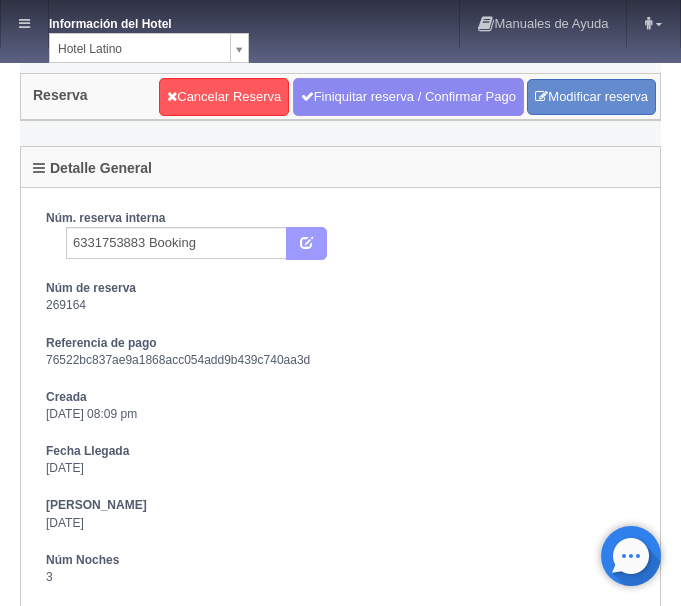 click at bounding box center [306, 244] 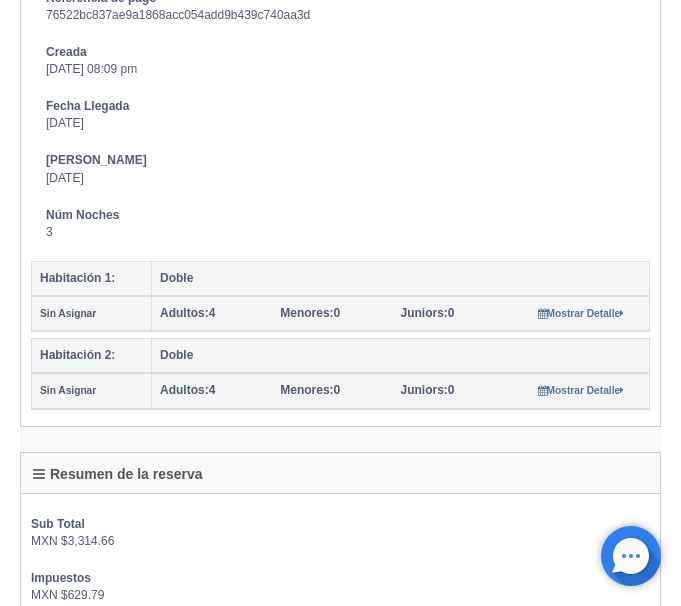 scroll, scrollTop: 0, scrollLeft: 0, axis: both 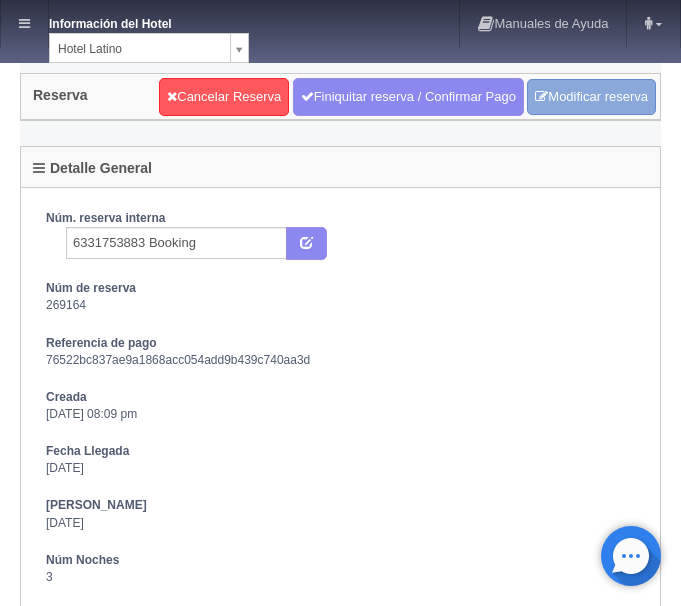click on "Modificar reserva" at bounding box center [591, 97] 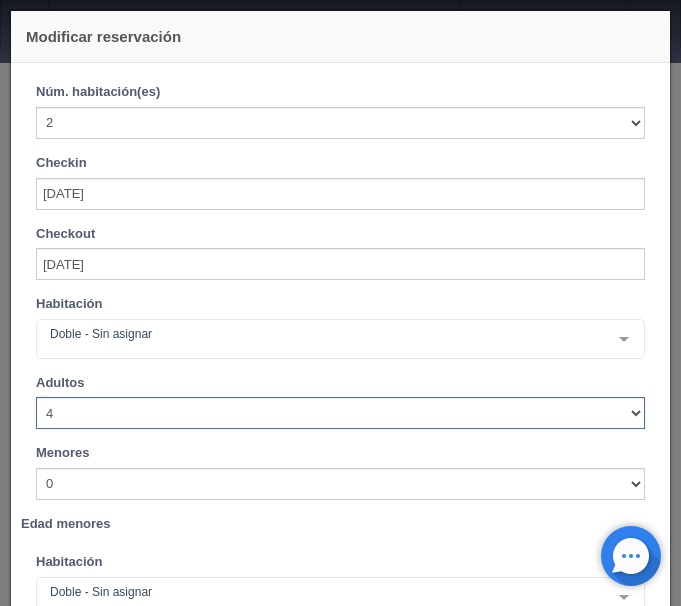 click on "1   2   3   4   5   6   7   8   9   10" at bounding box center [340, 413] 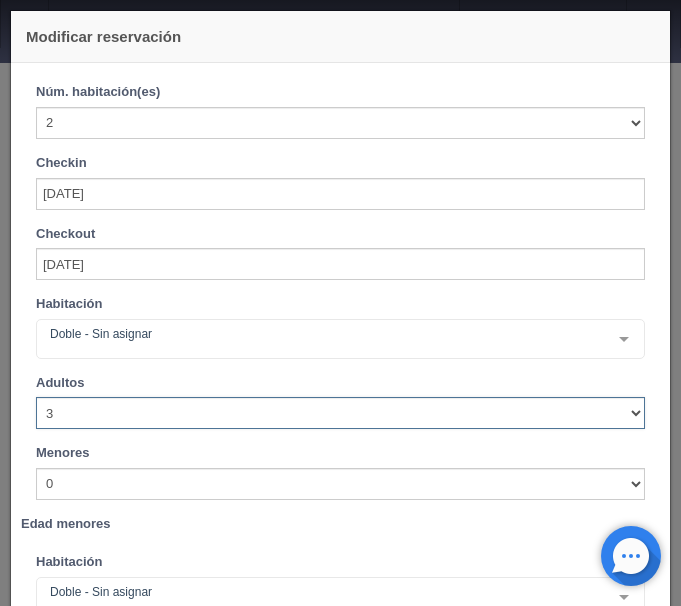 type 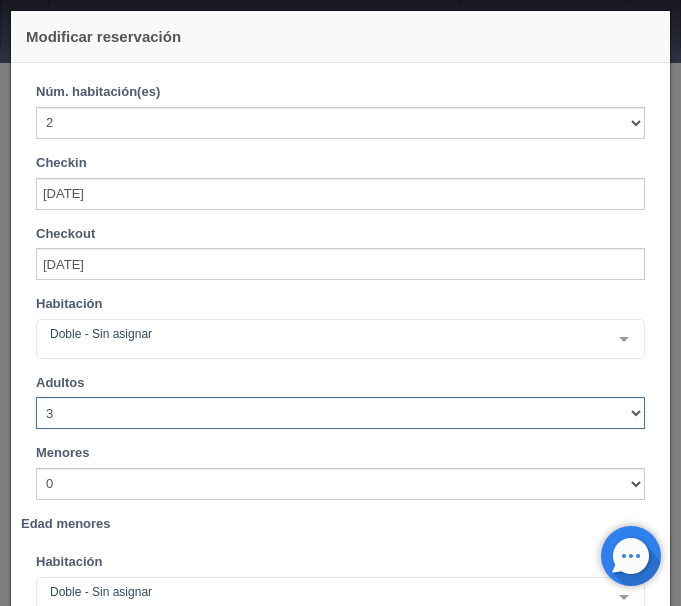 click on "1   2   3   4   5   6   7   8   9   10" at bounding box center (340, 413) 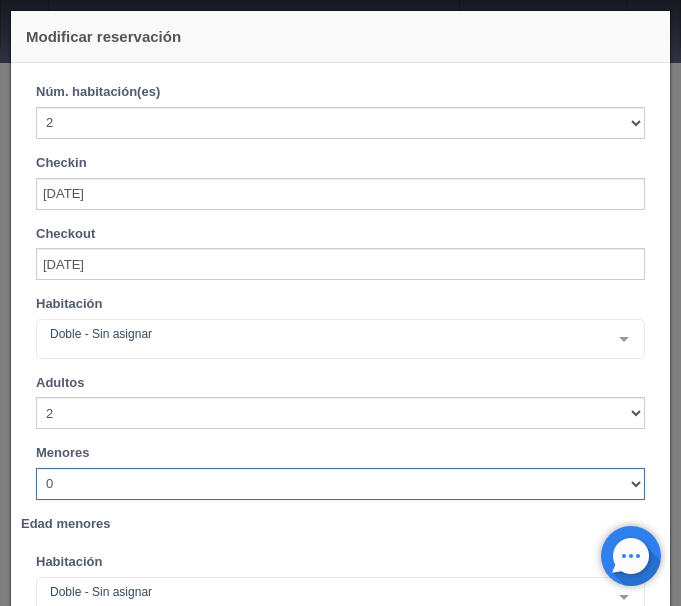 click on "0   1   2   3   4   5   6   7   8   9   10" at bounding box center [340, 484] 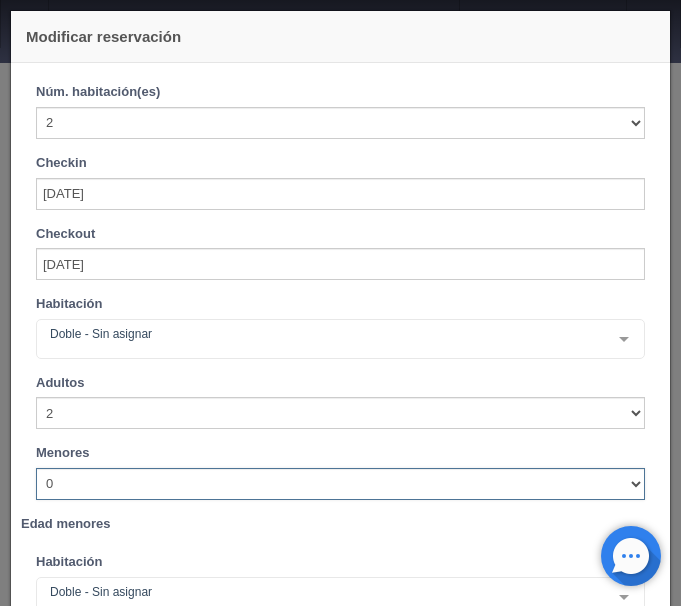 select on "2" 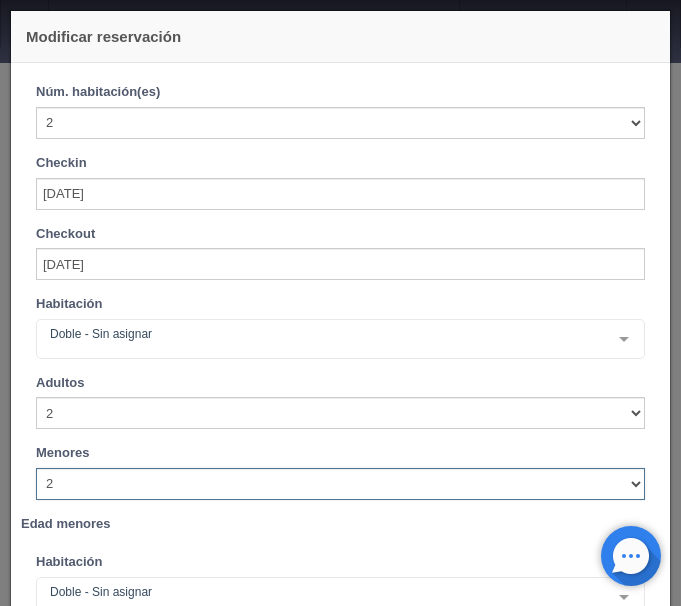 click on "2" at bounding box center (0, 0) 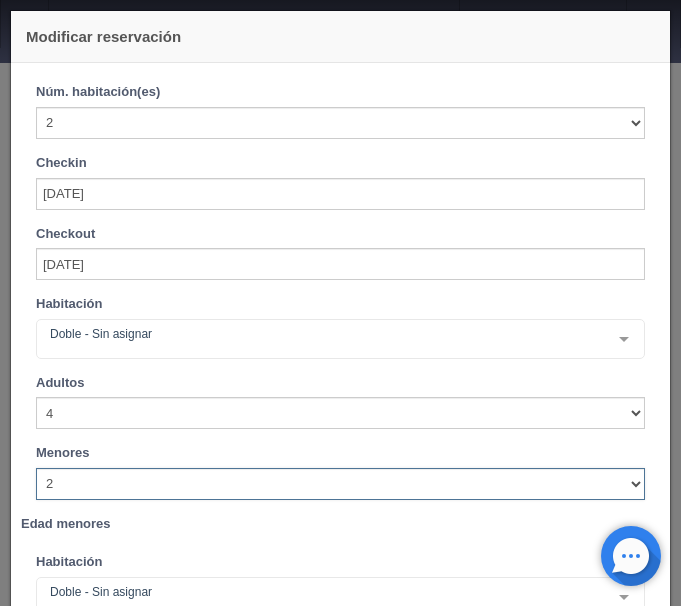 select on "8" 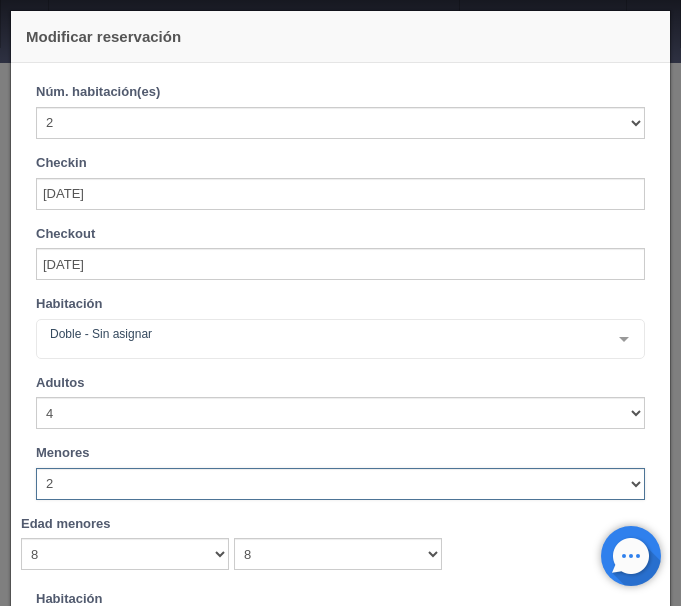 type 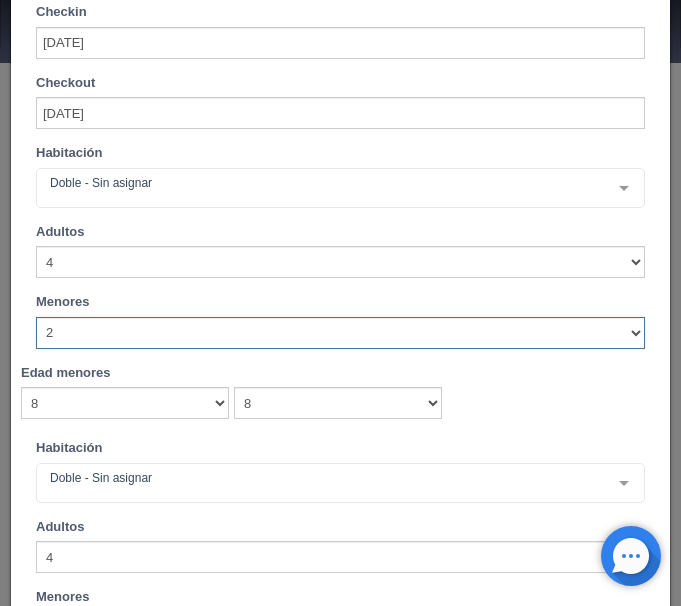 scroll, scrollTop: 168, scrollLeft: 0, axis: vertical 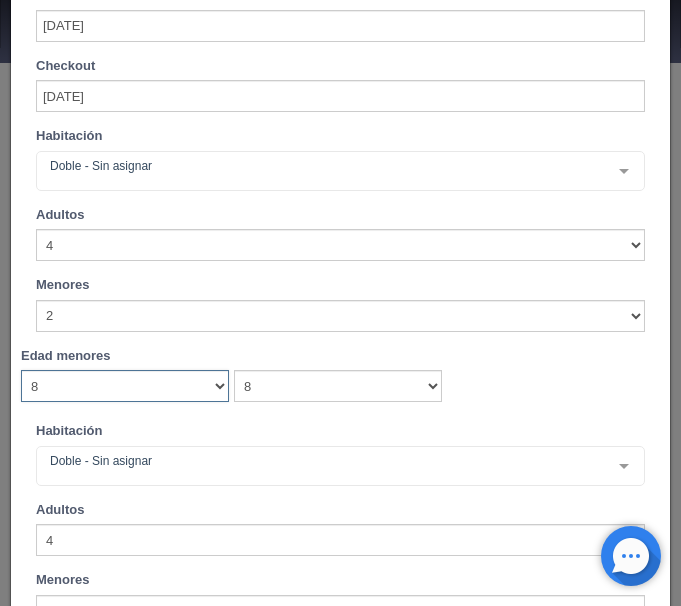 click on "0   1   2   3   4   5   6   7   8   9   10   11   12   13   14   15   16   17   18" at bounding box center [125, 386] 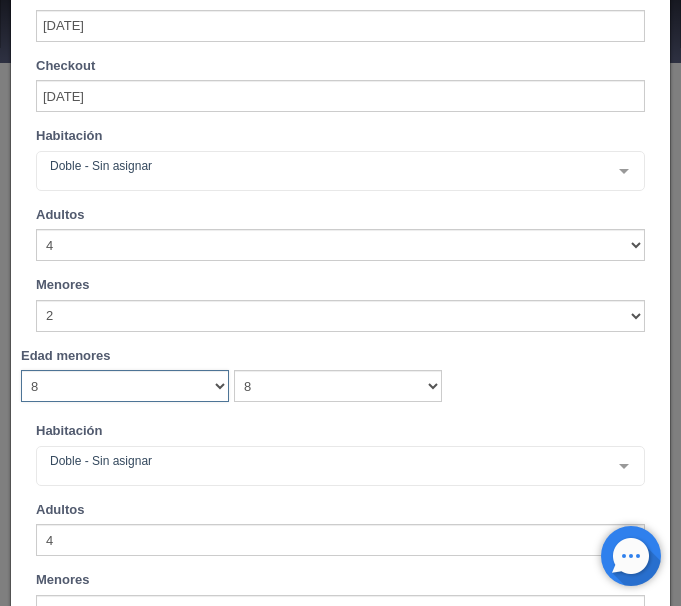 select on "2" 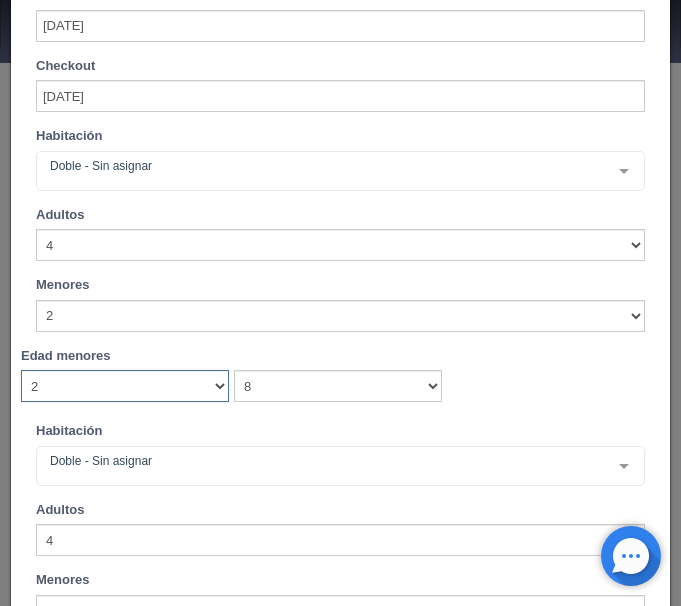 click on "2" at bounding box center (0, 0) 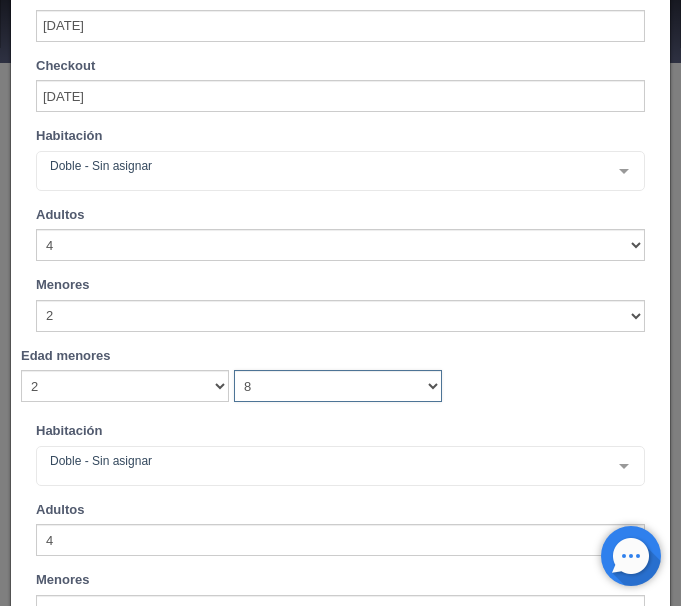 click on "0   1   2   3   4   5   6   7   8   9   10   11   12   13   14   15   16   17   18" at bounding box center [338, 386] 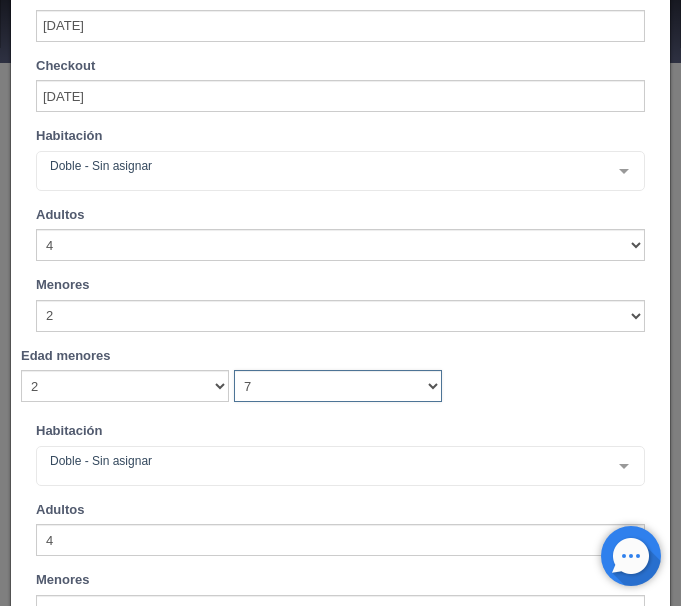 click on "Edad menores   0   1   2   3   4   5   6   7   8   9   10   11   12   13   14   15   16   17   18 0   1   2   3   4   5   6   7   8   9   10   11   12   13   14   15   16   17   18" at bounding box center (340, 377) 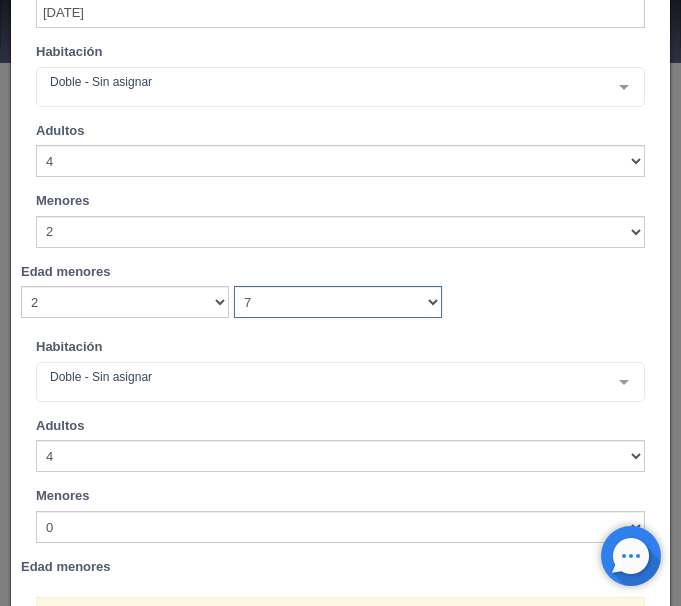 scroll, scrollTop: 336, scrollLeft: 0, axis: vertical 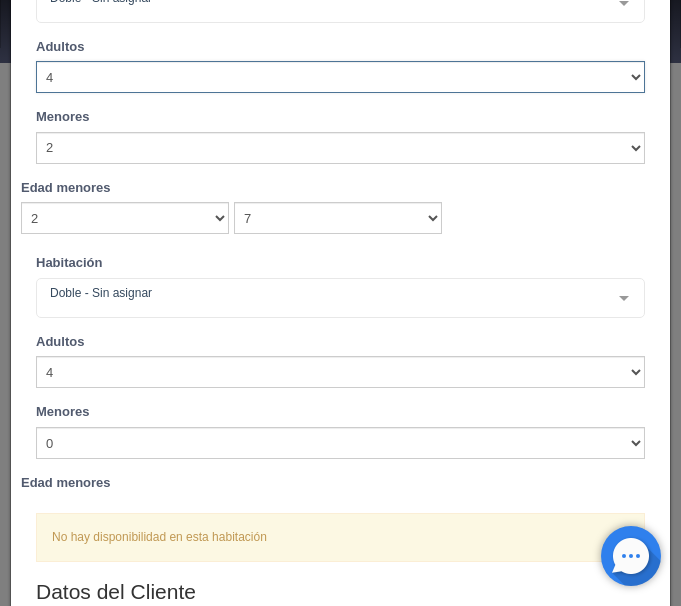 click on "1   2   3   4   5   6   7   8   9   10" at bounding box center (340, 77) 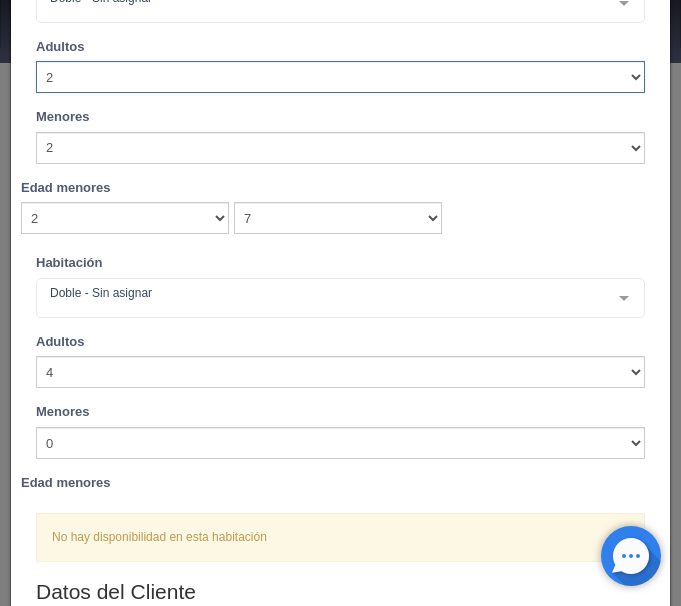 checkbox on "false" 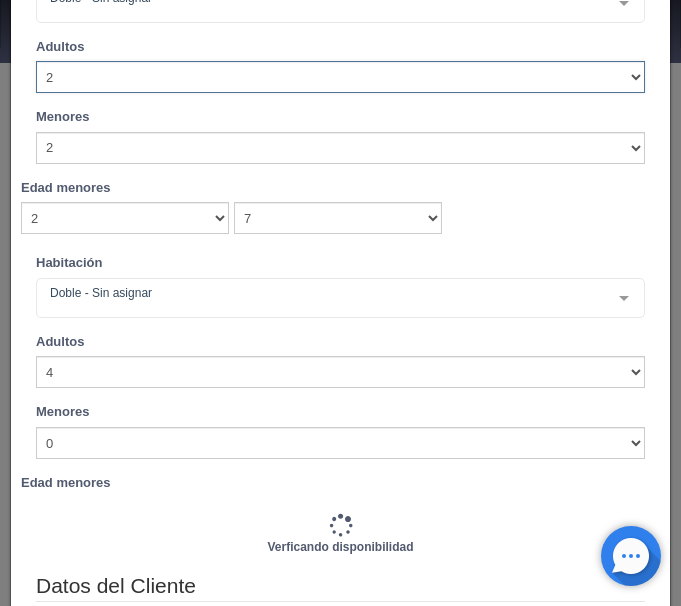 type on "5220.00" 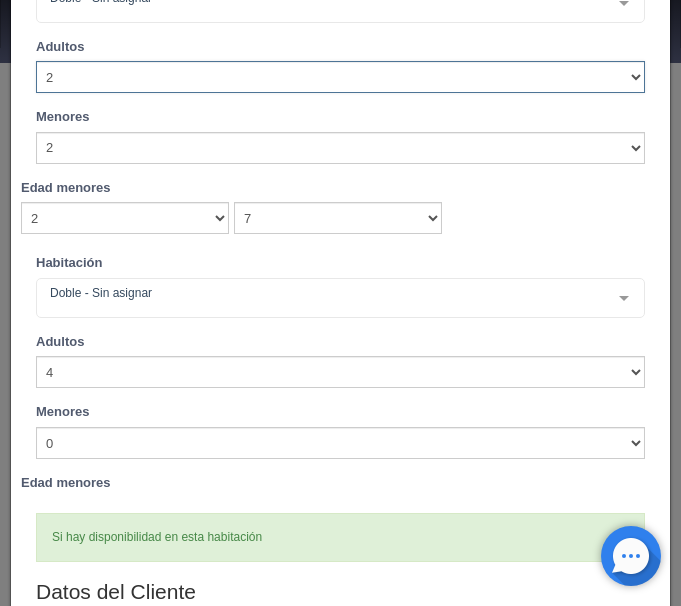 click on "Adultos   1   2   3   4   5   6   7   8   9   10" at bounding box center (340, 361) 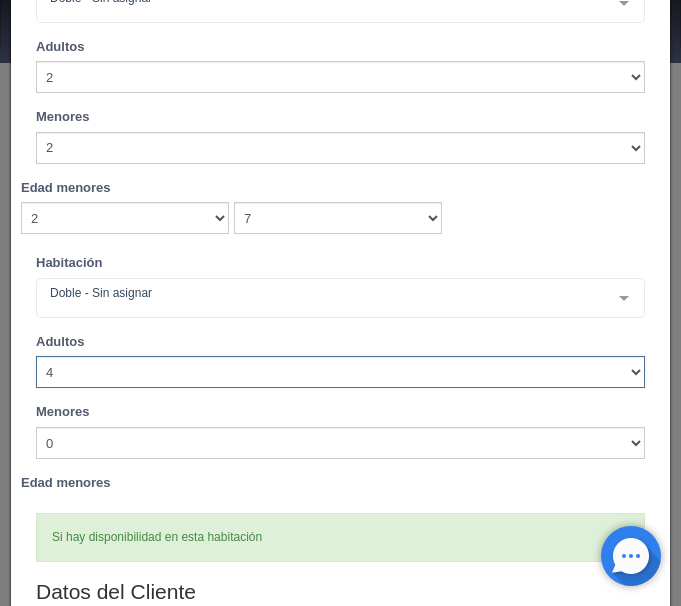 click on "1   2   3   4   5   6   7   8   9   10" at bounding box center (340, 372) 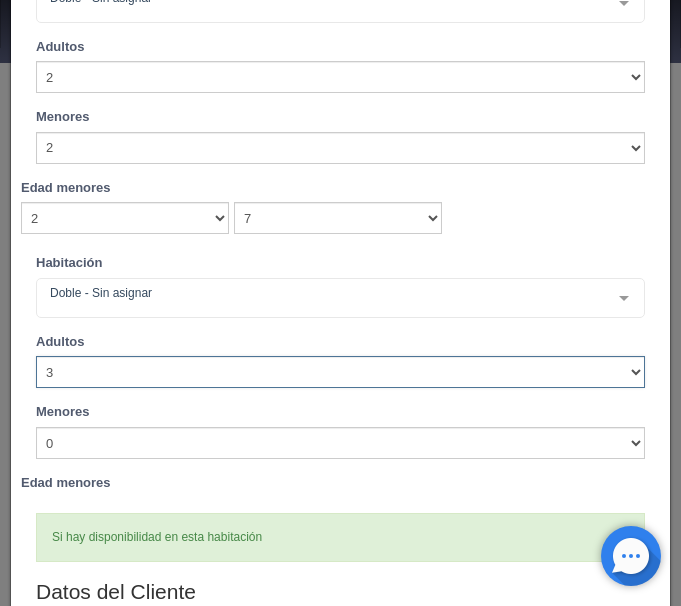 click on "3" at bounding box center (0, 0) 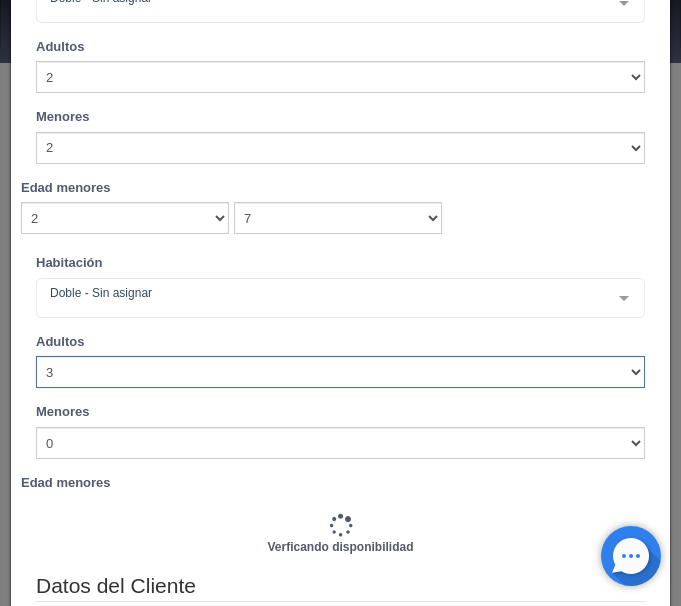 type on "5220.00" 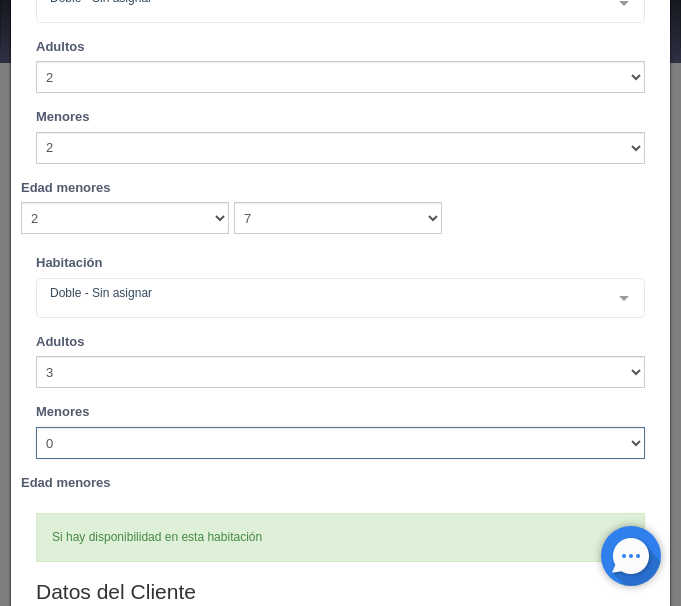 click on "0   1   2   3   4   5   6   7   8   9   10" at bounding box center [340, 443] 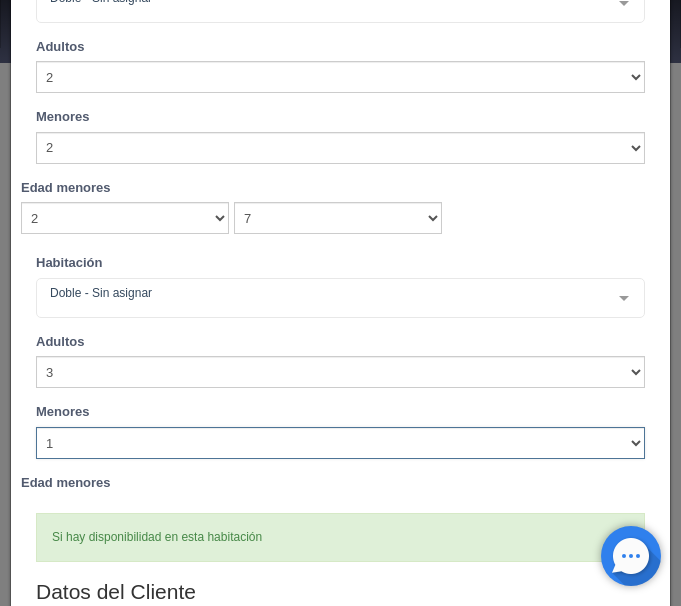 select on "4" 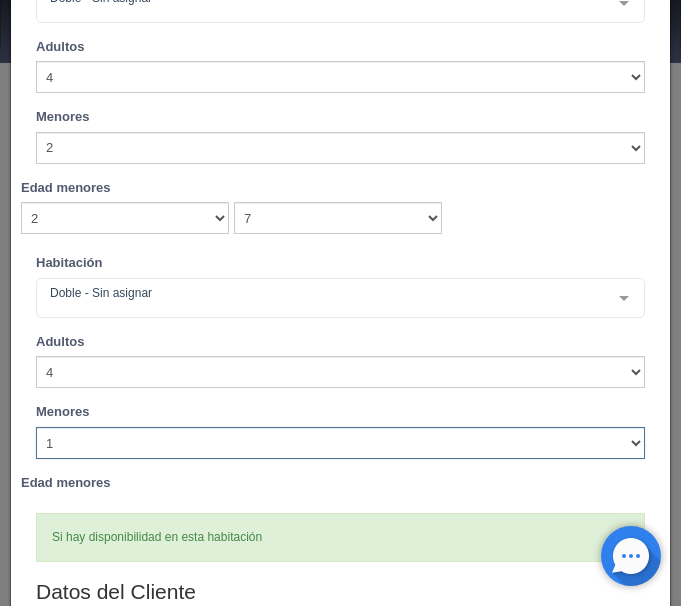select on "8" 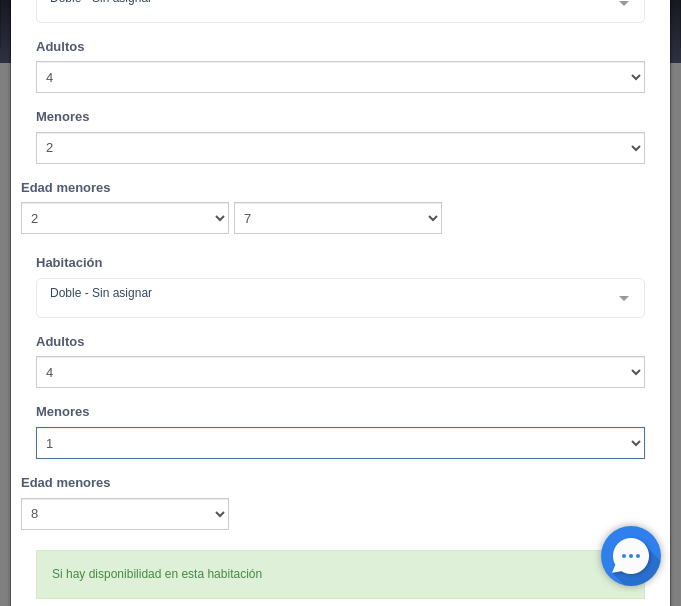 type 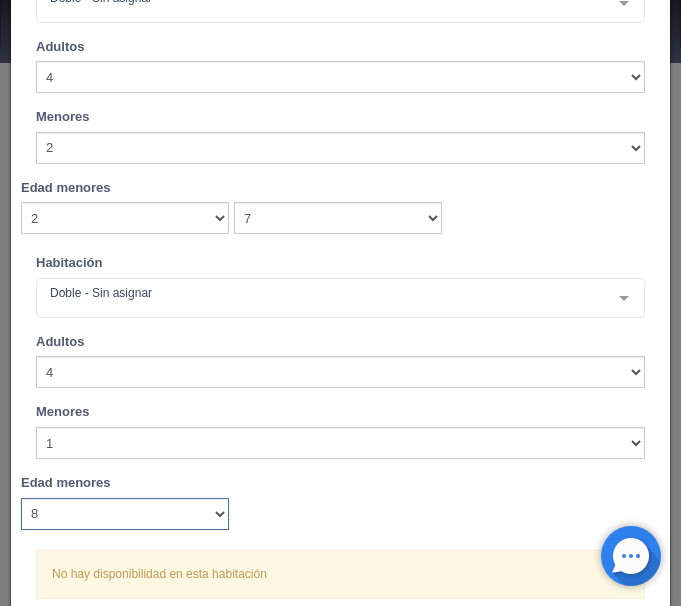 click on "0   1   2   3   4   5   6   7   8   9   10   11   12   13   14   15   16   17   18" at bounding box center (125, 514) 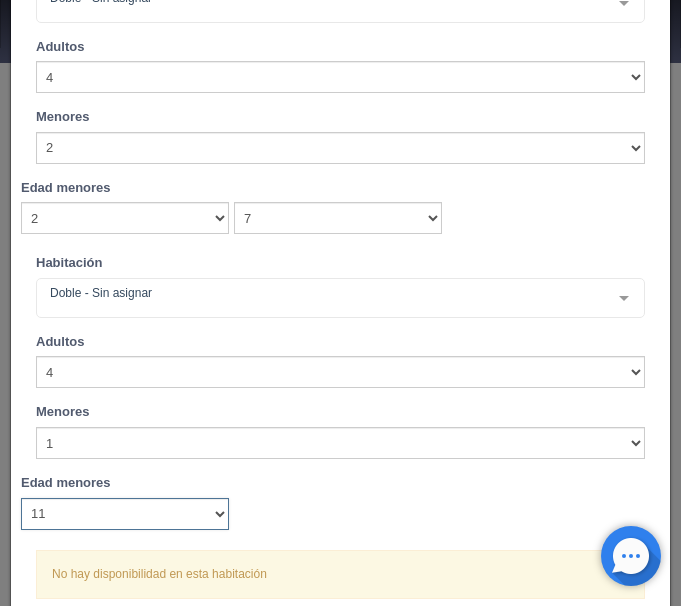 click on "11" at bounding box center (0, 0) 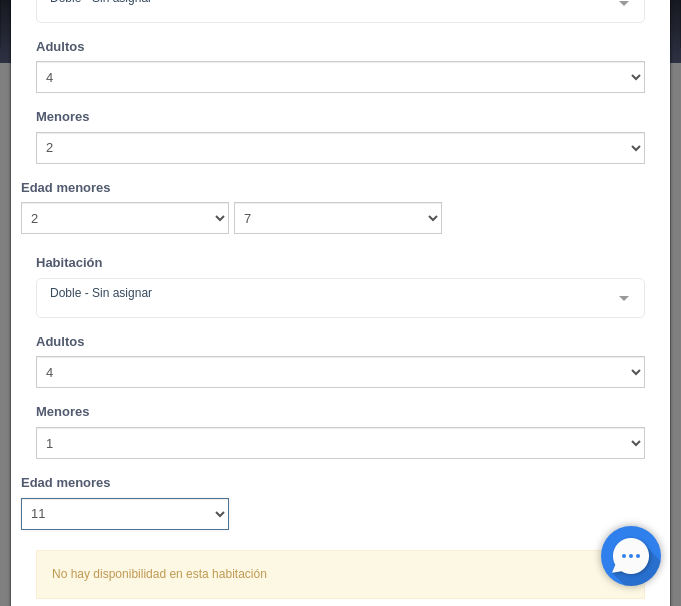 click on "Menores   0   1   2   3   4   5   6   7   8   9   10" at bounding box center [340, 431] 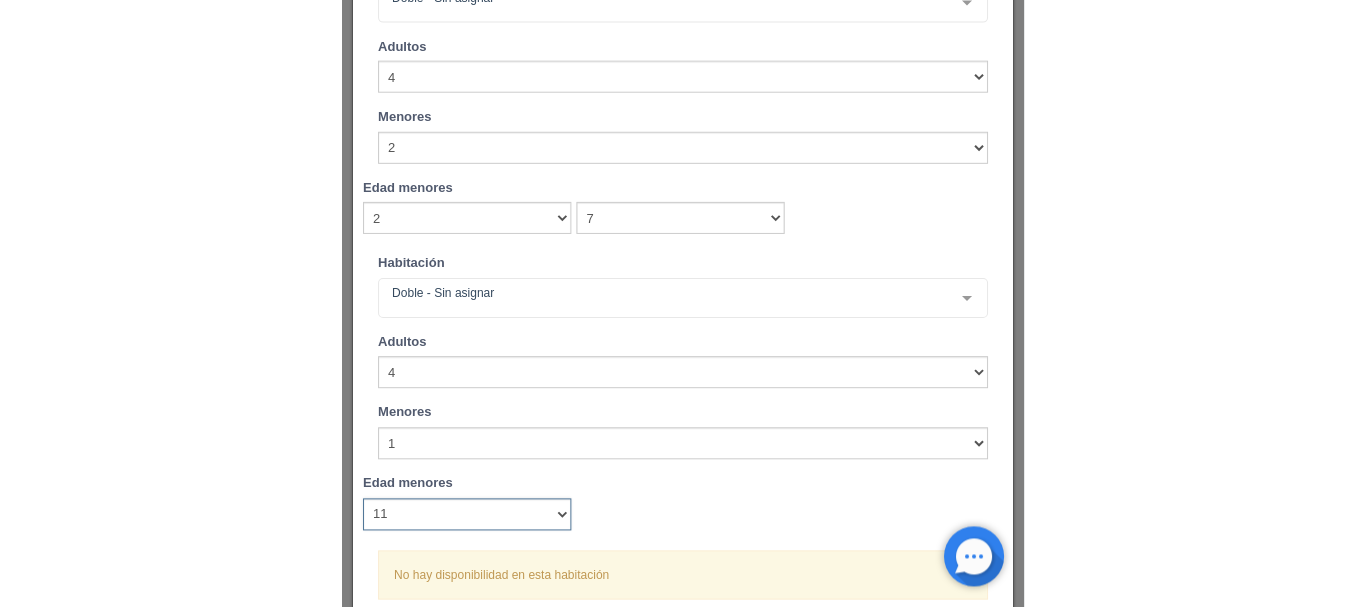 scroll, scrollTop: 459, scrollLeft: 0, axis: vertical 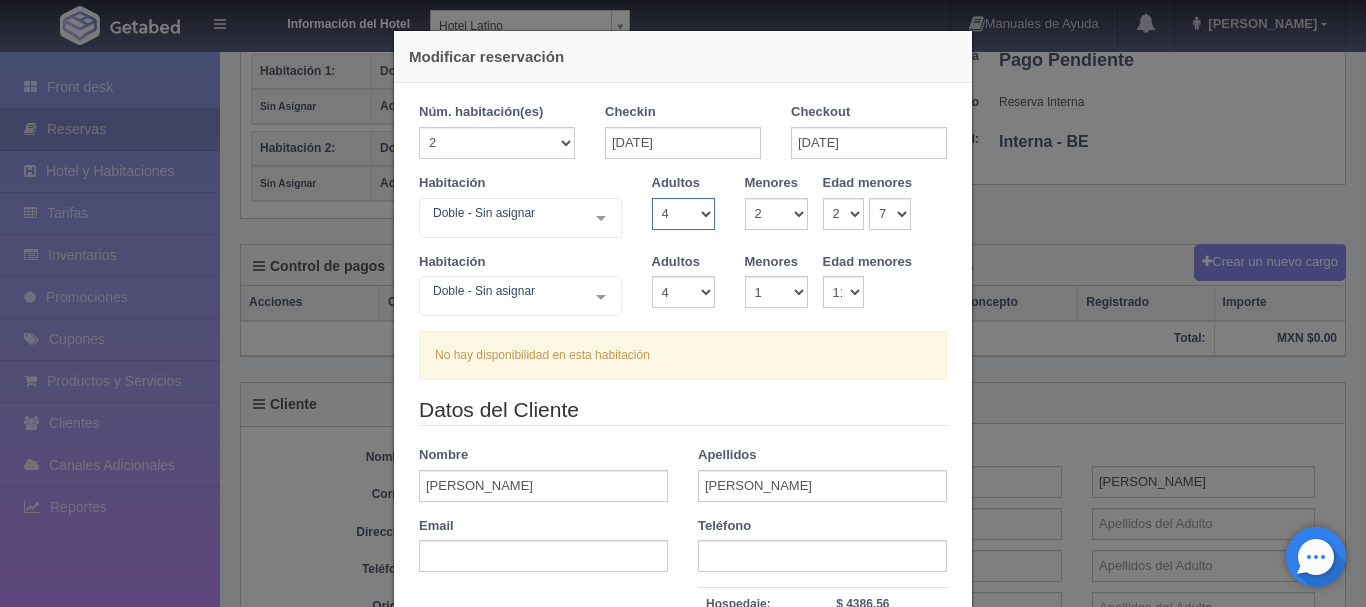 click on "1   2   3   4   5   6   7   8   9   10" at bounding box center (683, 214) 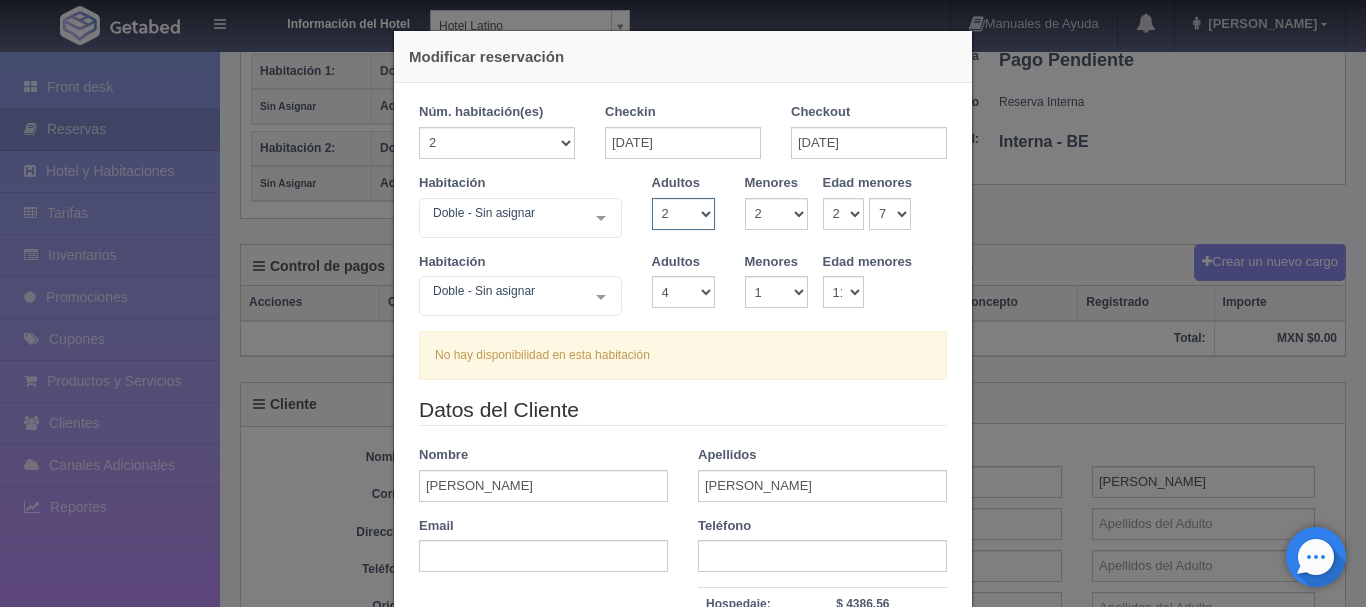 checkbox on "false" 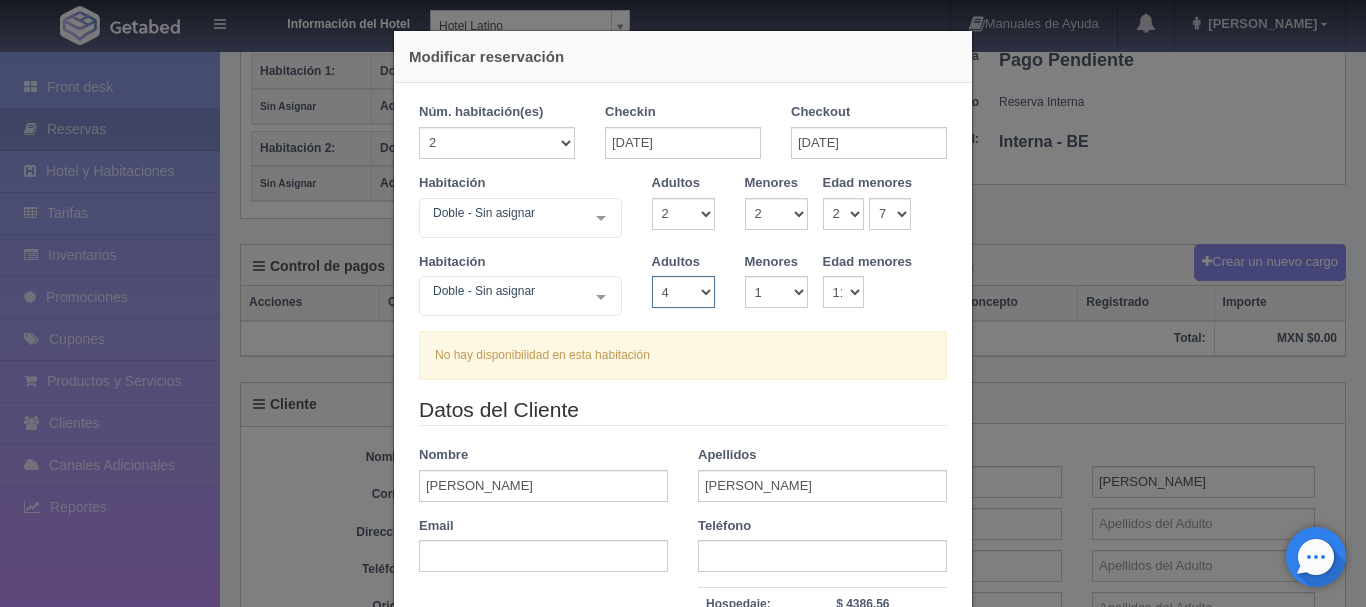 click on "1   2   3   4   5   6   7   8   9   10" at bounding box center [683, 292] 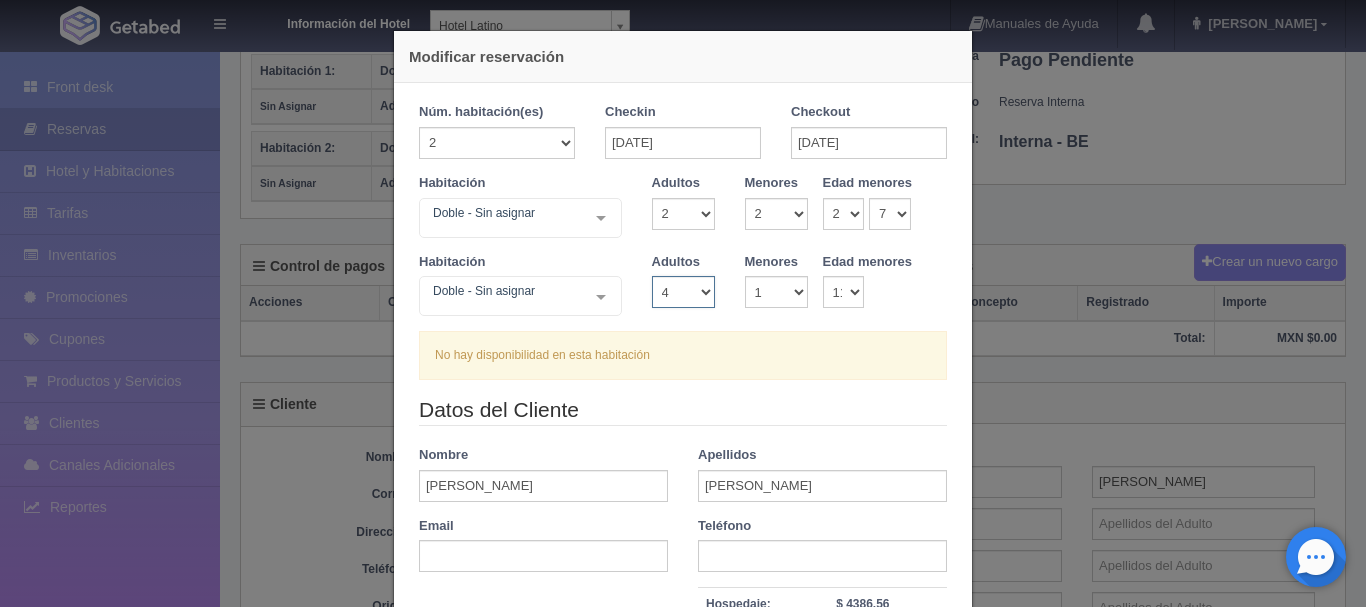 select on "3" 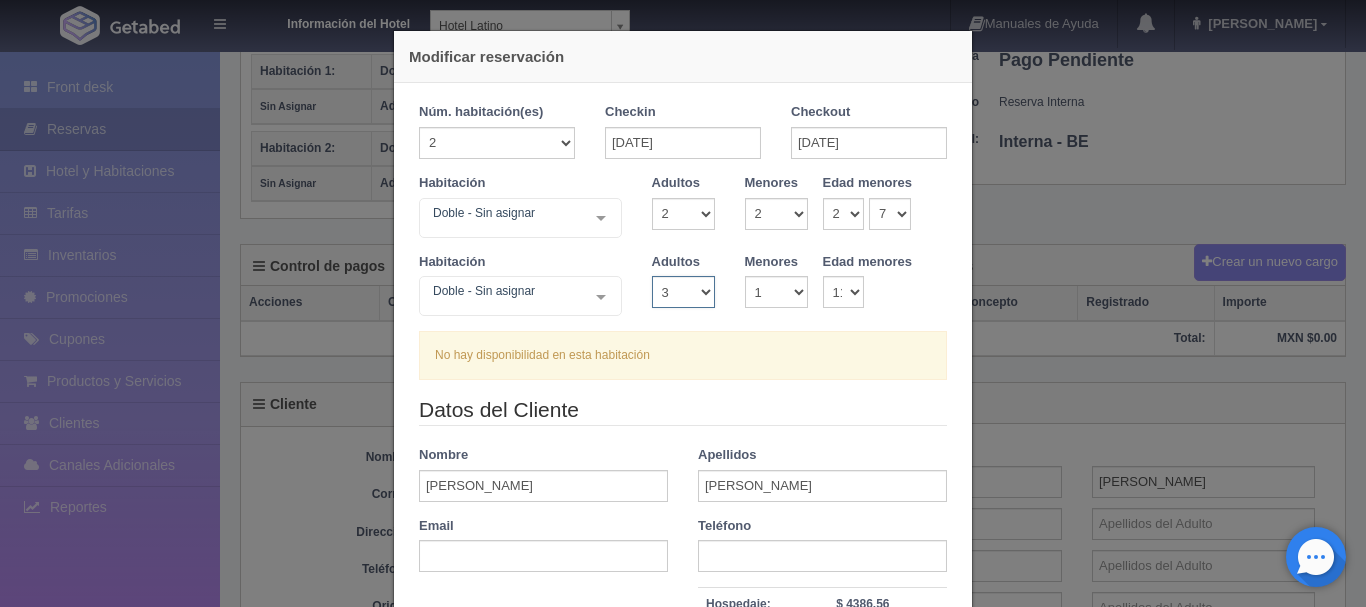 checkbox on "false" 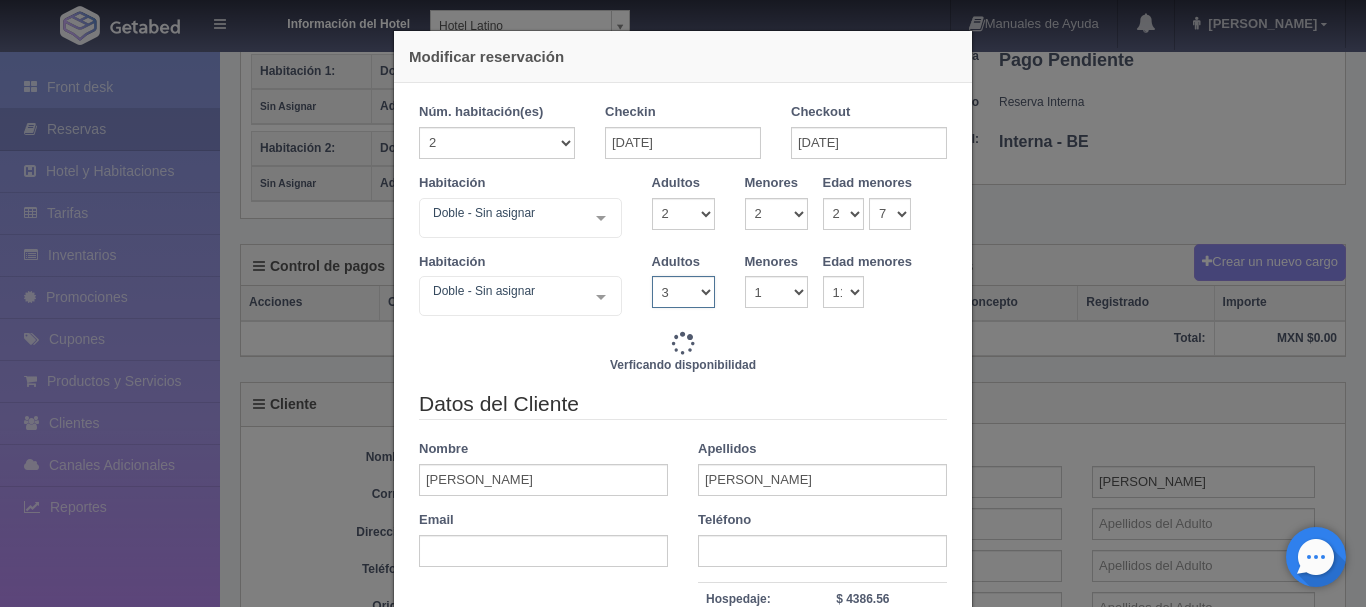type on "5220.00" 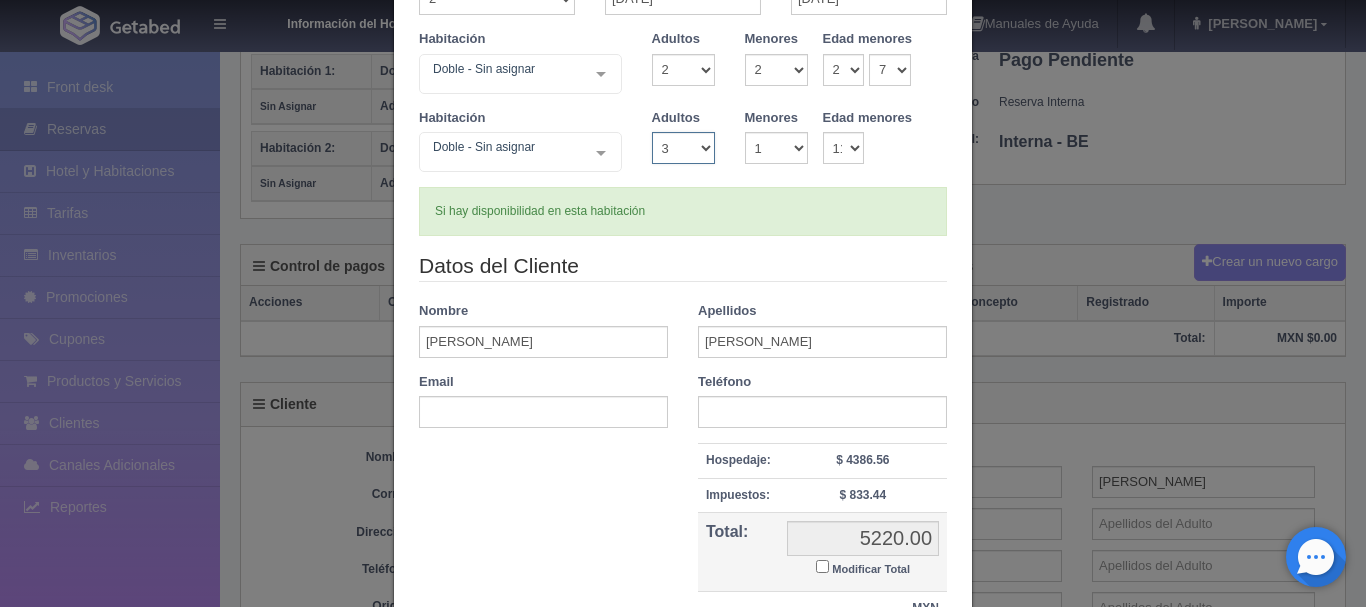 scroll, scrollTop: 168, scrollLeft: 0, axis: vertical 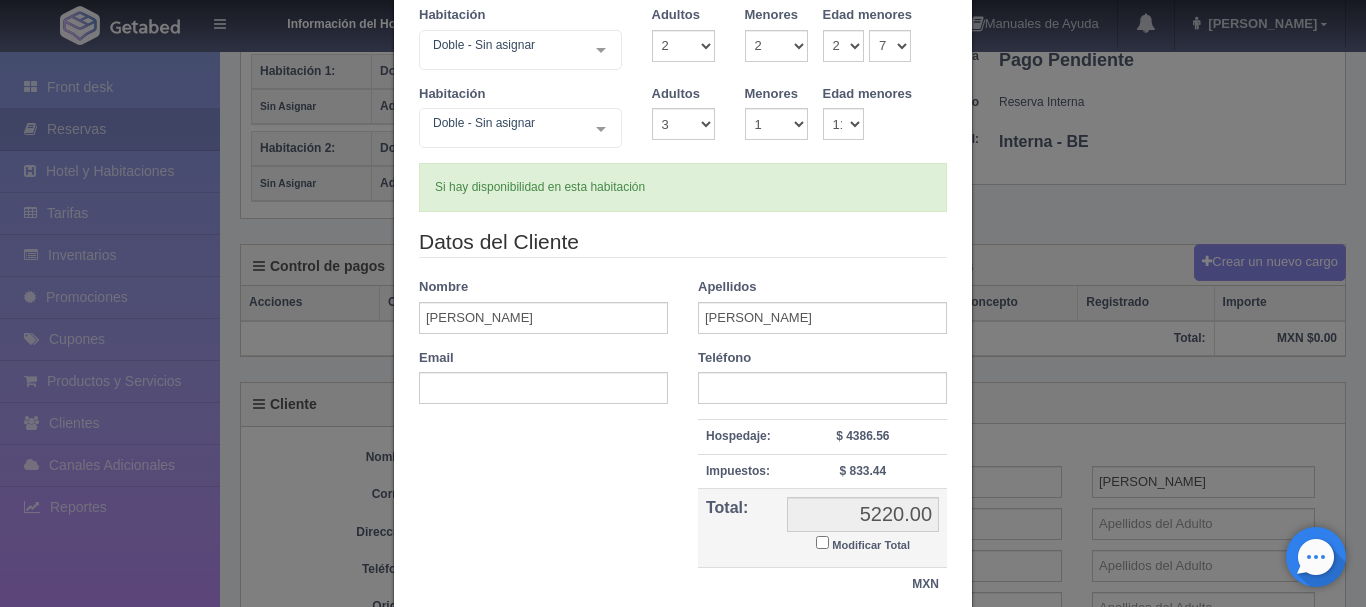 click on "Modificar Total" at bounding box center [822, 542] 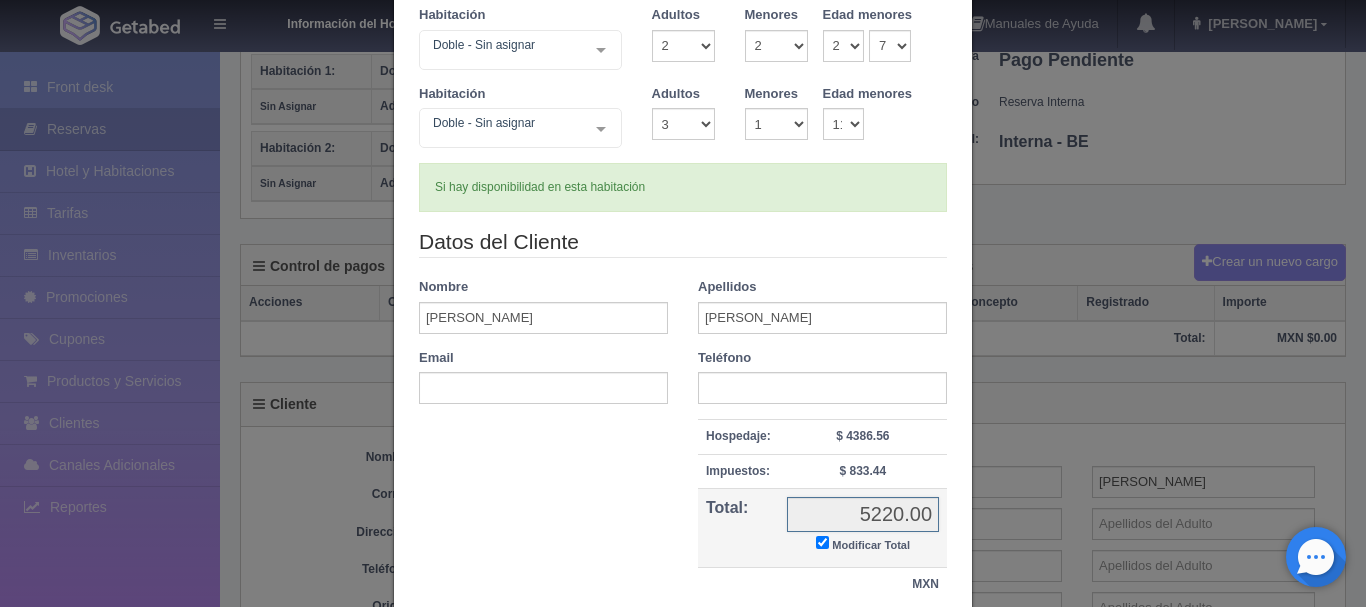 checkbox on "true" 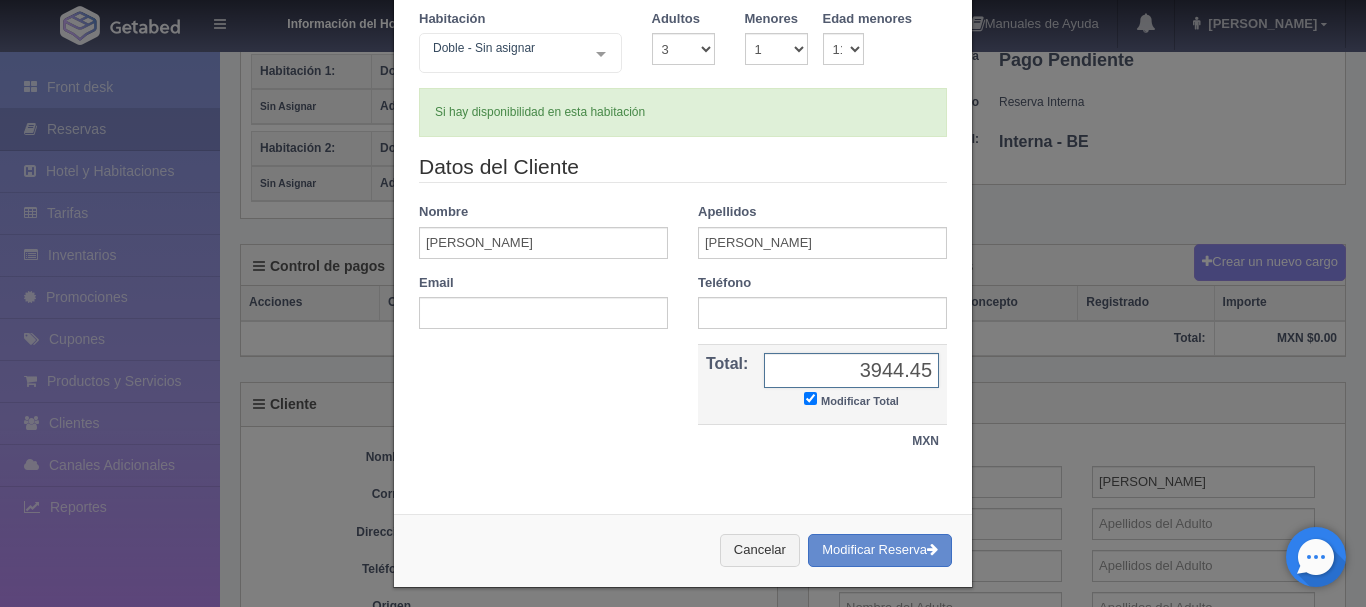 scroll, scrollTop: 253, scrollLeft: 0, axis: vertical 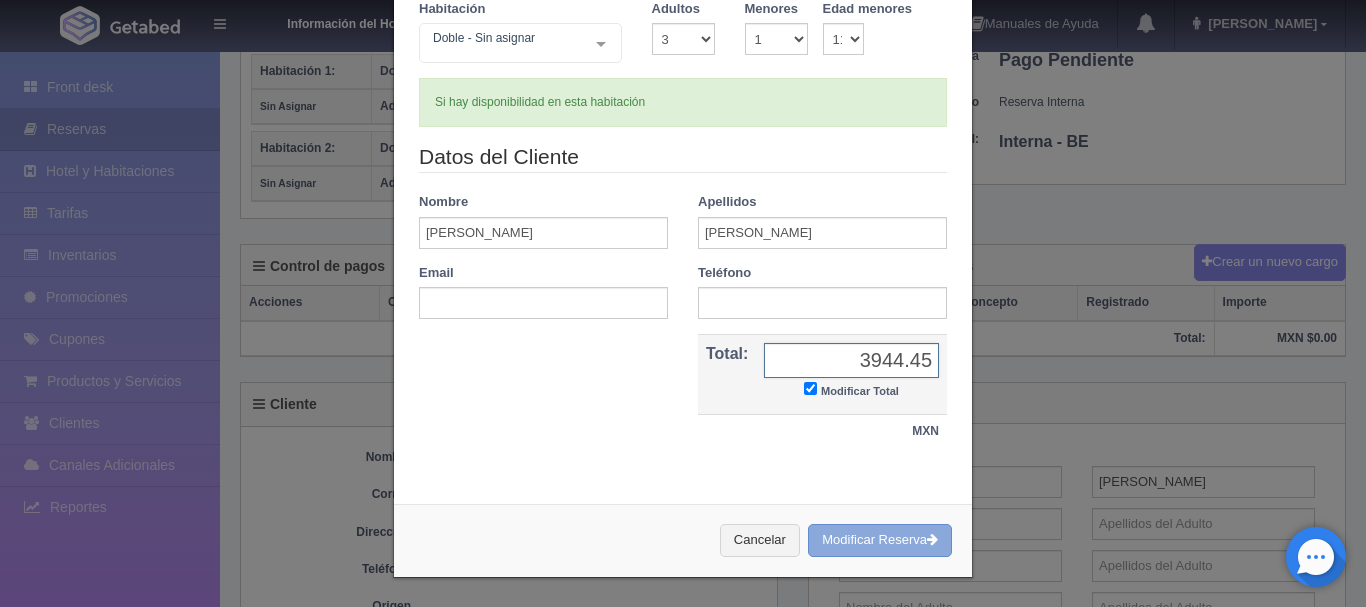 type on "3944.45" 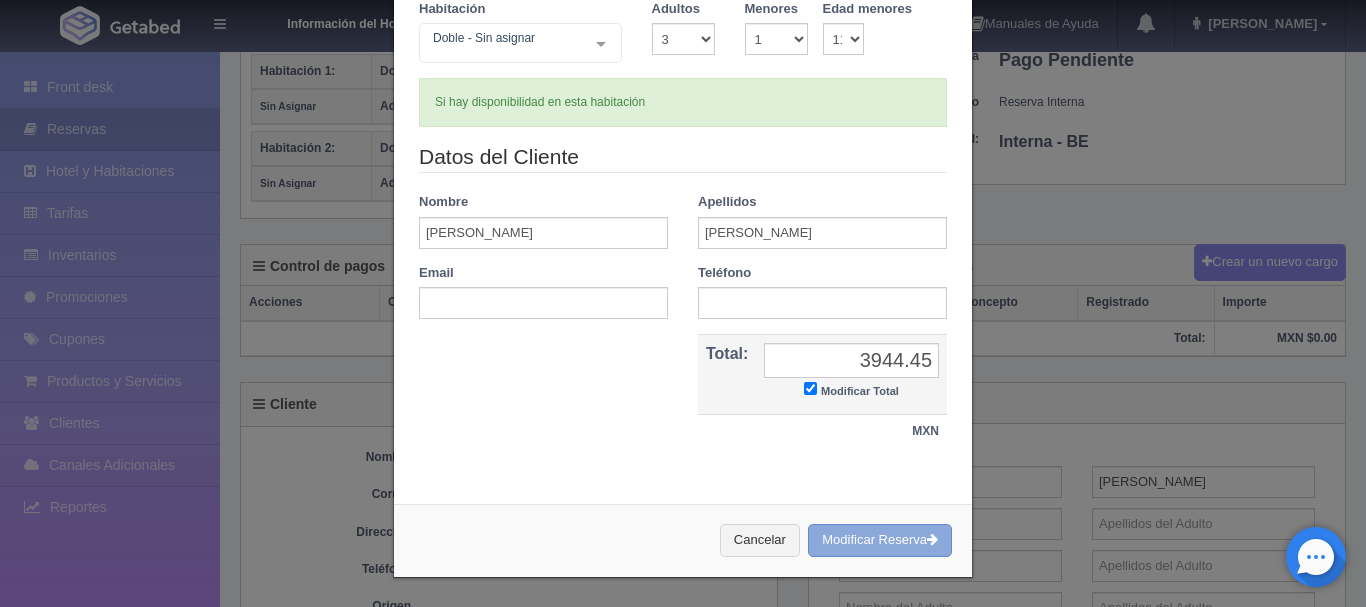 click on "Modificar Reserva" at bounding box center (880, 540) 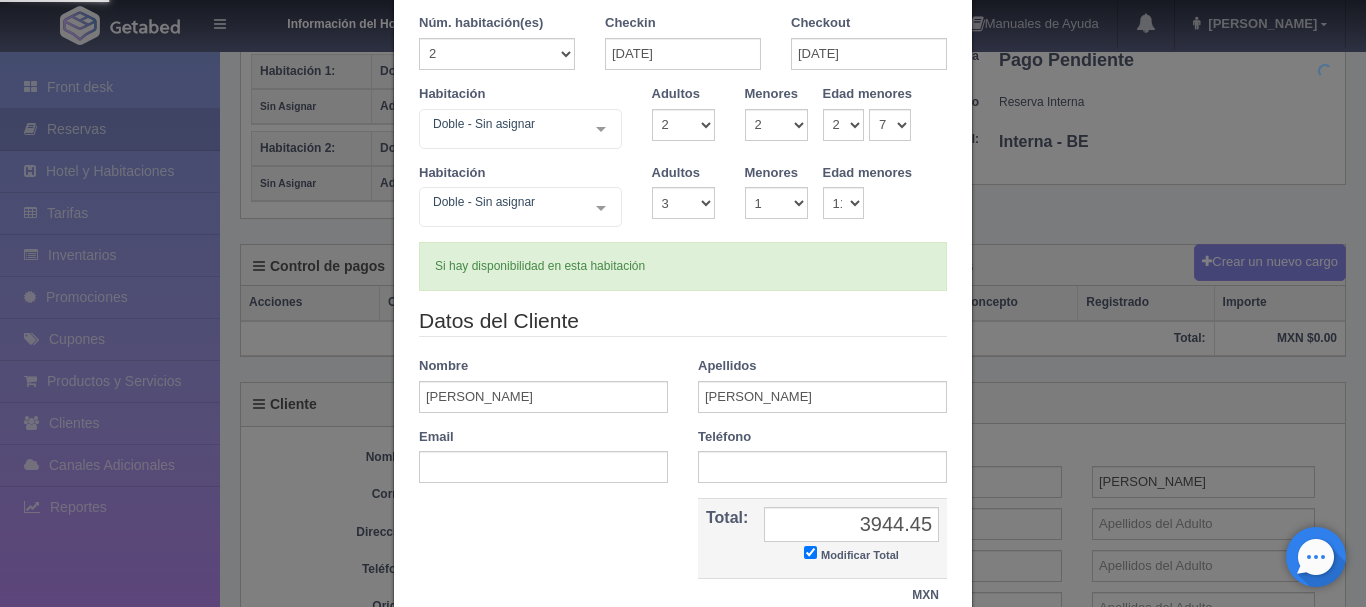 scroll, scrollTop: 85, scrollLeft: 0, axis: vertical 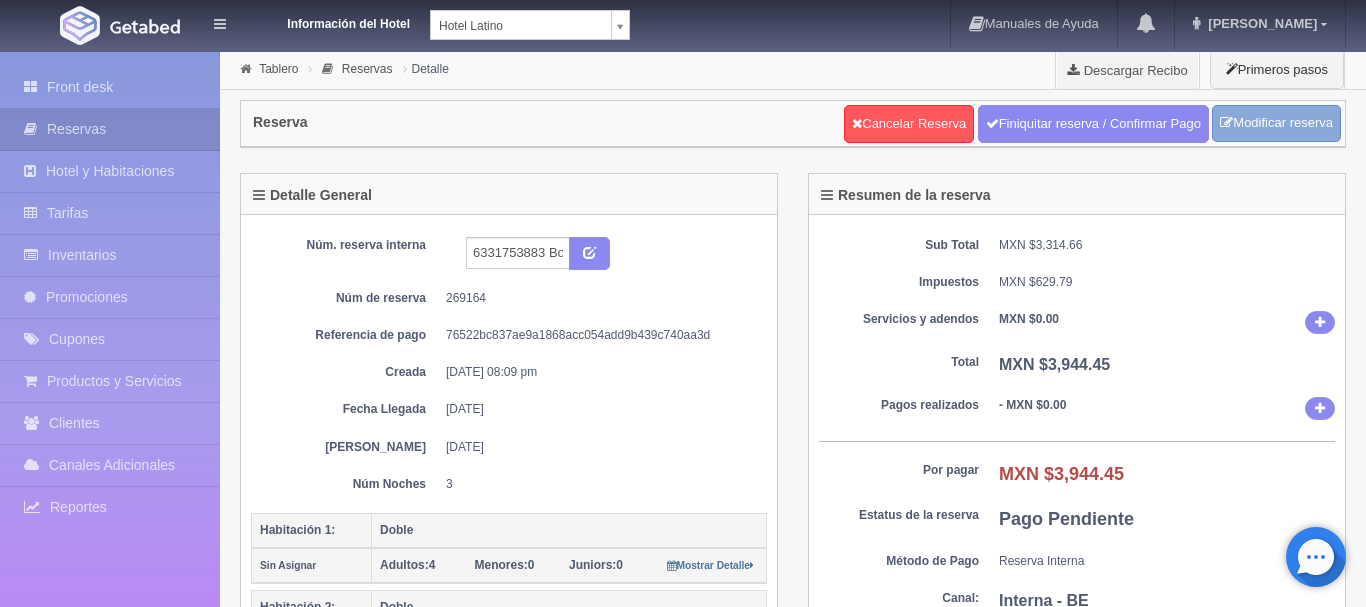 click on "Modificar reserva" at bounding box center [1276, 123] 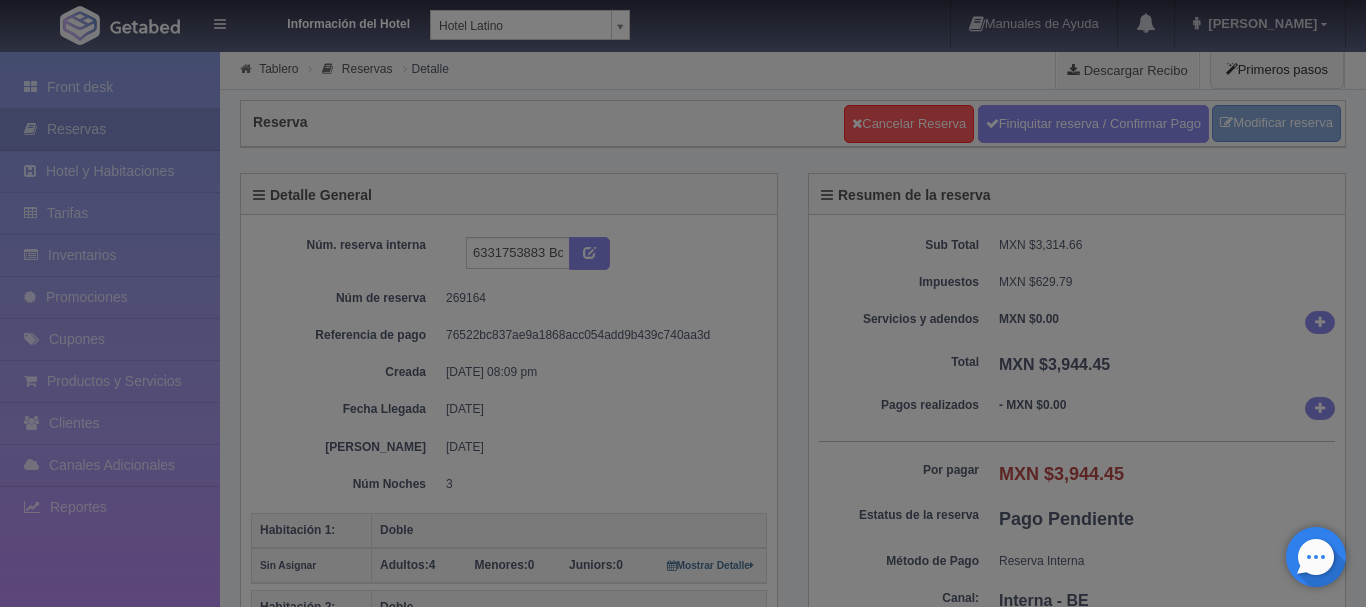 scroll, scrollTop: 85, scrollLeft: 0, axis: vertical 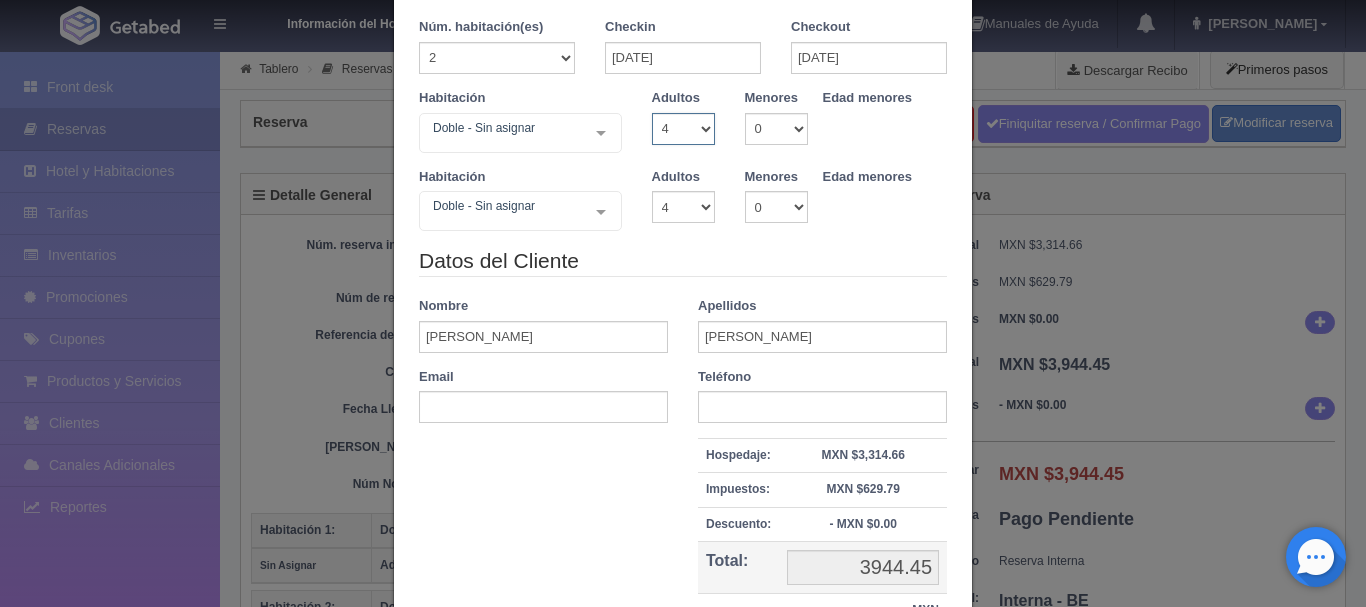 click on "1   2   3   4   5   6   7   8   9   10" at bounding box center (683, 129) 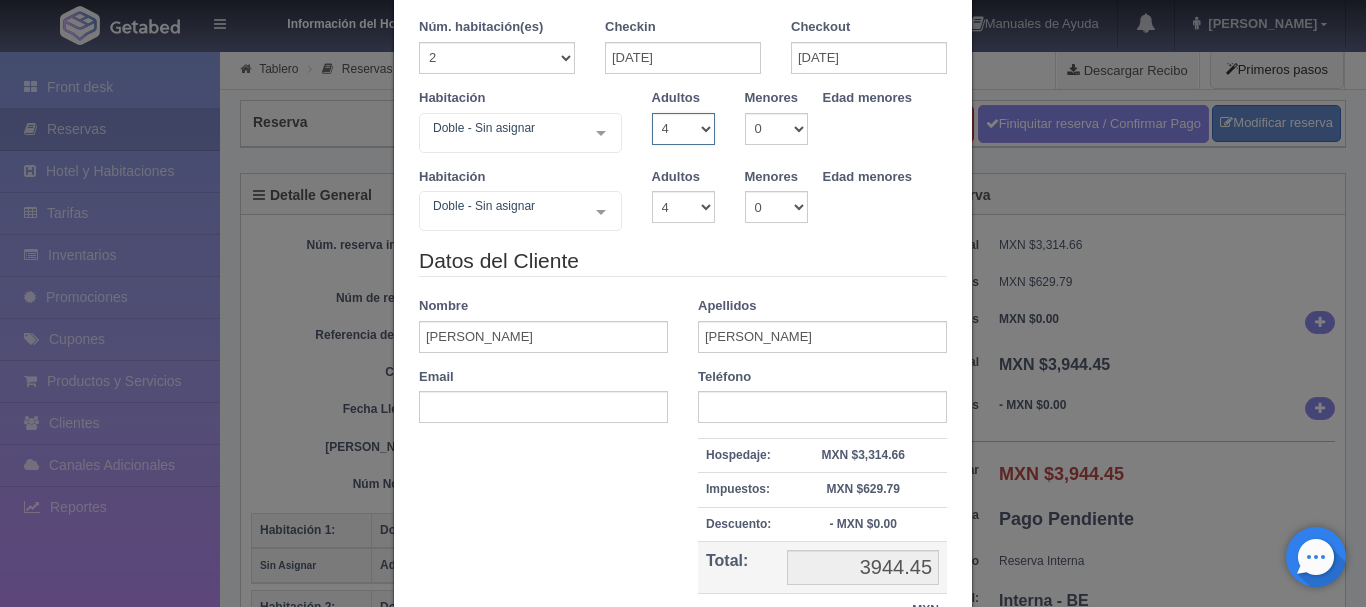 select on "2" 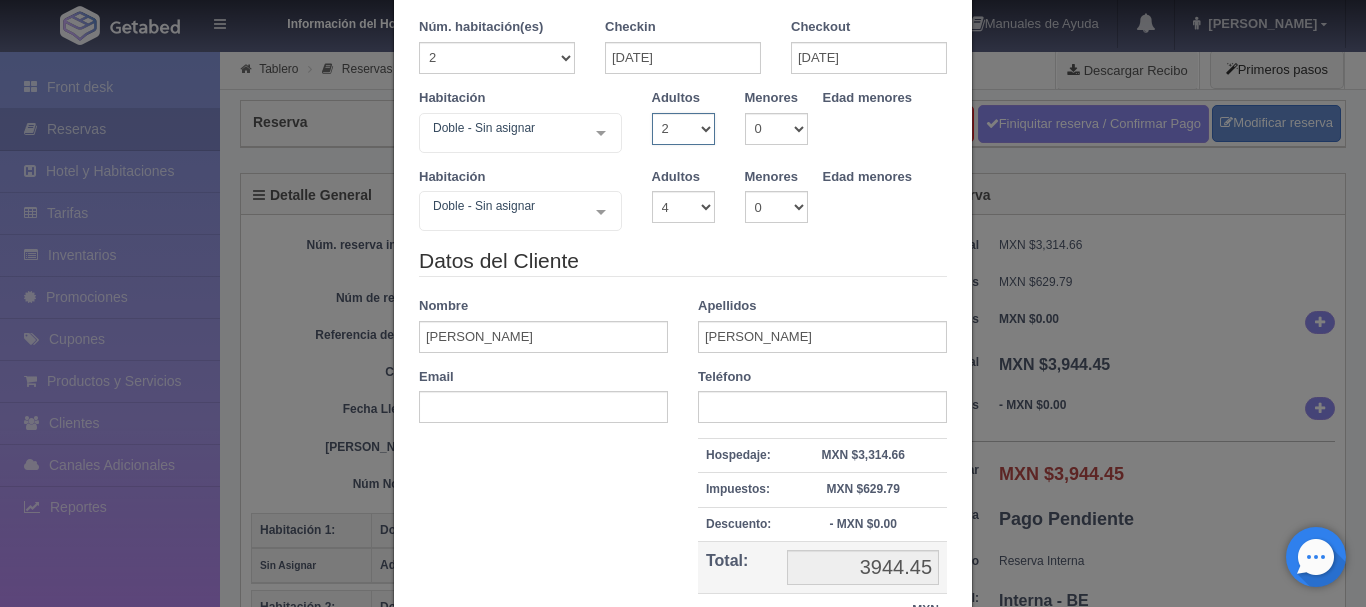 type 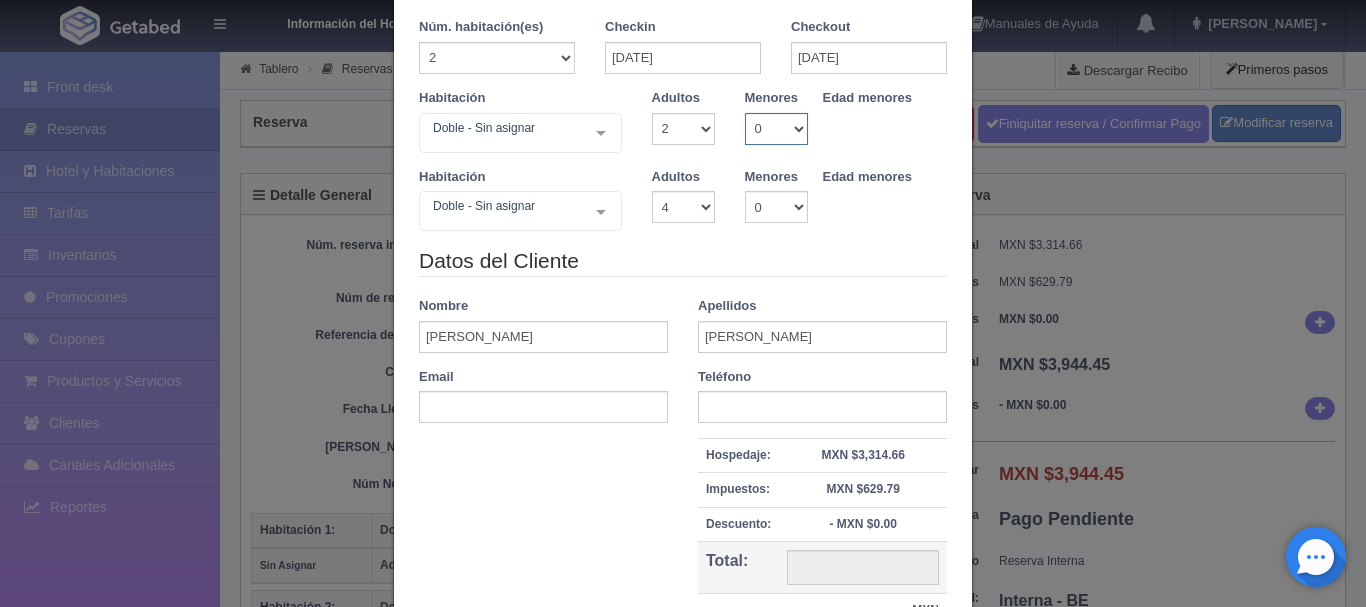 click on "0   1   2   3   4   5   6   7   8   9   10" at bounding box center (776, 129) 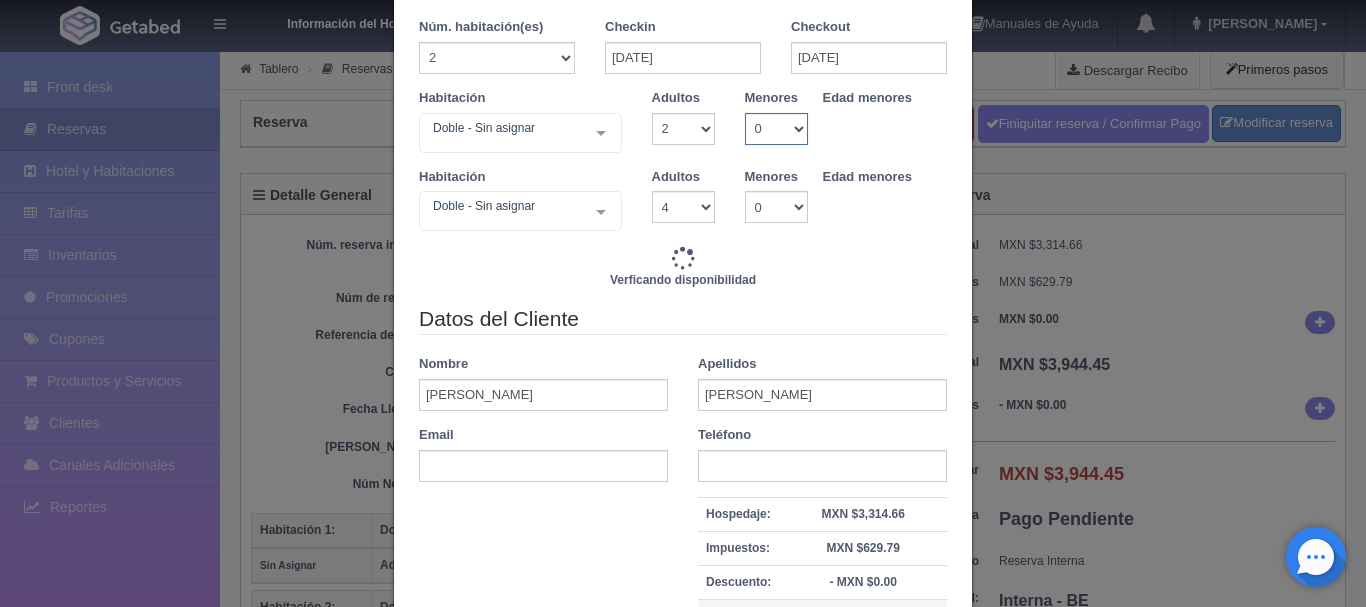 type on "4920.00" 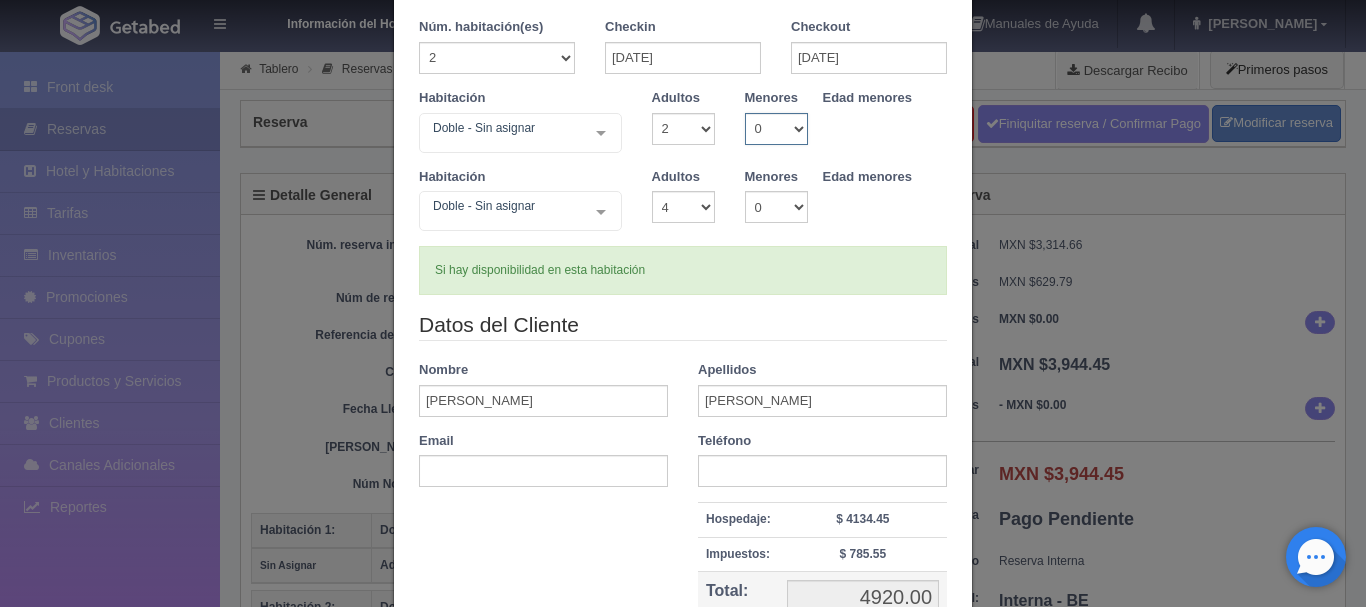 select on "2" 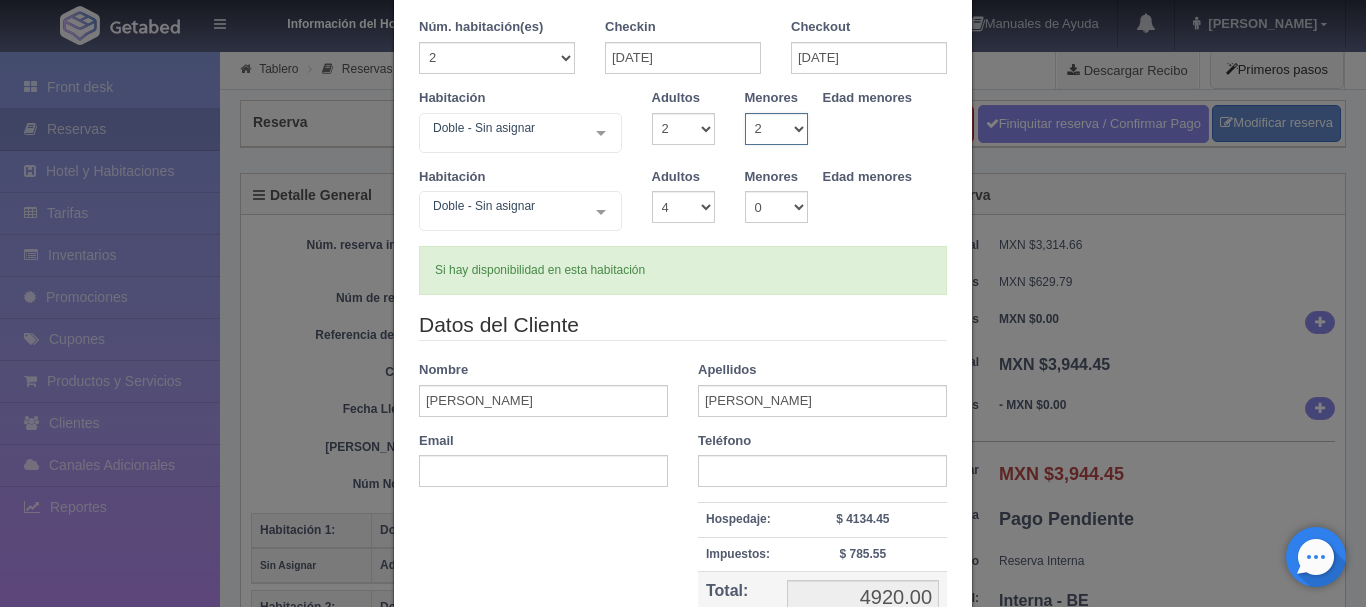 click on "2" at bounding box center [0, 0] 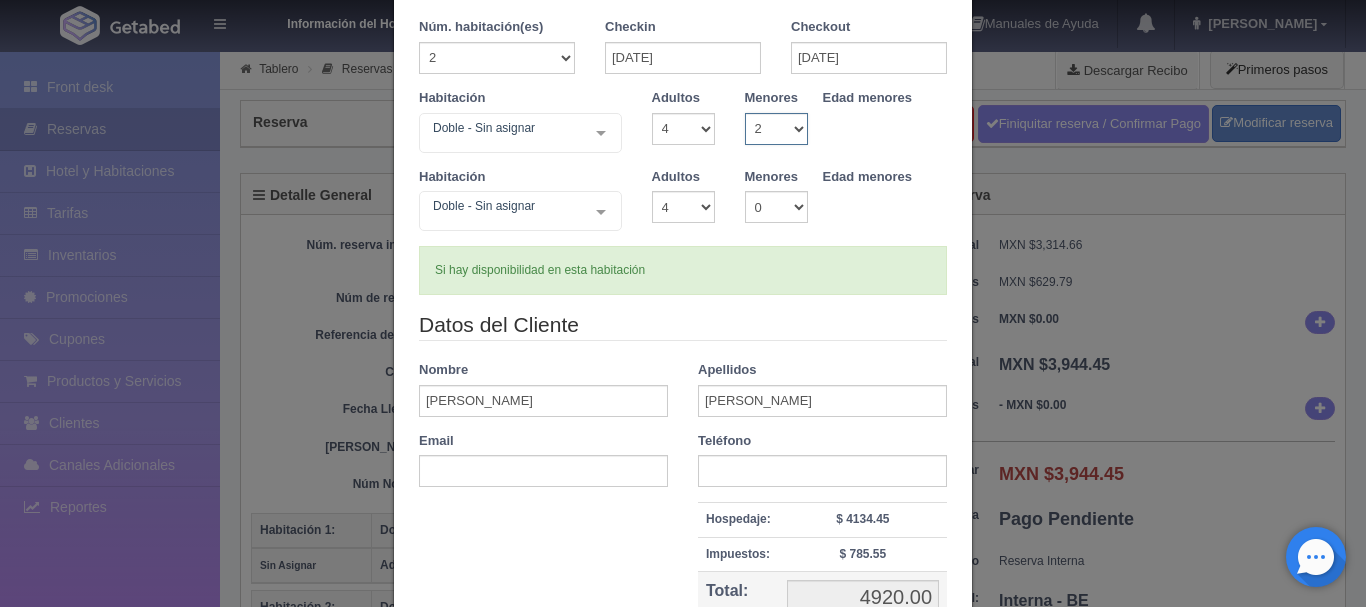 select on "8" 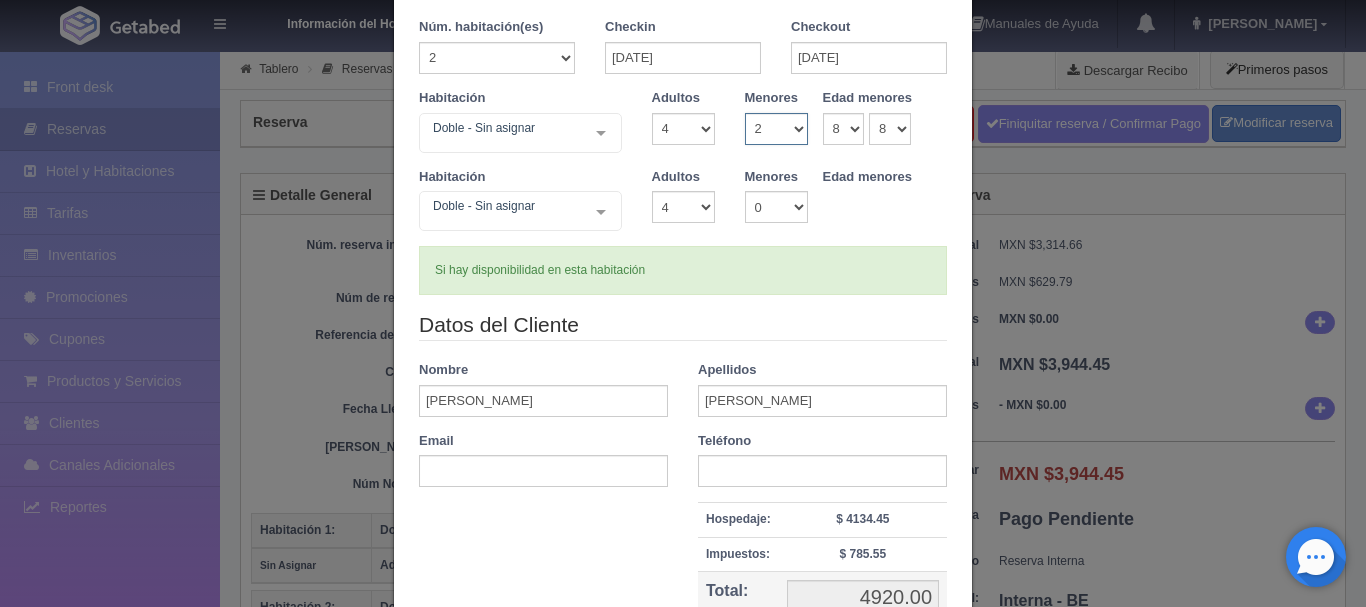 type 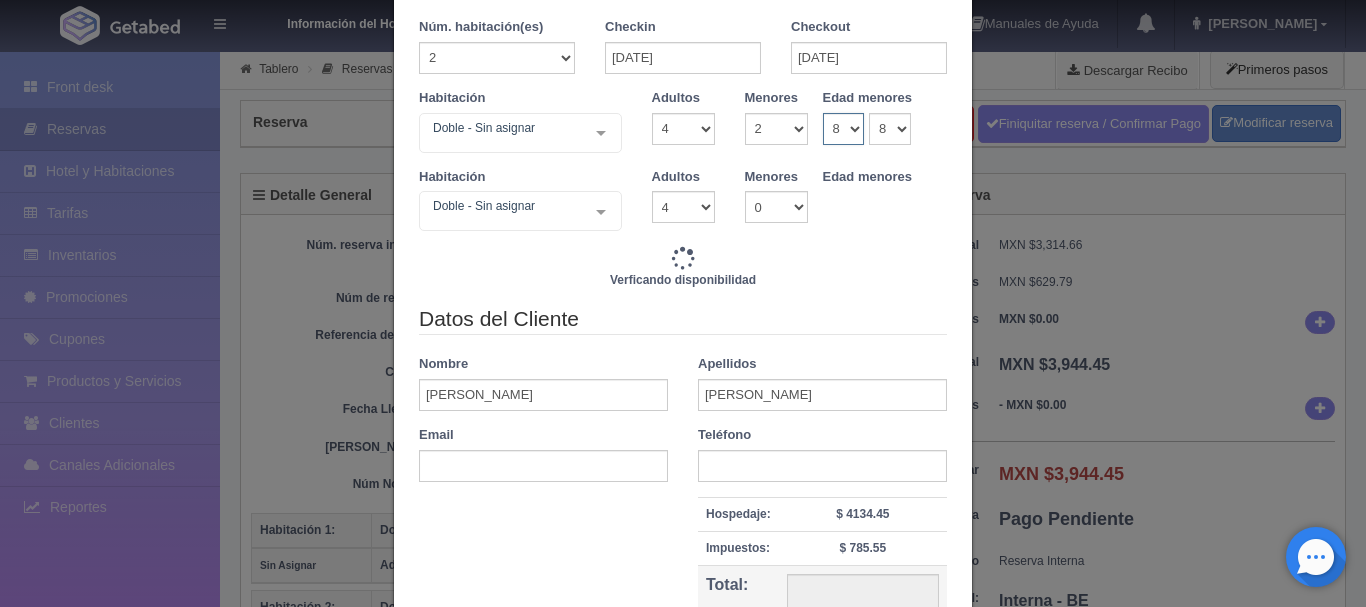 click on "0   1   2   3   4   5   6   7   8   9   10   11   12   13   14   15   16   17   18" at bounding box center [844, 129] 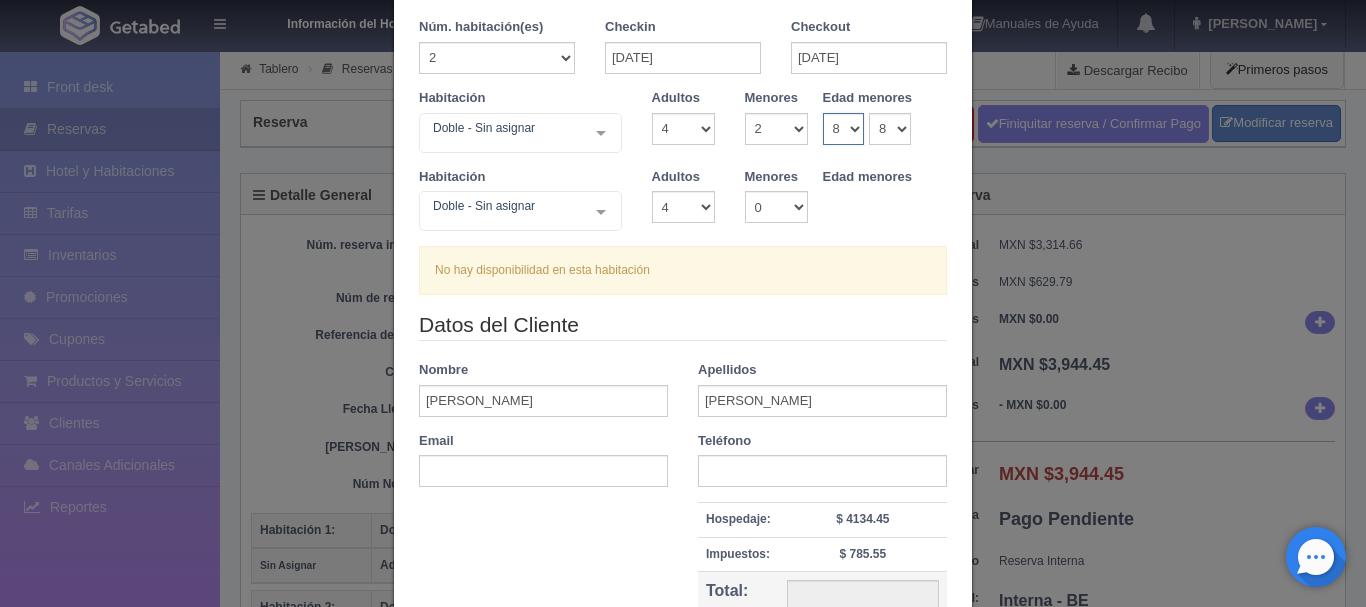 select on "2" 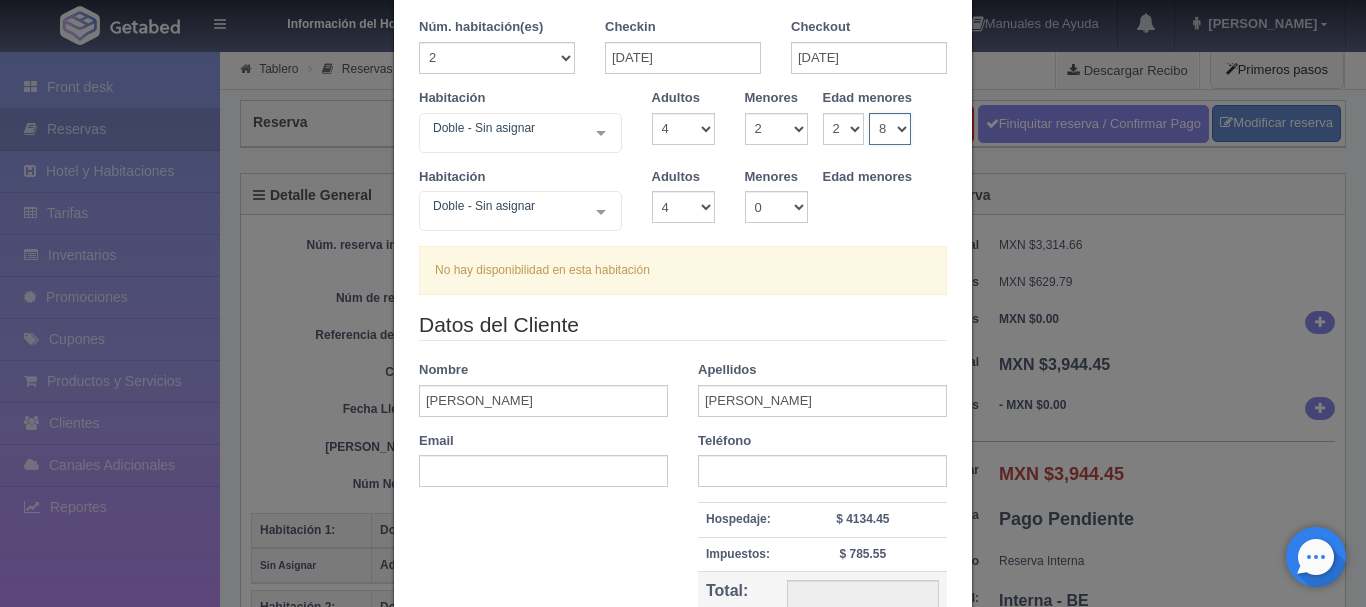 click on "0   1   2   3   4   5   6   7   8   9   10   11   12   13   14   15   16   17   18" at bounding box center [890, 129] 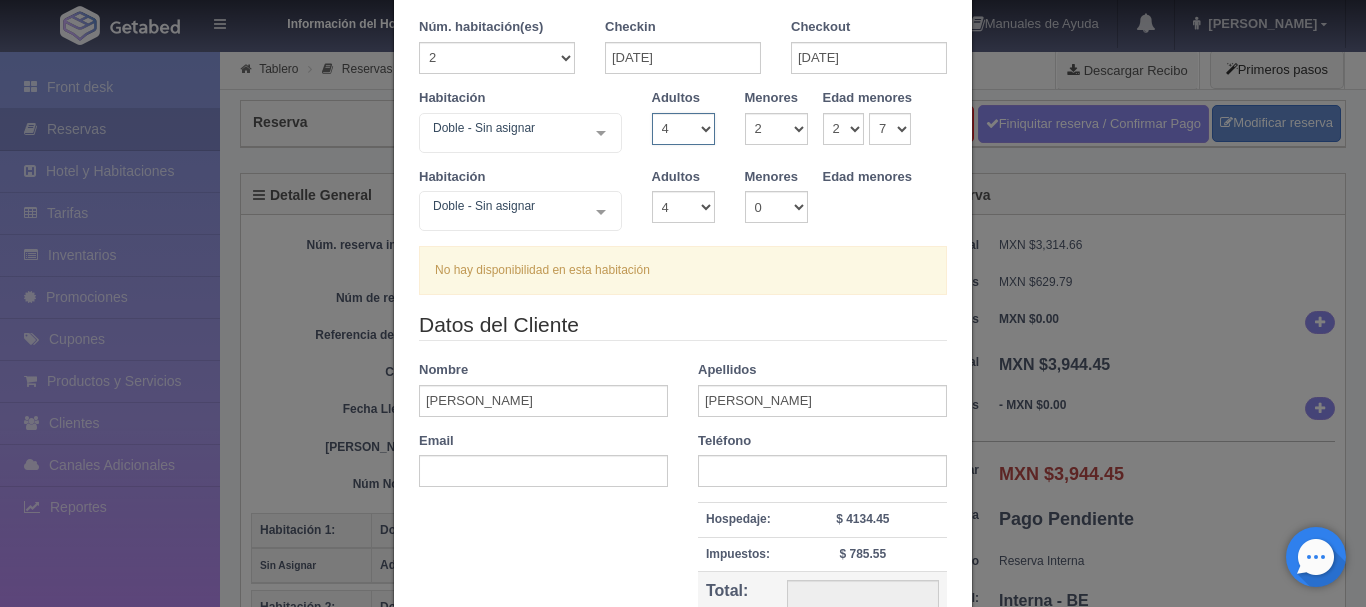 click on "1   2   3   4   5   6   7   8   9   10" at bounding box center [683, 129] 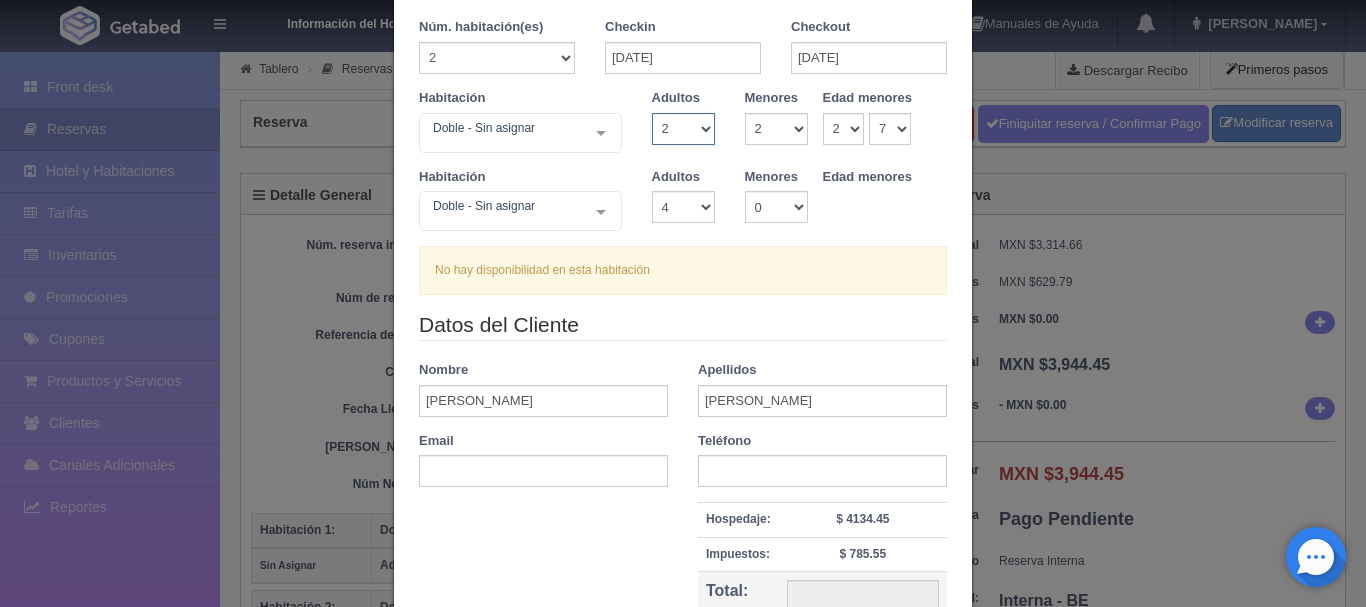 checkbox on "false" 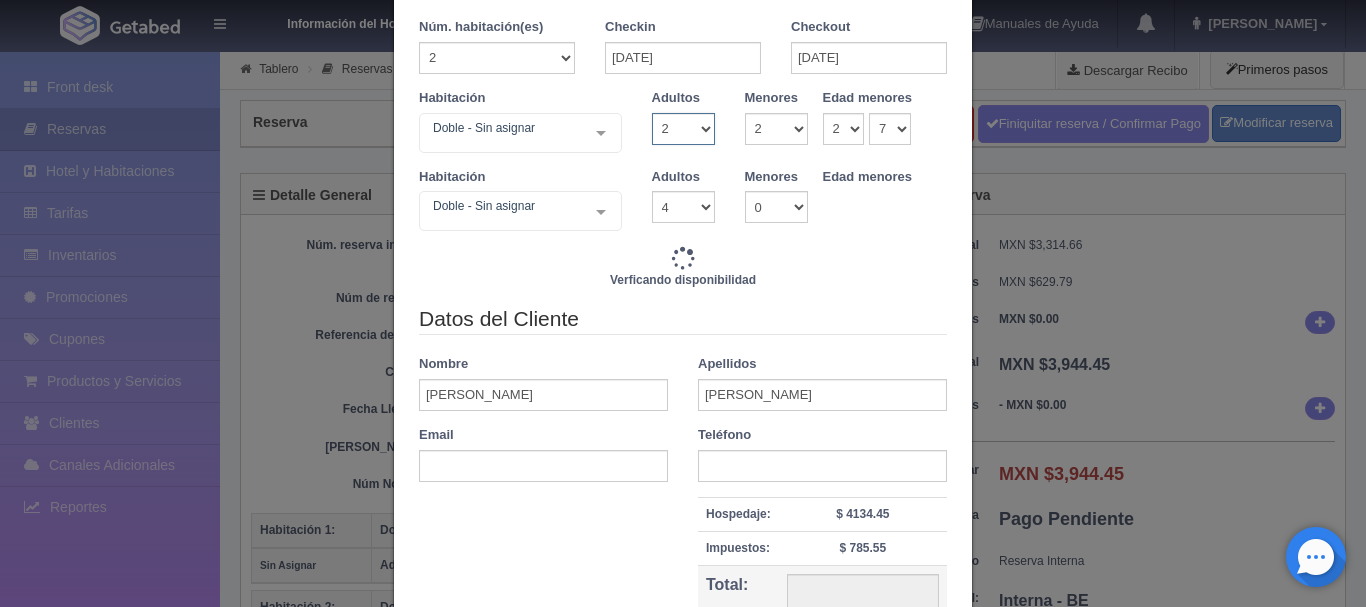 type on "5220.00" 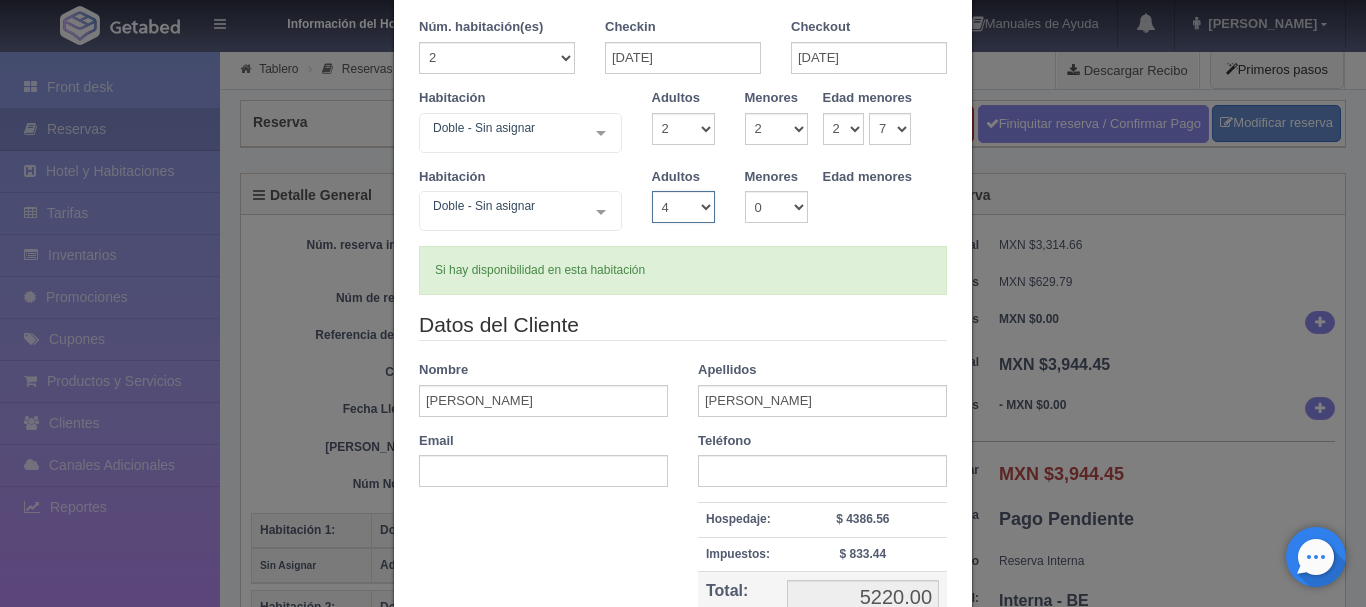 click on "1   2   3   4   5   6   7   8   9   10" at bounding box center (683, 207) 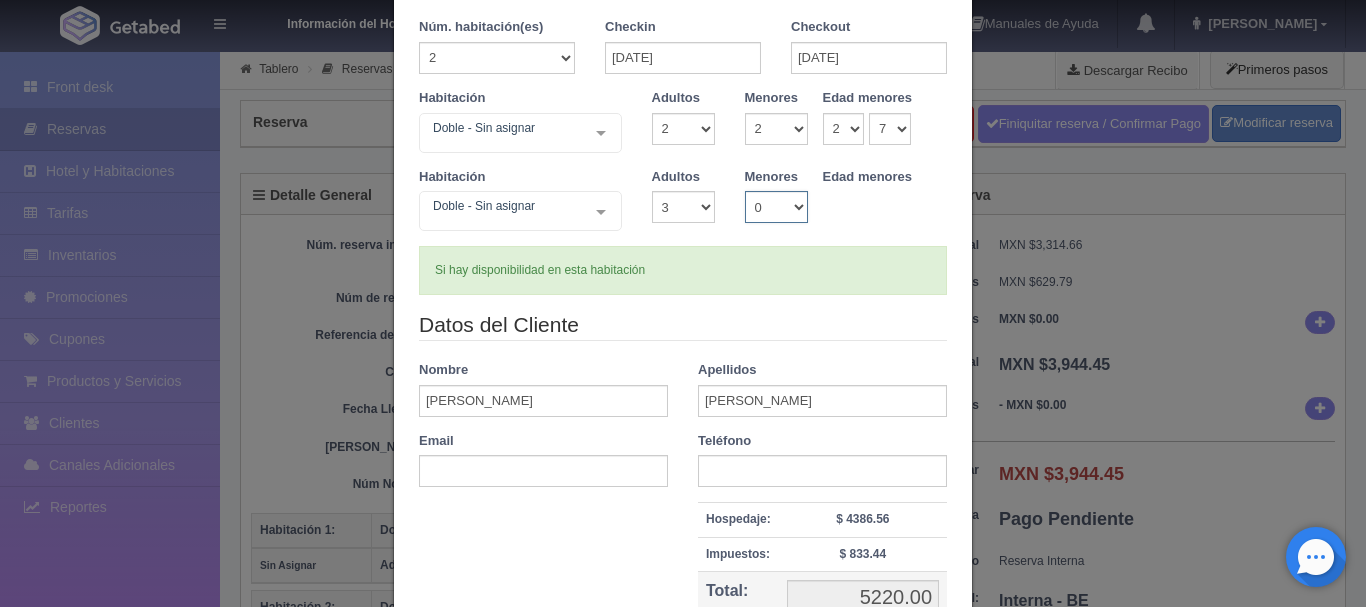 type 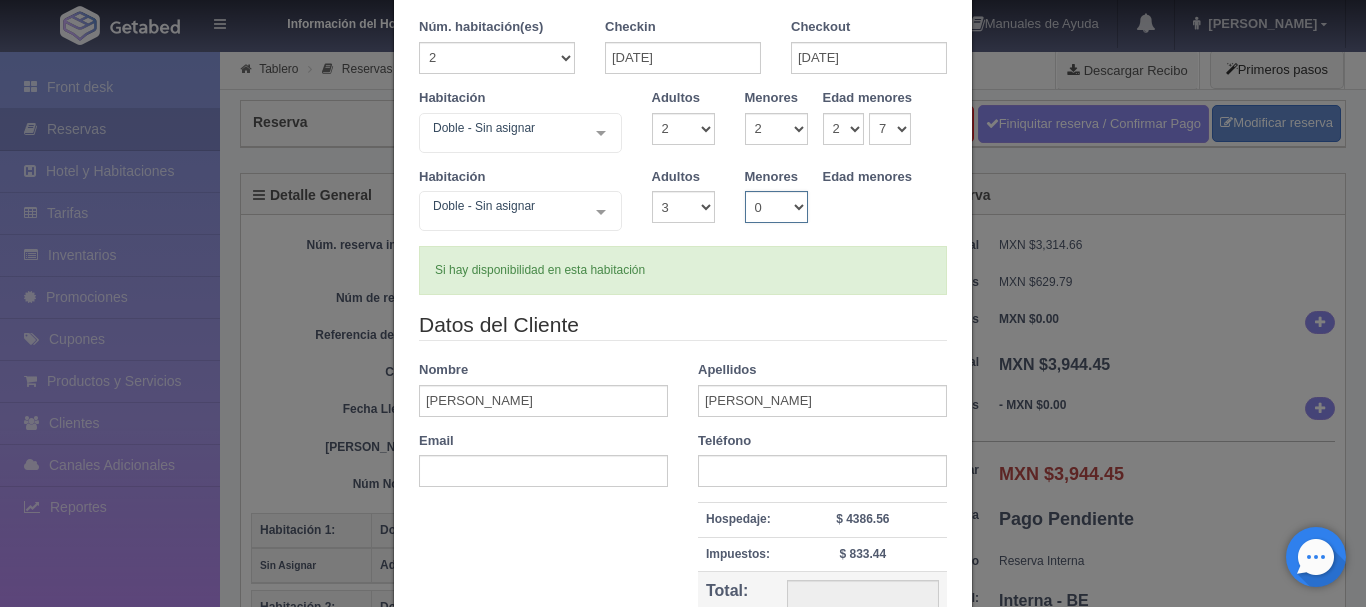 checkbox on "false" 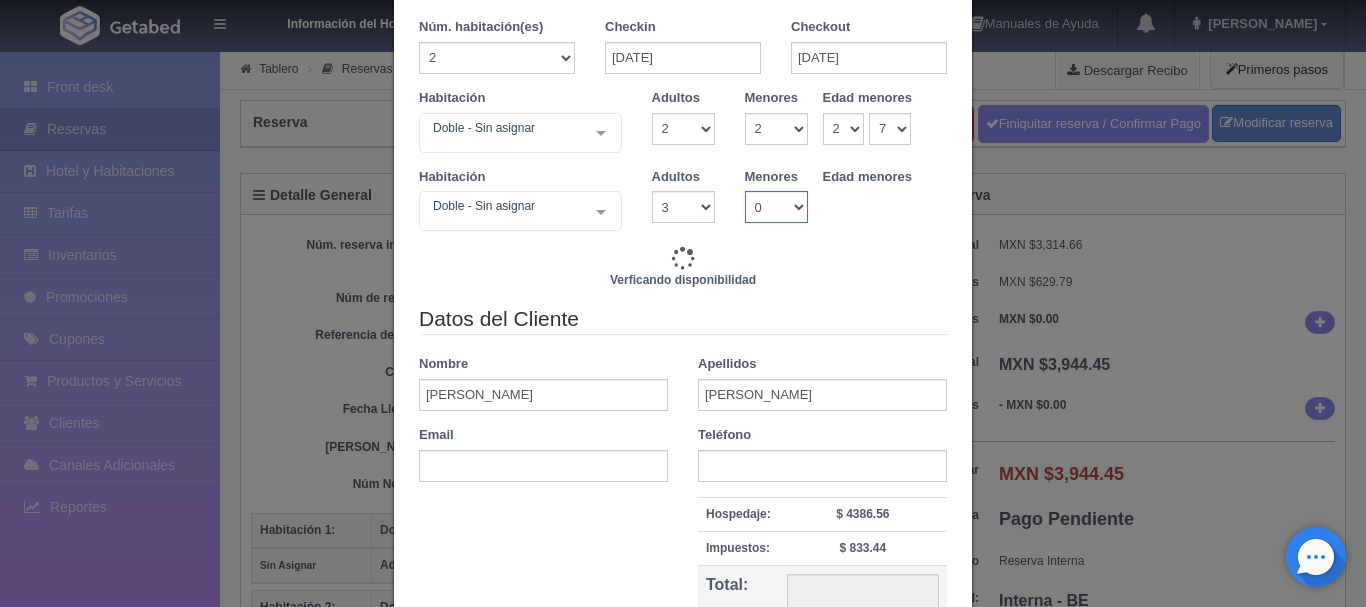 type on "5220.00" 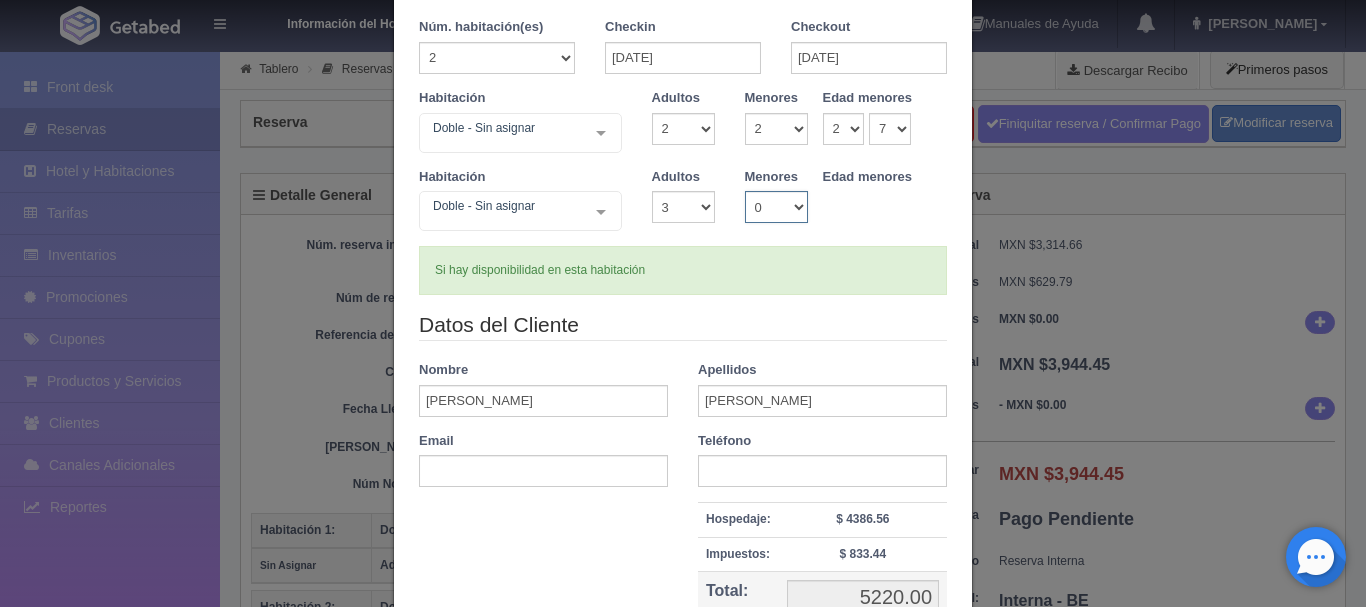 click on "0" at bounding box center [0, 0] 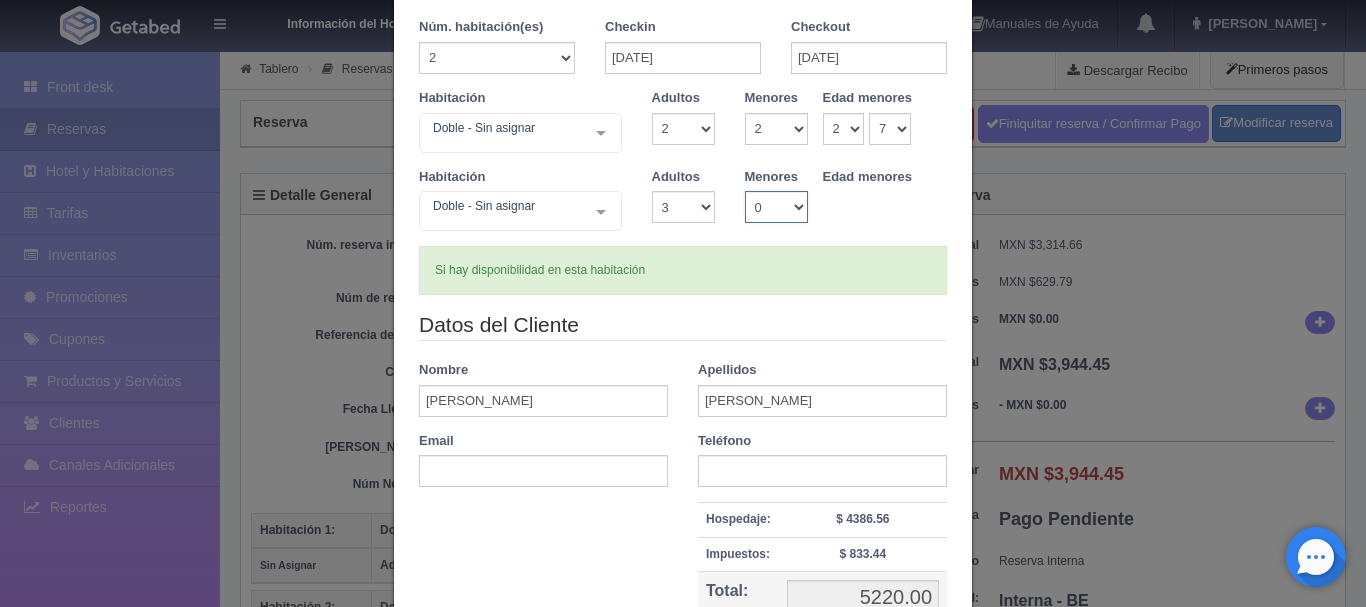 select on "1" 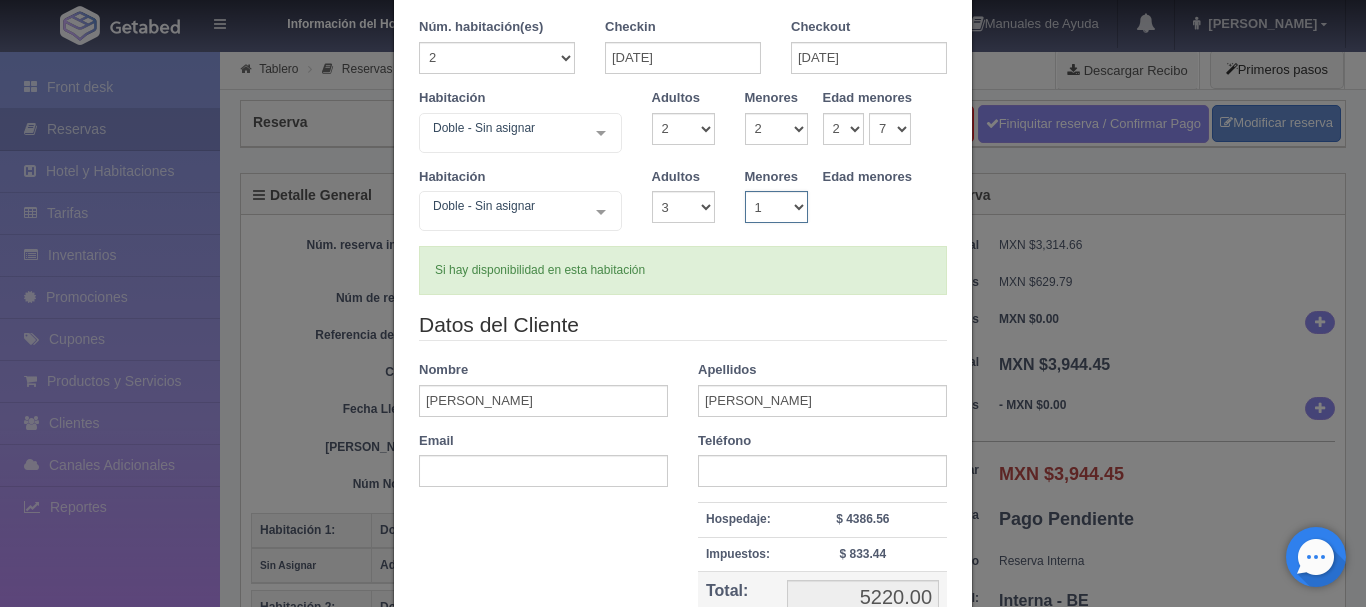 click on "1" at bounding box center (0, 0) 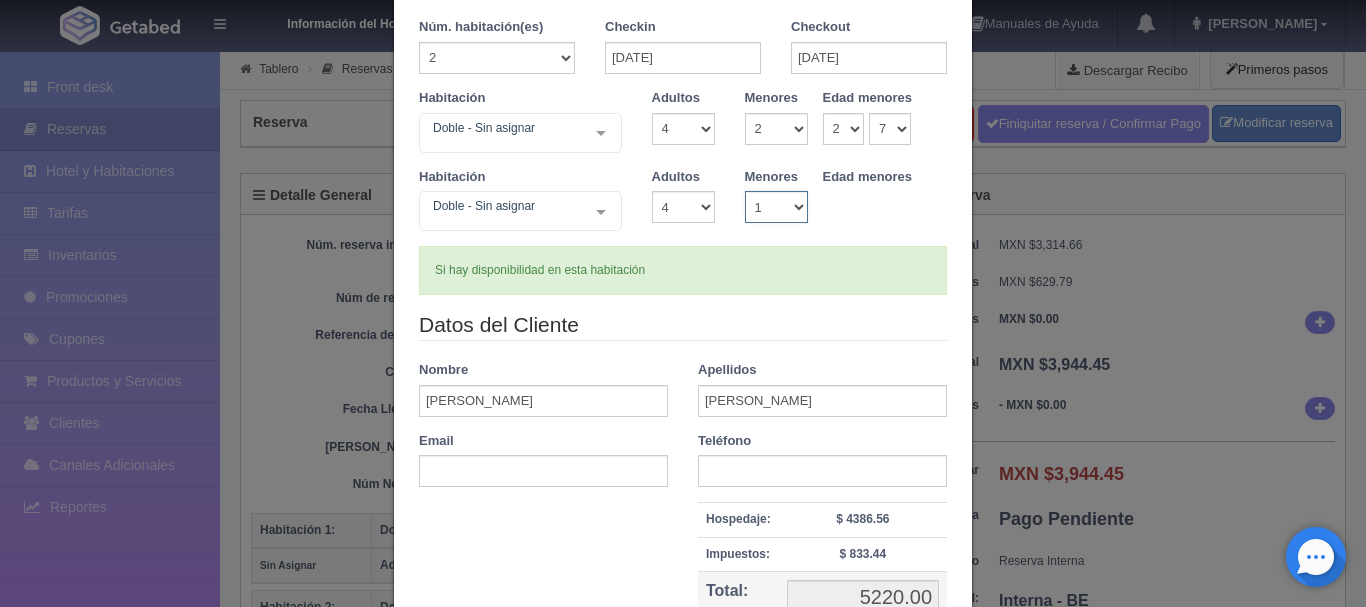 select on "8" 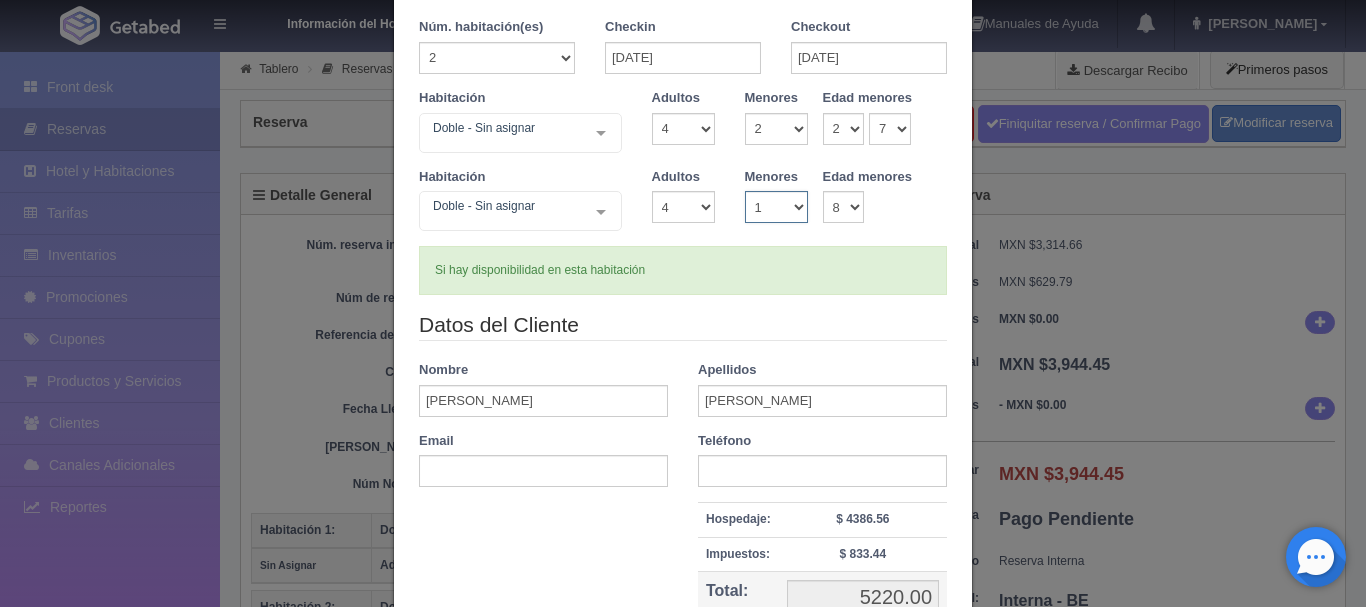 type 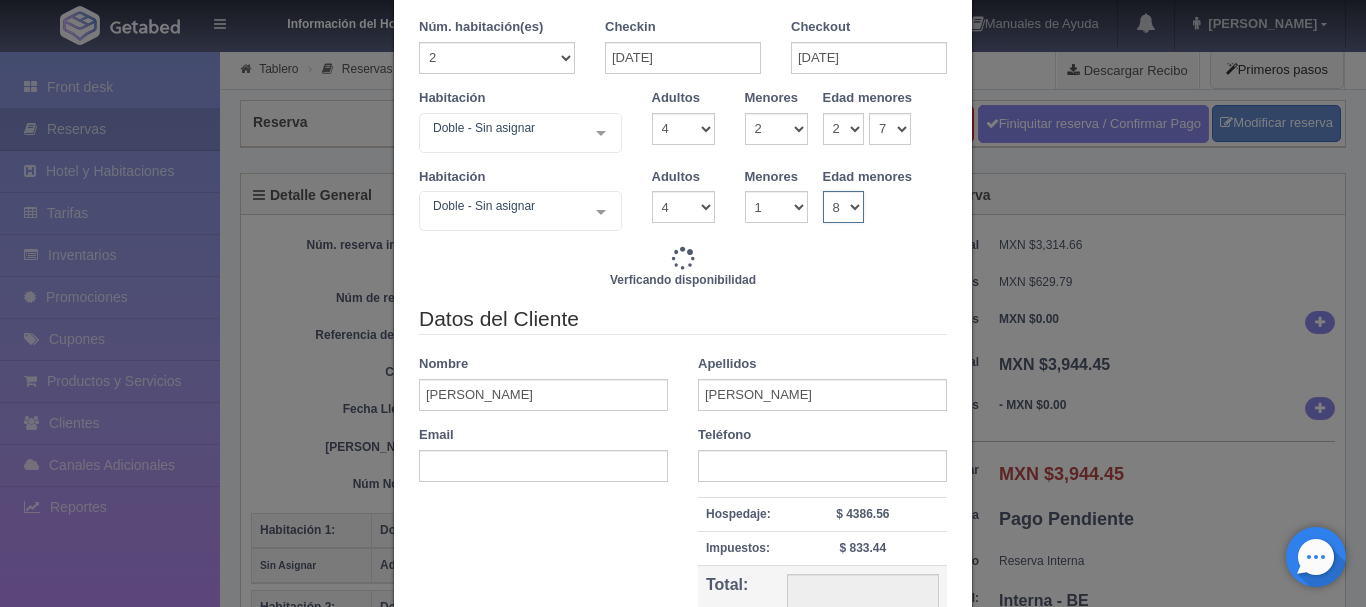 click on "0   1   2   3   4   5   6   7   8   9   10   11   12   13   14   15   16   17   18" at bounding box center (844, 207) 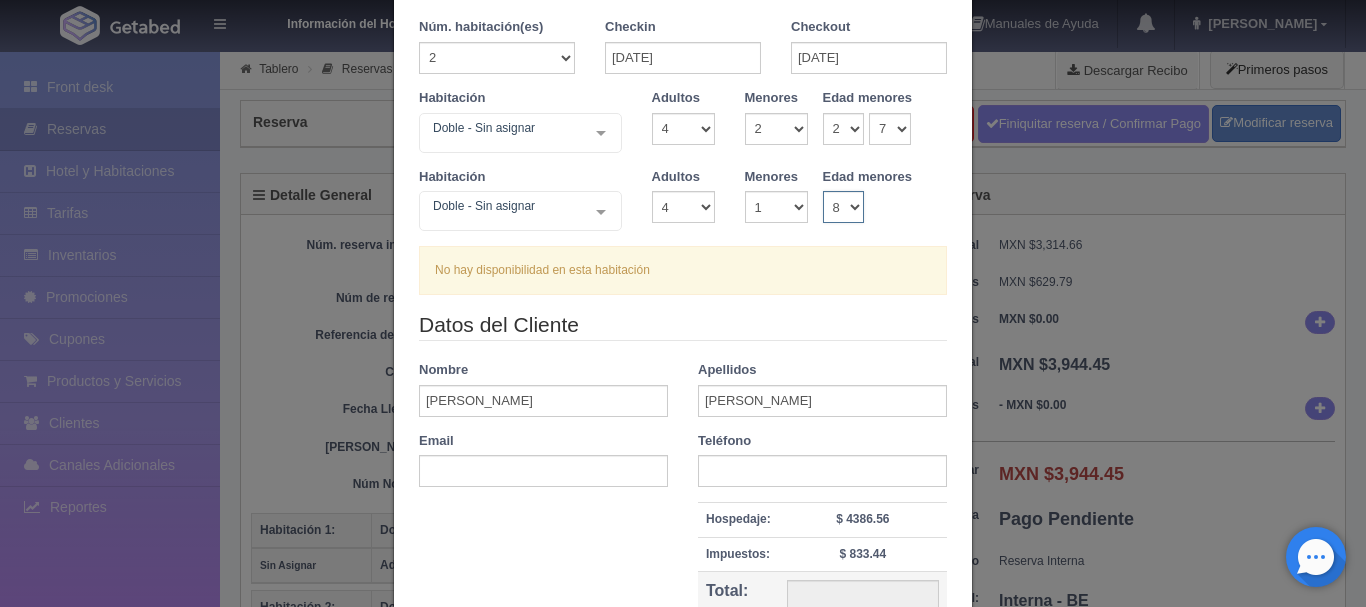 select on "11" 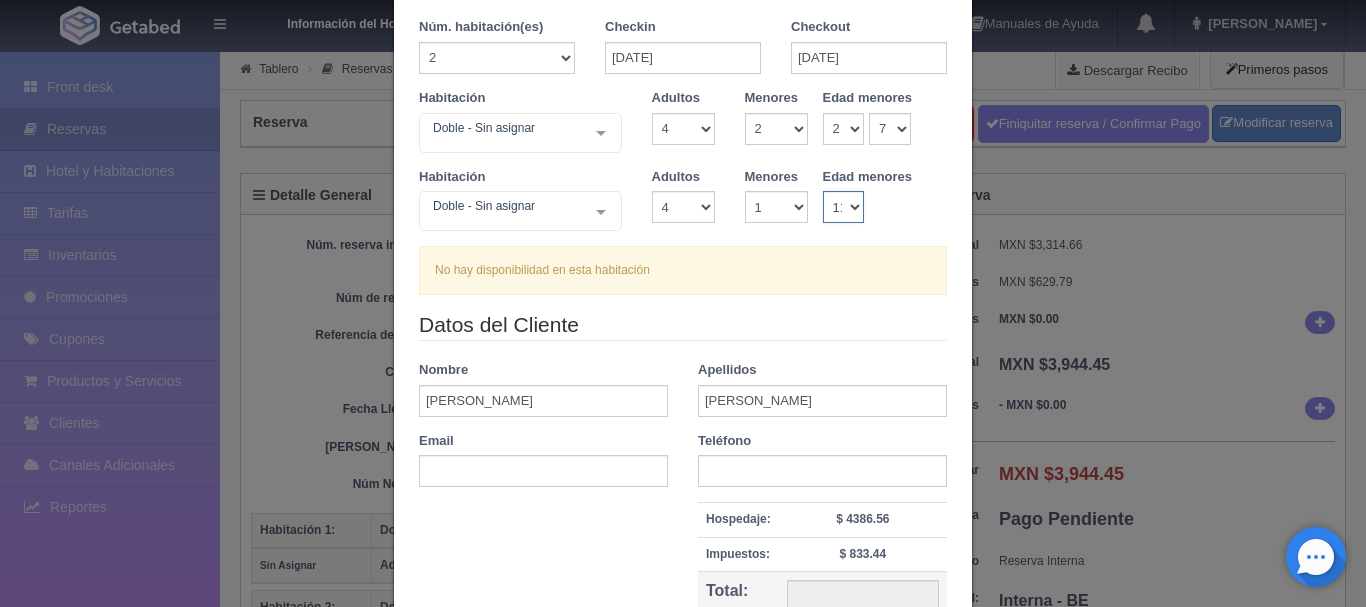 click on "11" at bounding box center [0, 0] 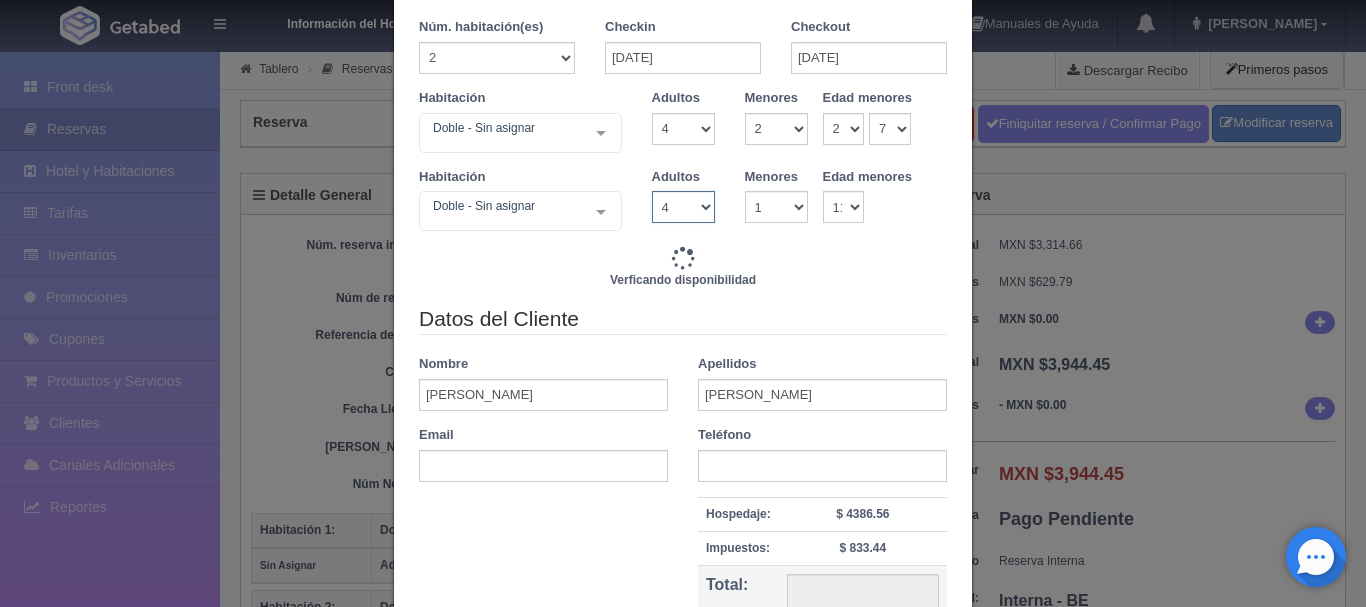 click on "1   2   3   4   5   6   7   8   9   10" at bounding box center [683, 207] 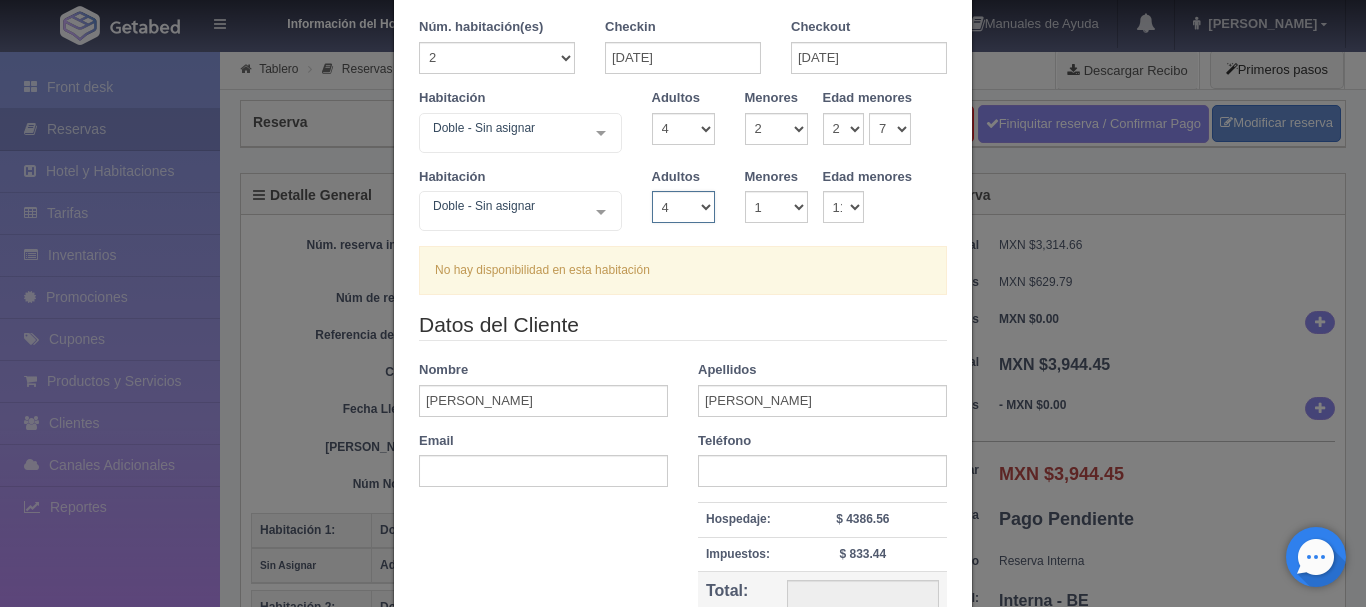 select on "2" 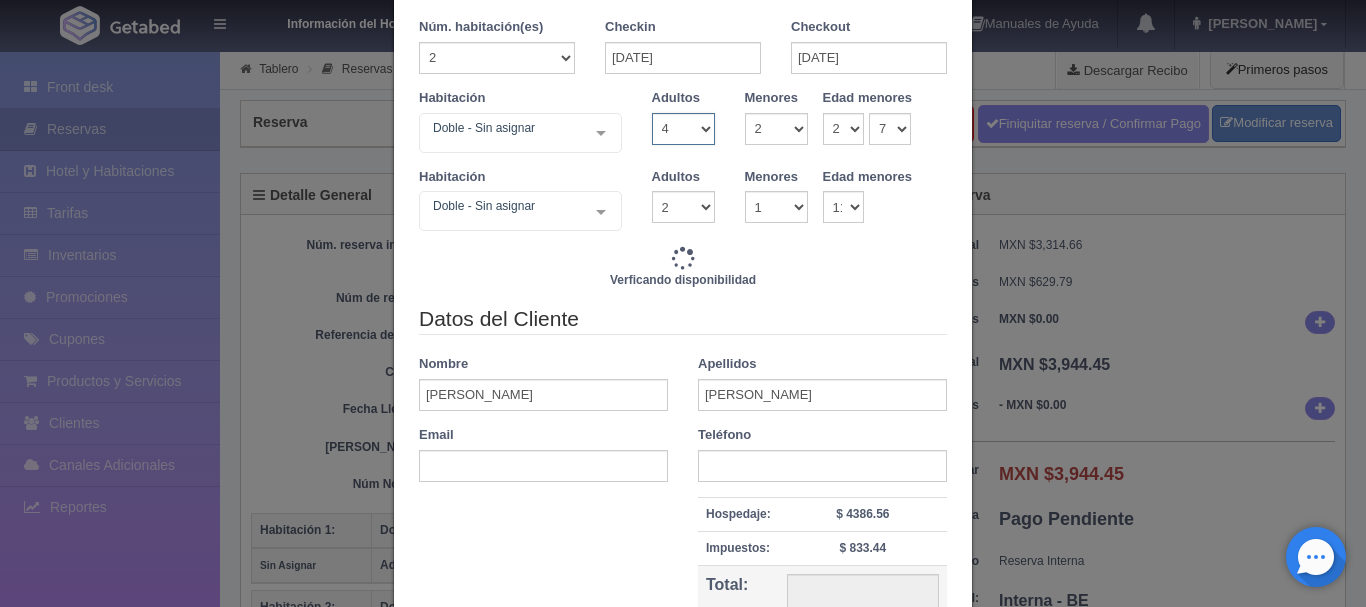 click on "1   2   3   4   5   6   7   8   9   10" at bounding box center [683, 129] 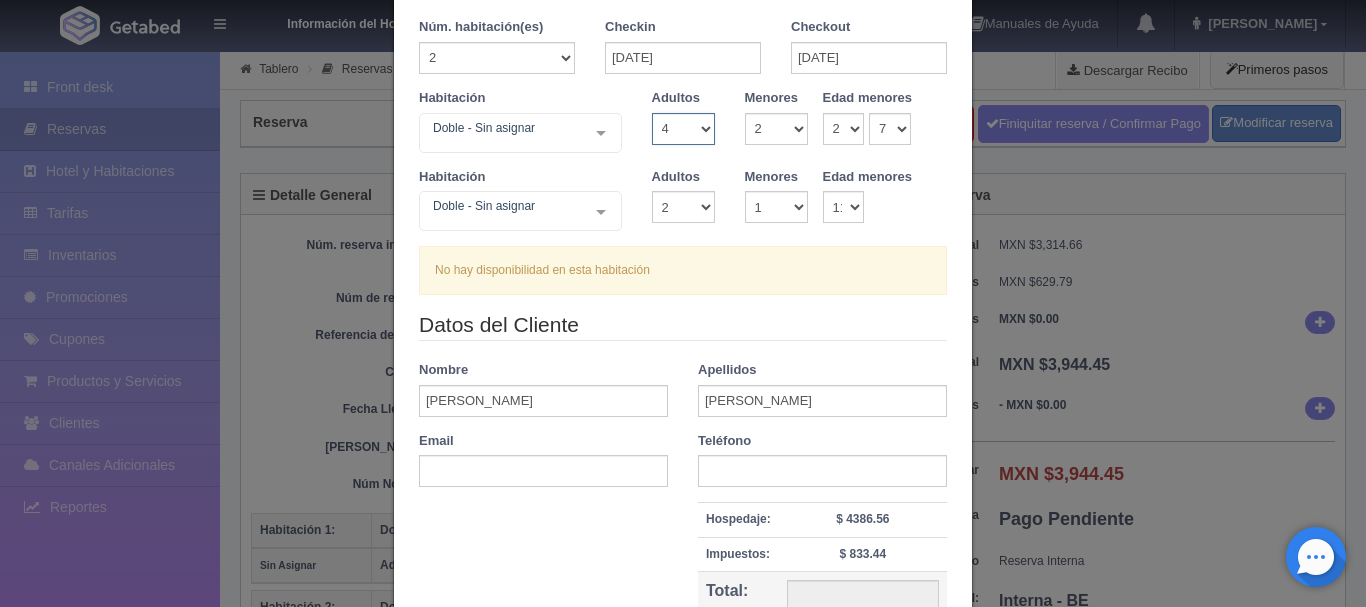 select on "2" 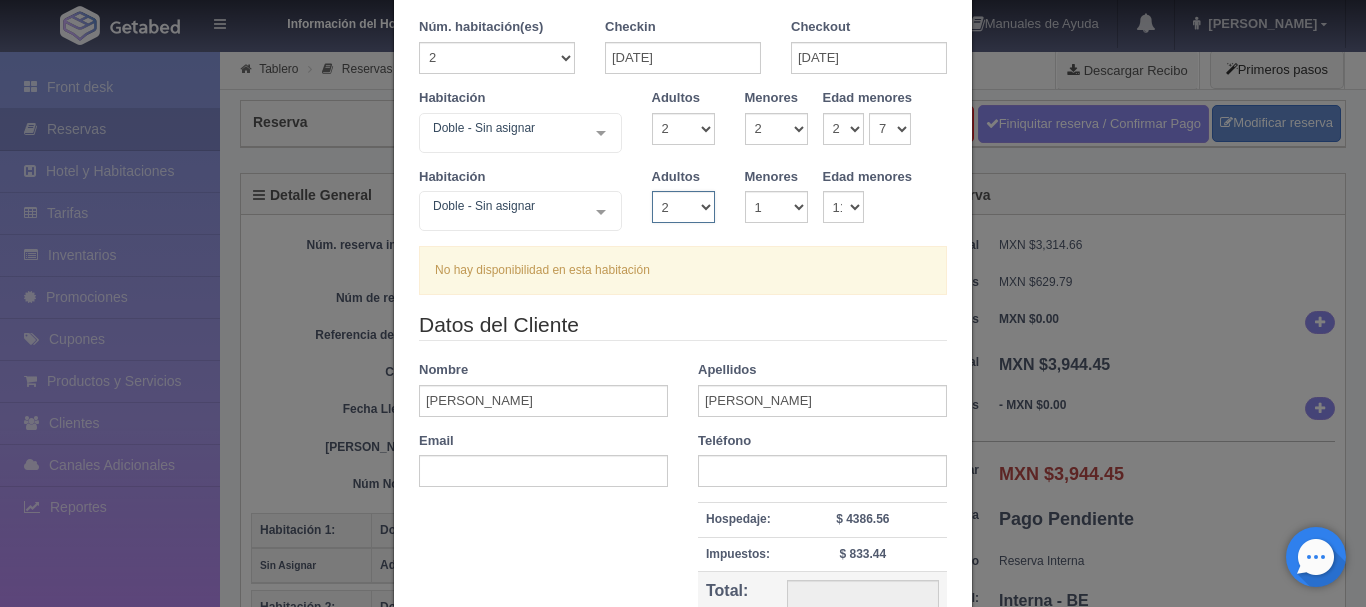 click on "1   2   3   4   5   6   7   8   9   10" at bounding box center (683, 207) 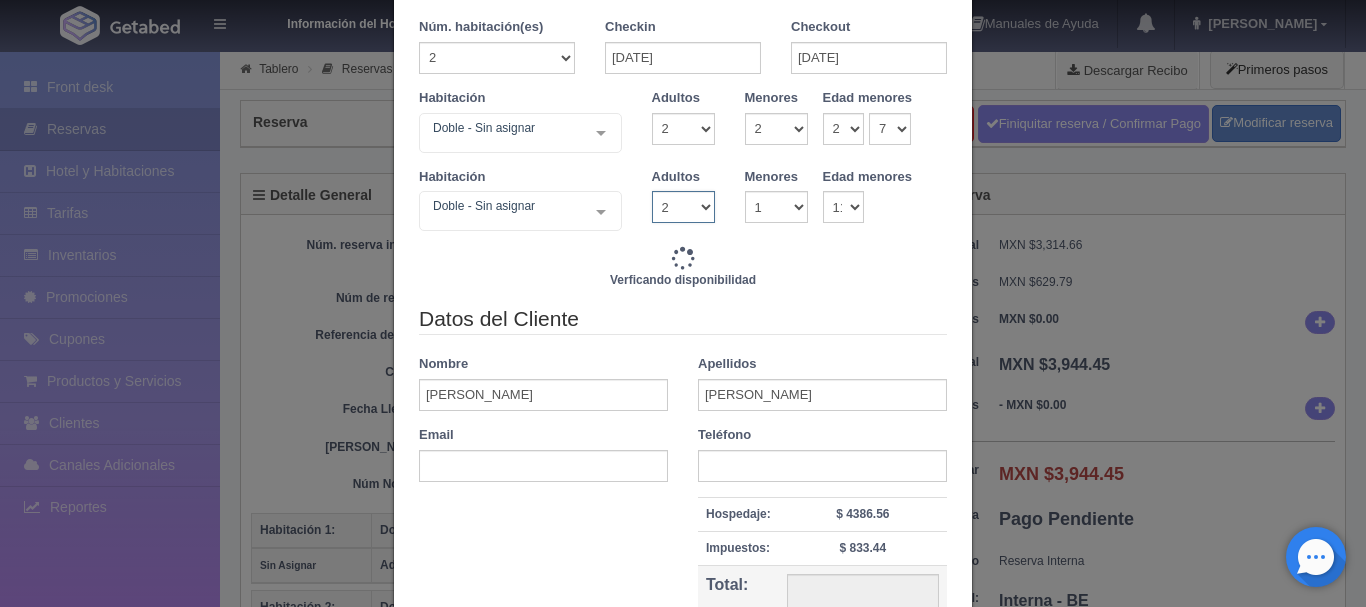 type on "5220.00" 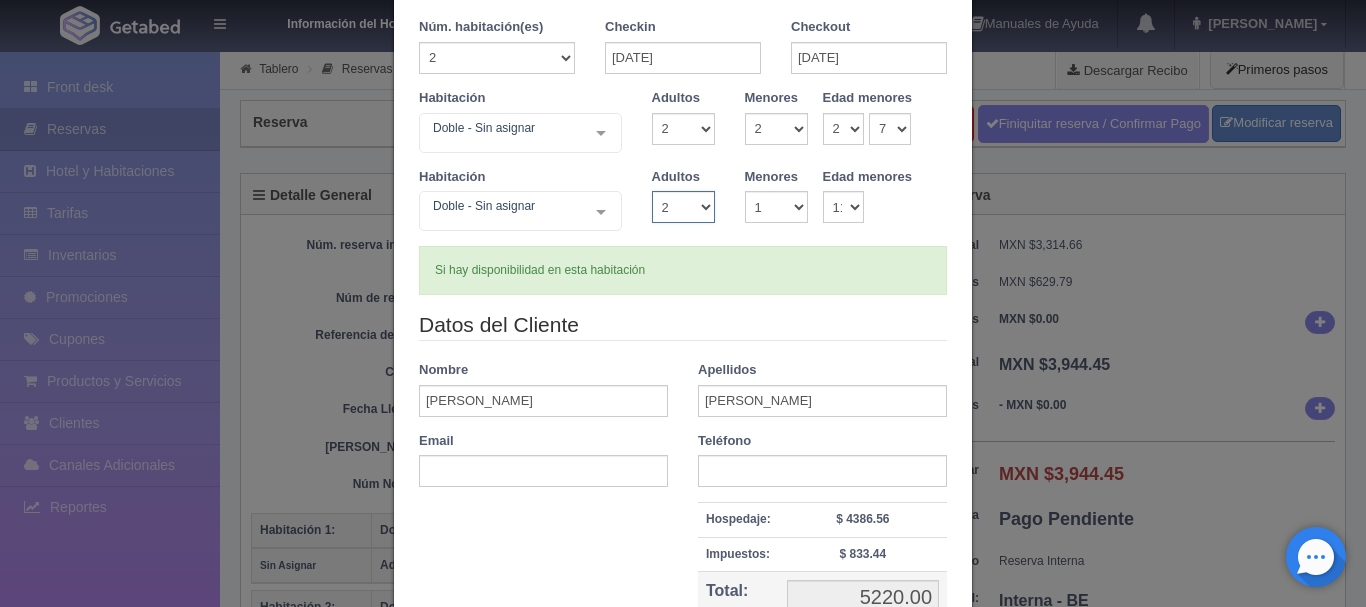 select on "3" 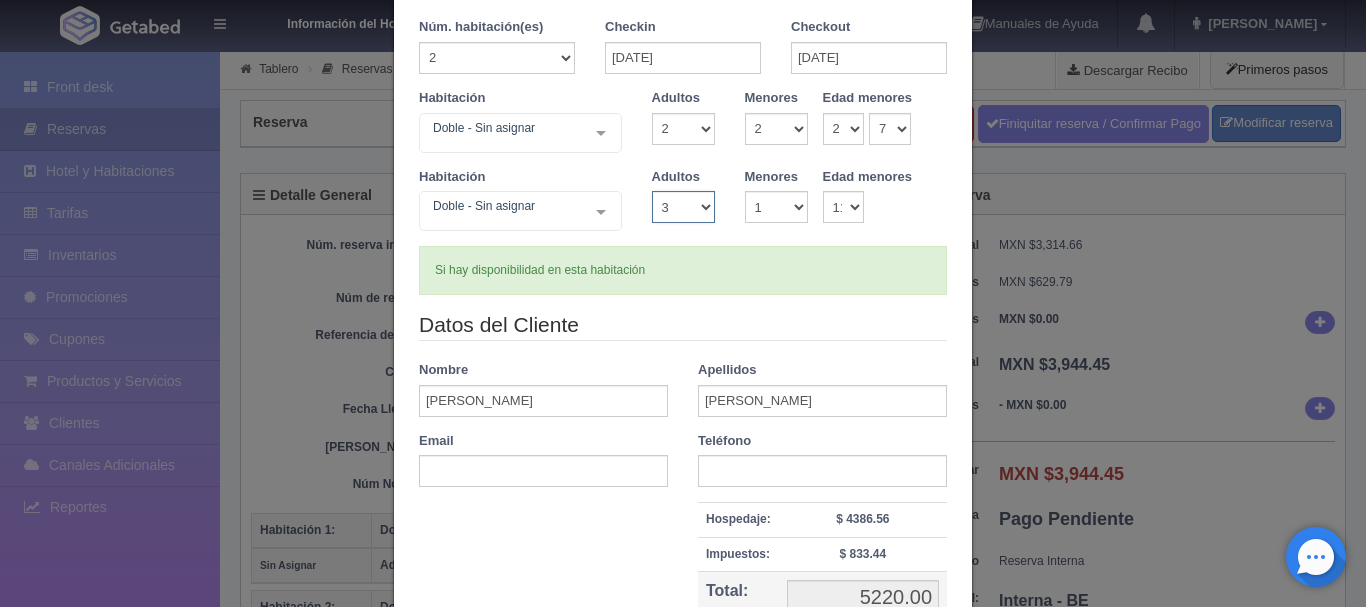 click on "3" at bounding box center [0, 0] 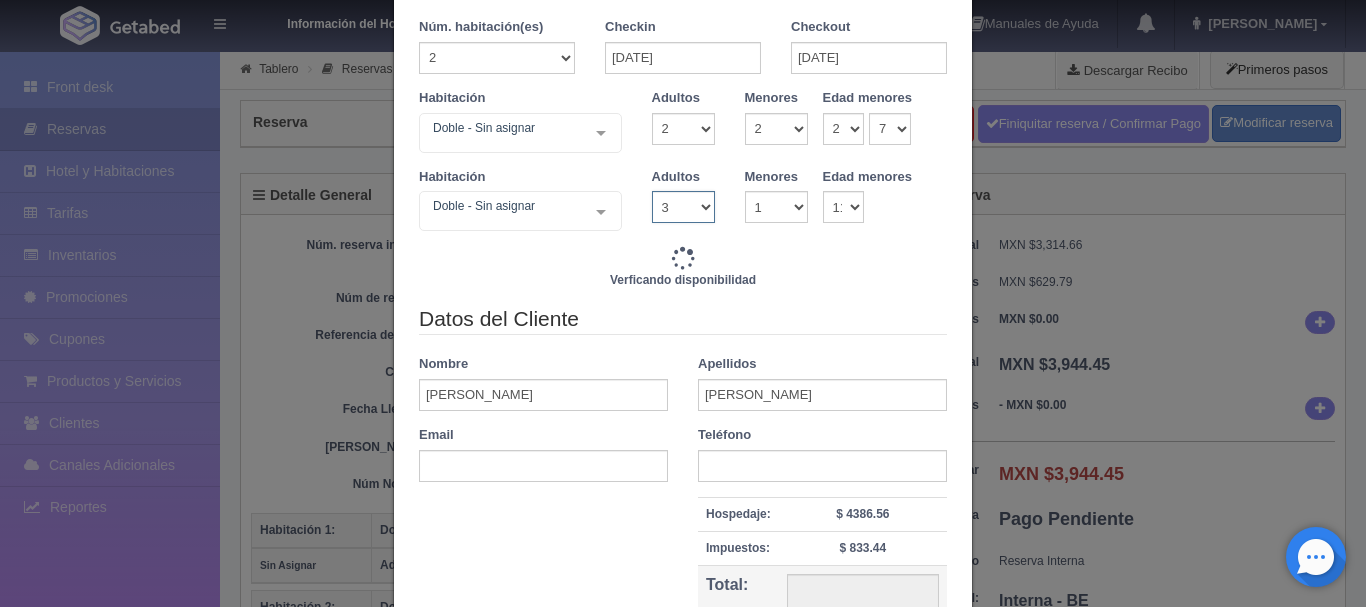type on "5220.00" 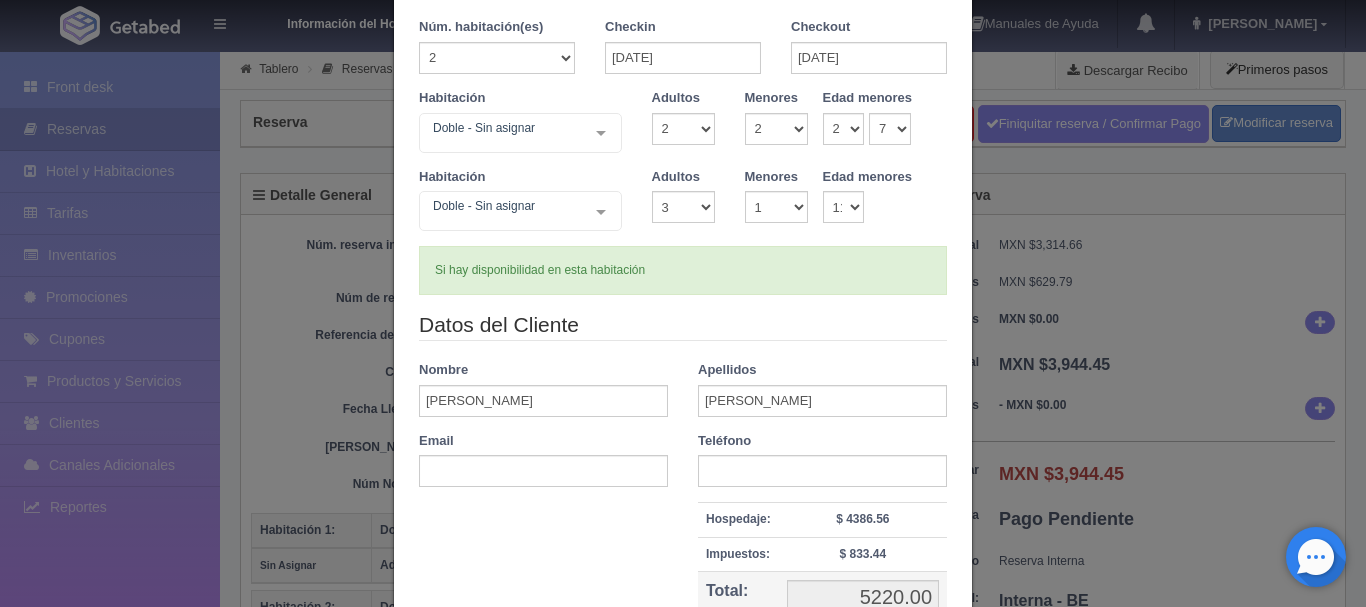 click on "Edad menores   0   1   2   3   4   5   6   7   8   9   10   11   12   13   14   15   16   17   18" at bounding box center [893, 198] 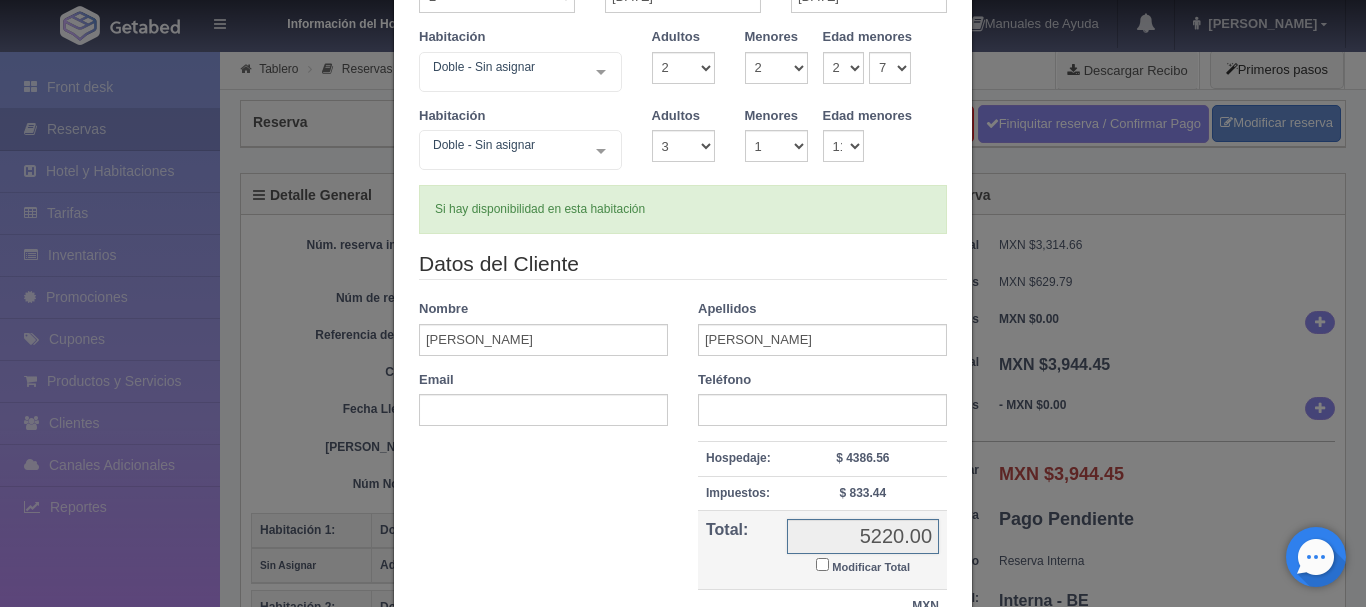 scroll, scrollTop: 169, scrollLeft: 0, axis: vertical 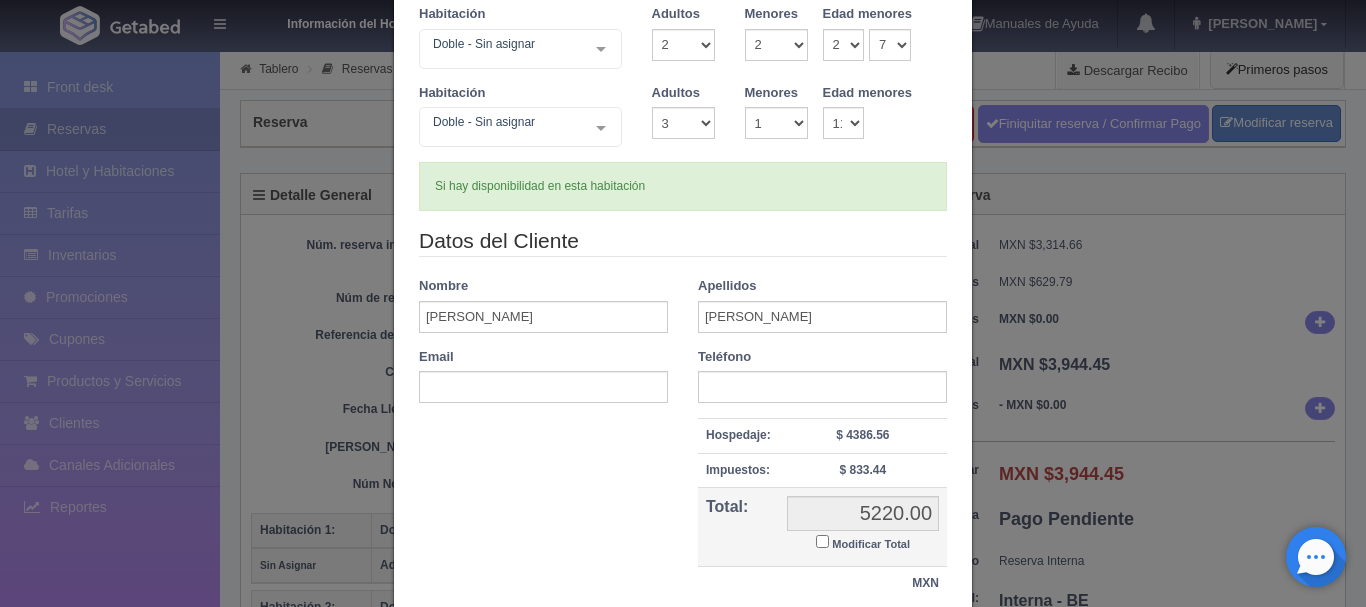 click on "Modificar Total" at bounding box center (822, 541) 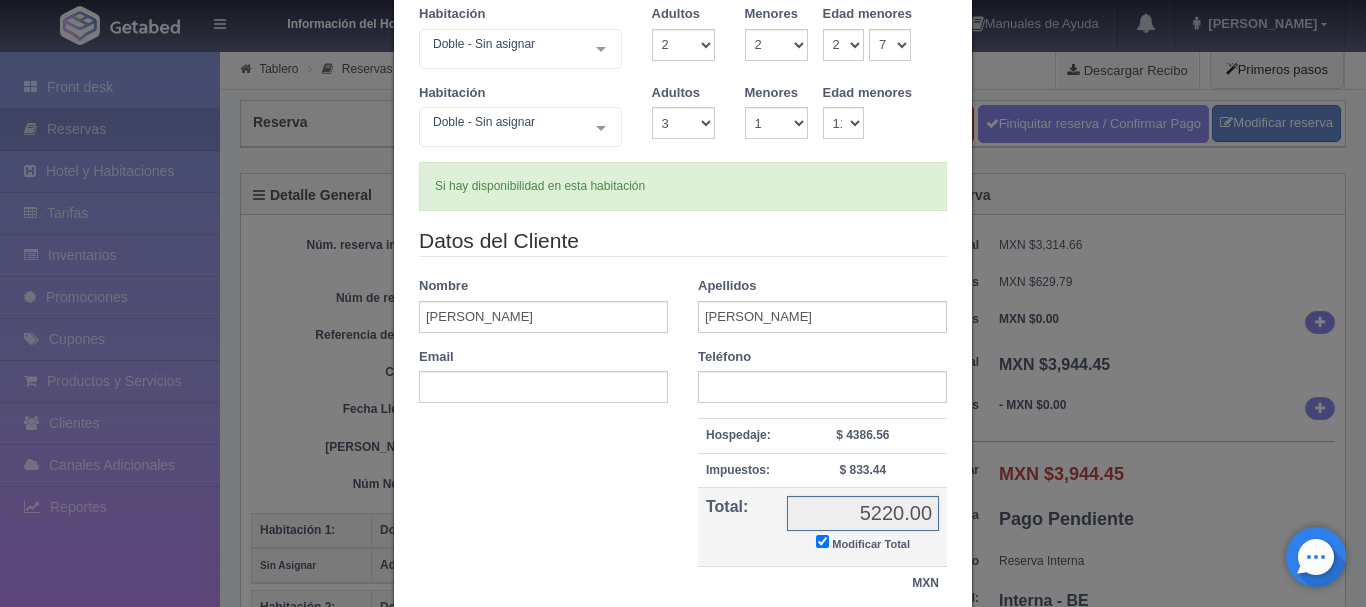 checkbox on "true" 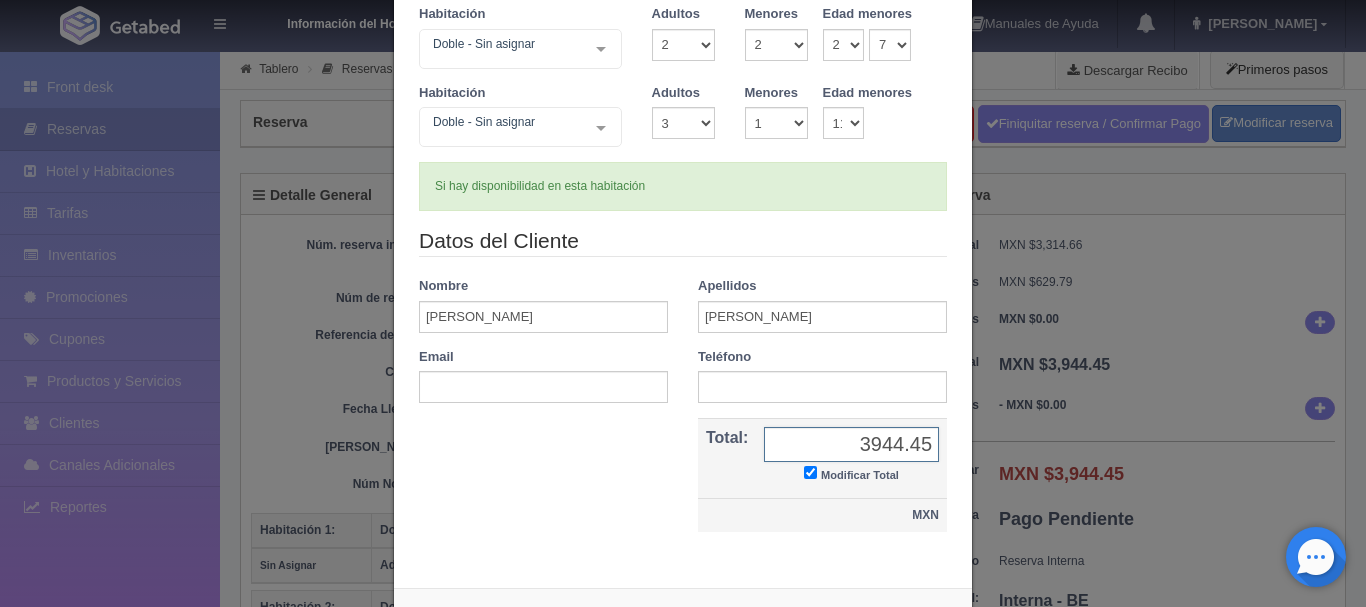 type on "3944.45" 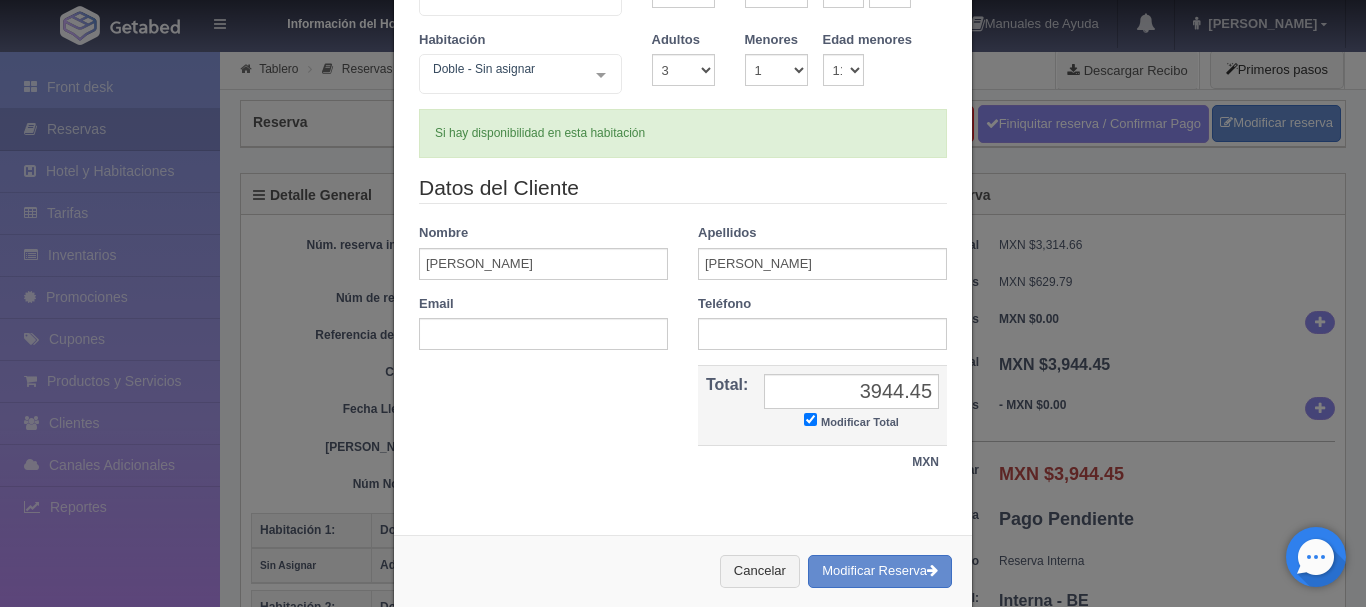 scroll, scrollTop: 253, scrollLeft: 0, axis: vertical 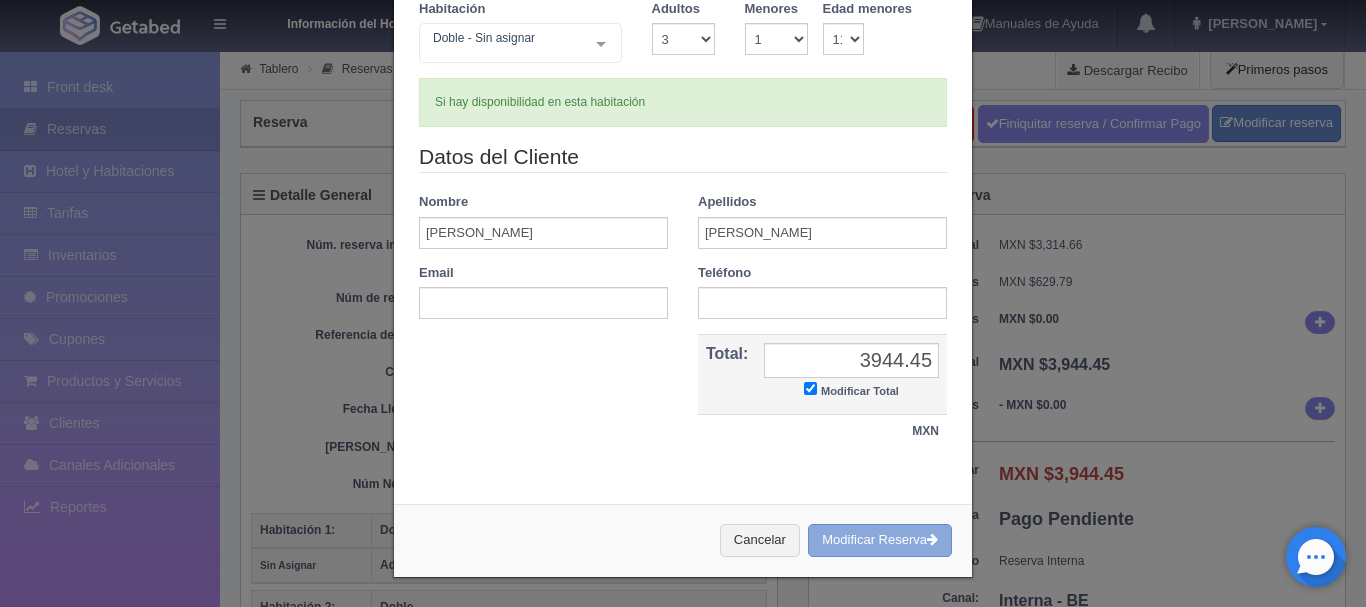 click on "Modificar Reserva" at bounding box center (880, 540) 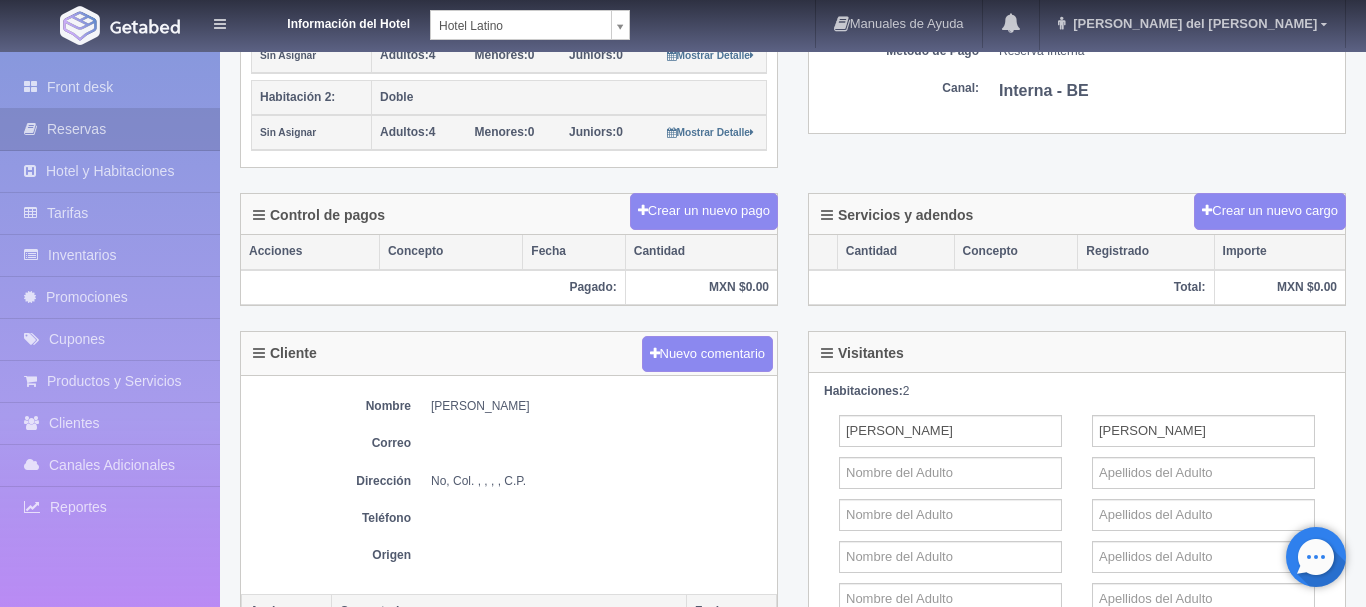 scroll, scrollTop: 0, scrollLeft: 0, axis: both 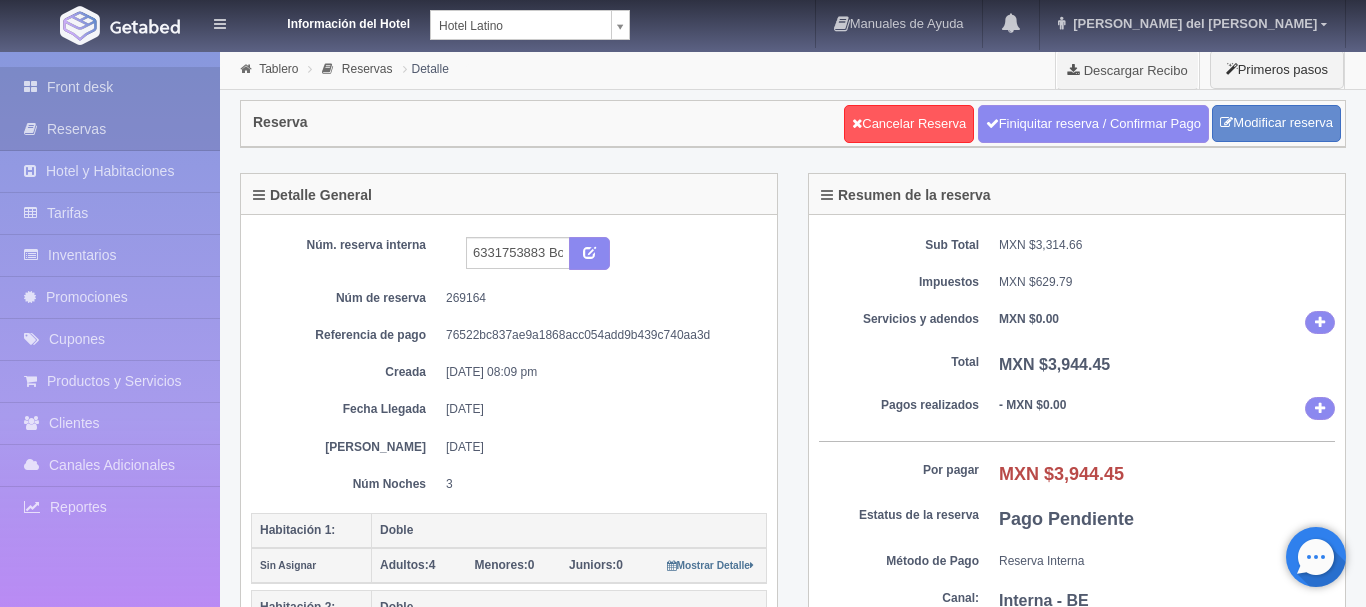 click on "Front desk" at bounding box center [110, 87] 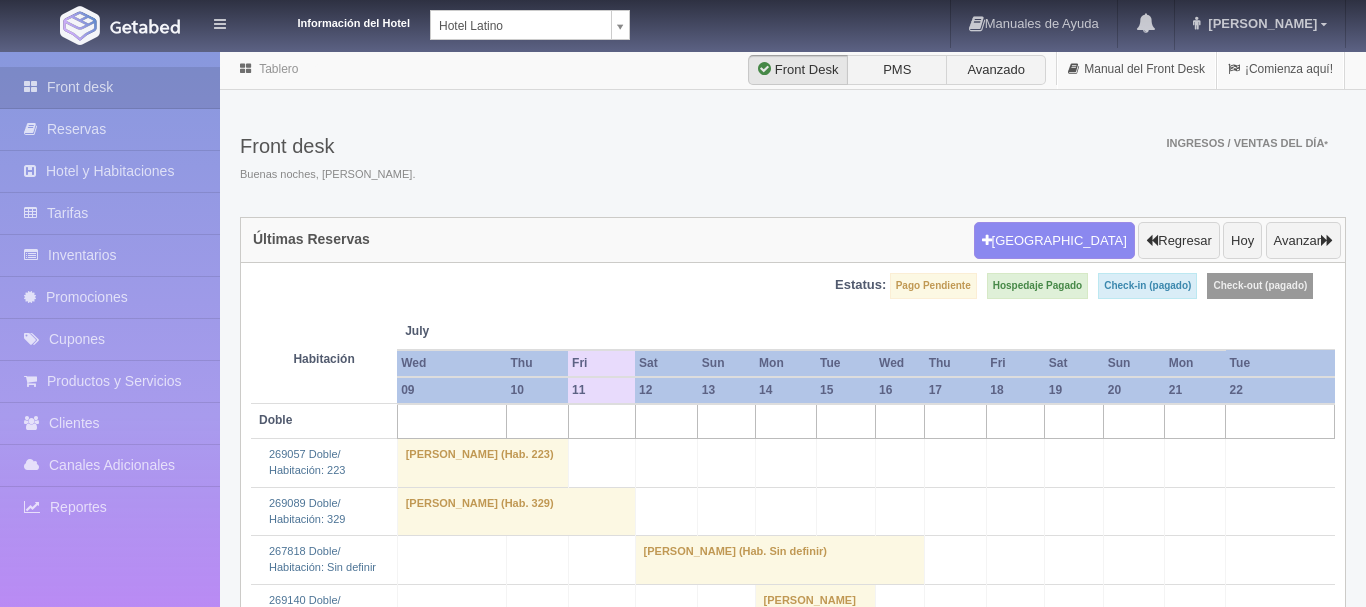 scroll, scrollTop: 0, scrollLeft: 0, axis: both 